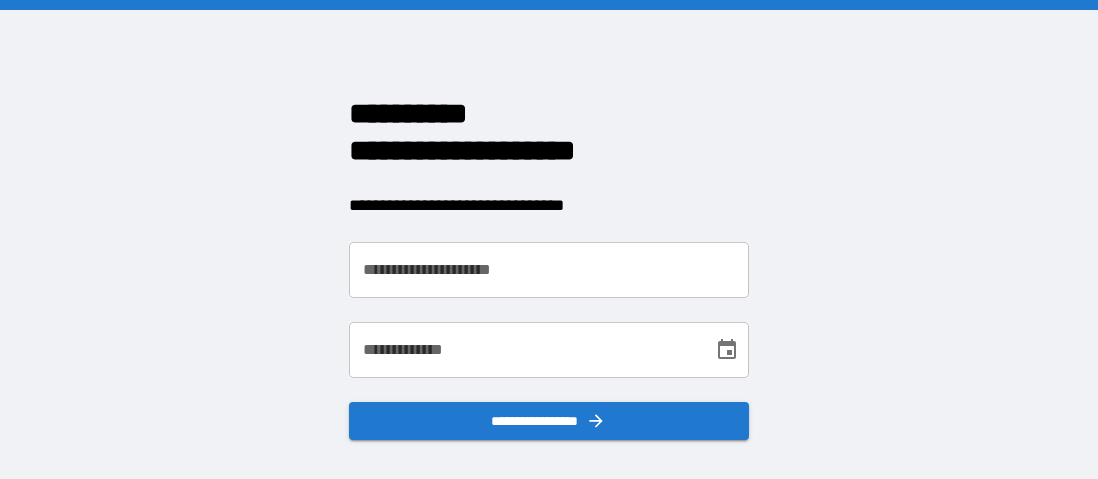 scroll, scrollTop: 0, scrollLeft: 0, axis: both 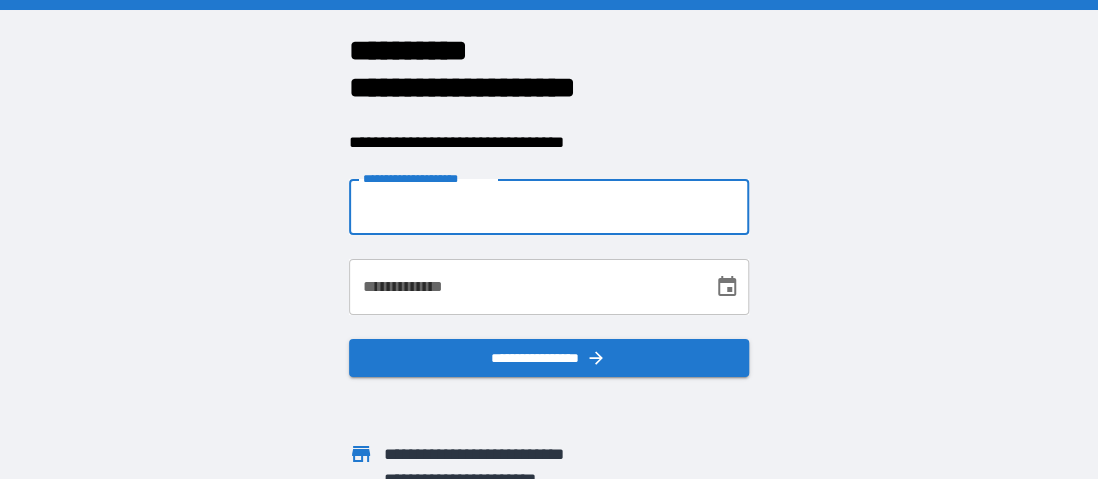 click on "**********" at bounding box center (549, 207) 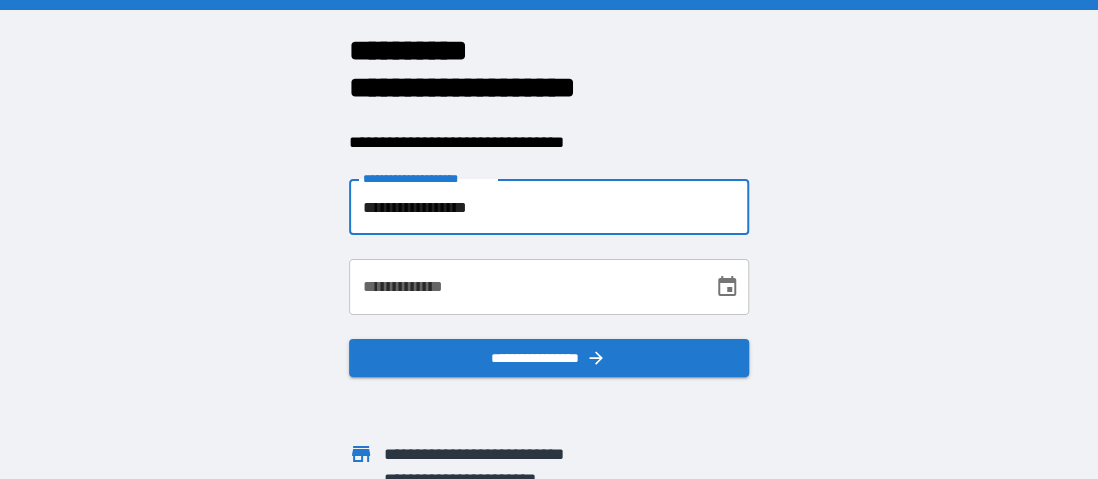 click on "**********" at bounding box center (549, 207) 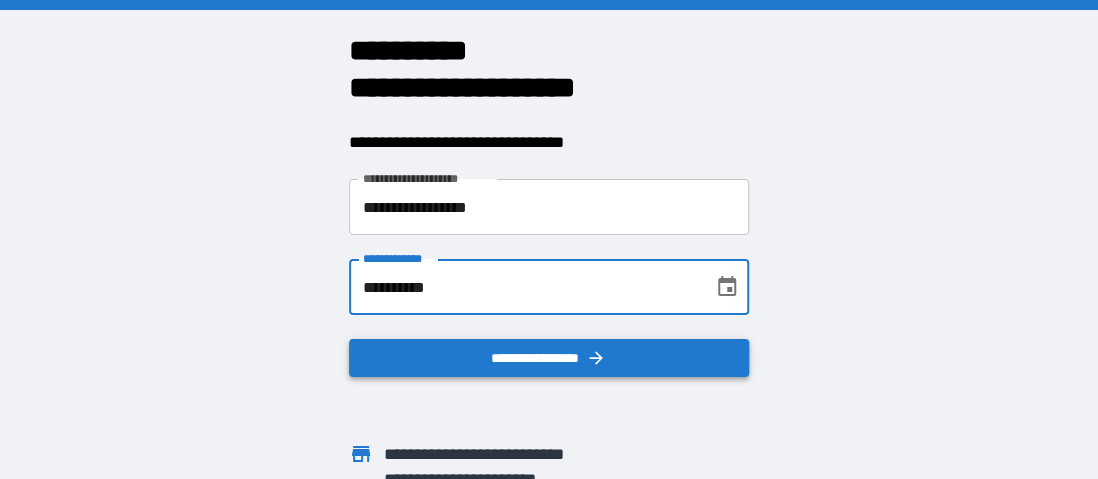 type on "**********" 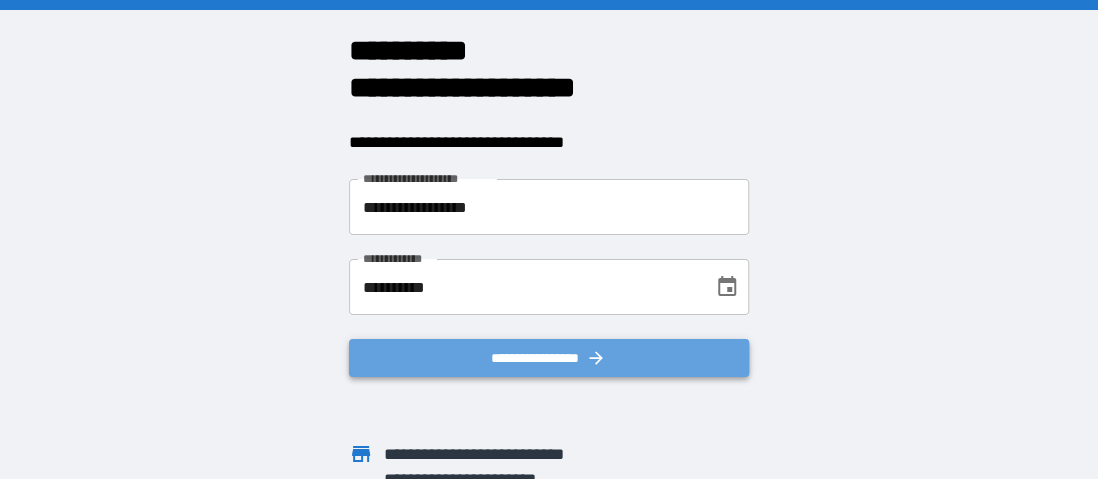 click on "**********" at bounding box center (549, 358) 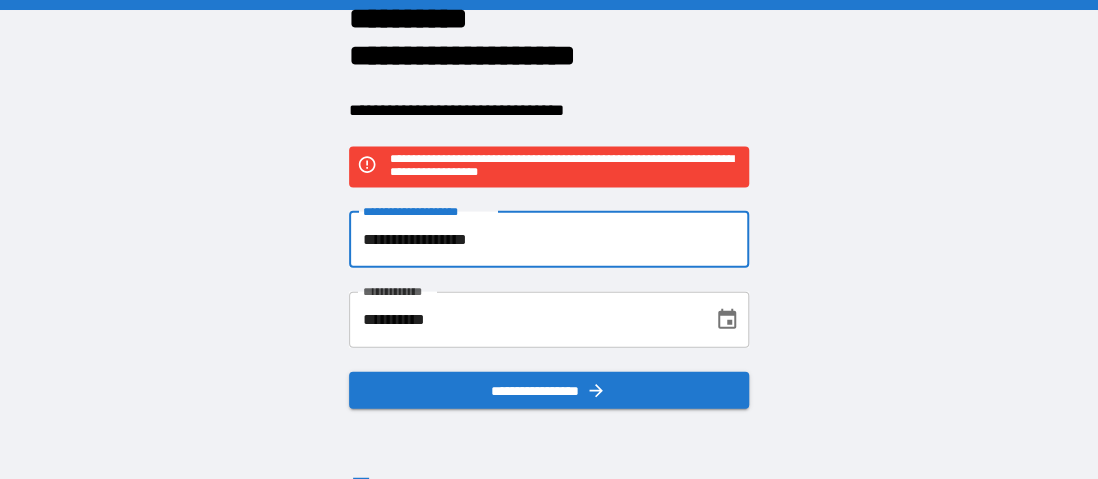 drag, startPoint x: 472, startPoint y: 235, endPoint x: 690, endPoint y: 408, distance: 278.3038 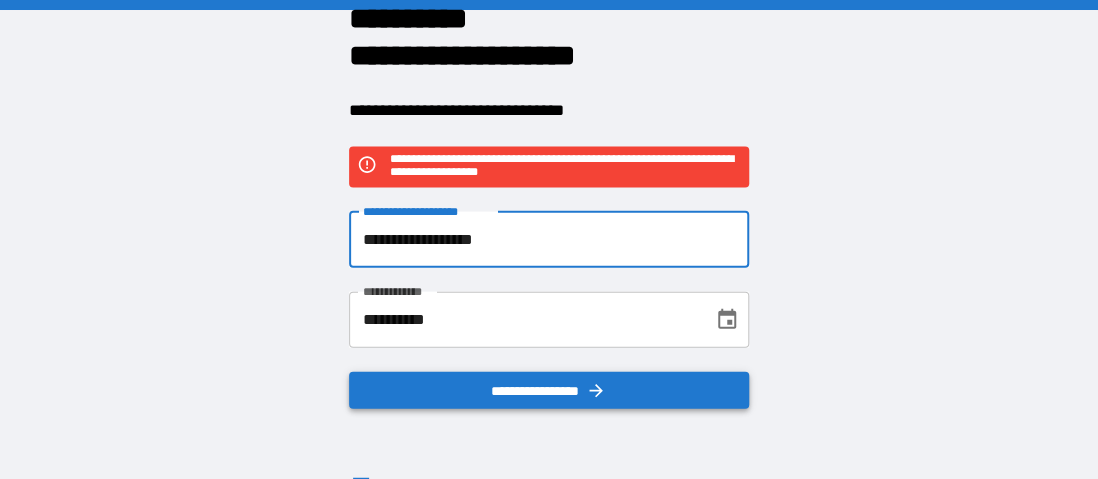 type on "**********" 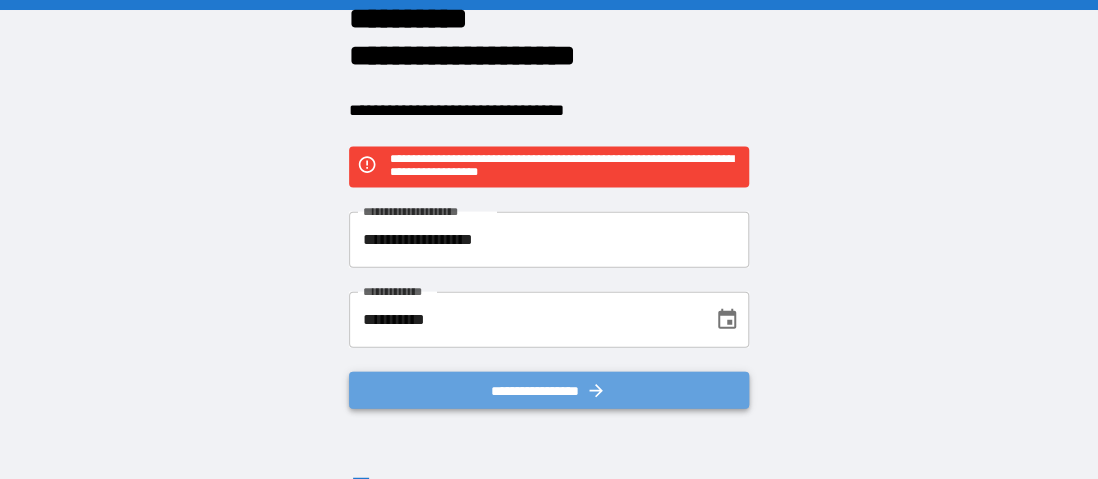 click on "**********" at bounding box center (549, 390) 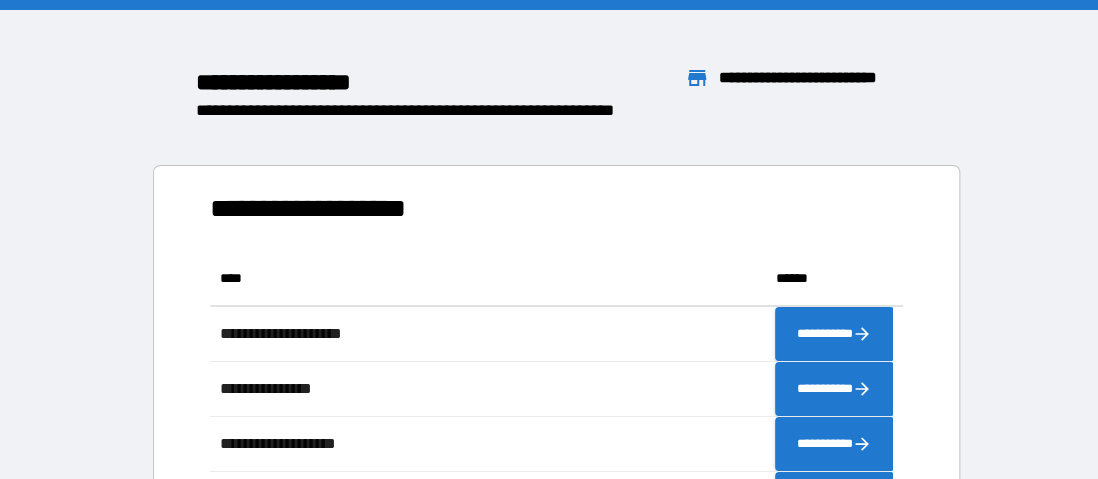 scroll, scrollTop: 16, scrollLeft: 16, axis: both 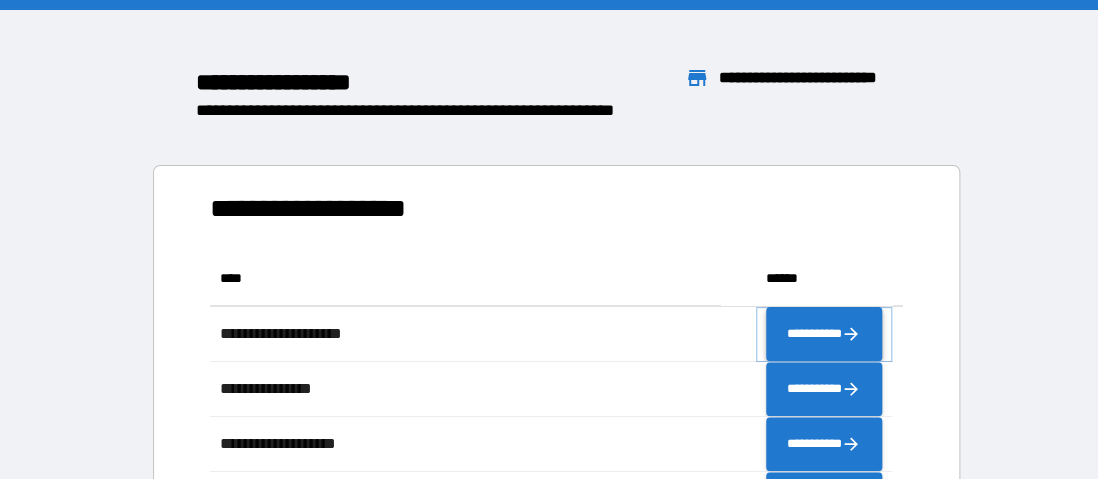 click on "**********" at bounding box center [824, 334] 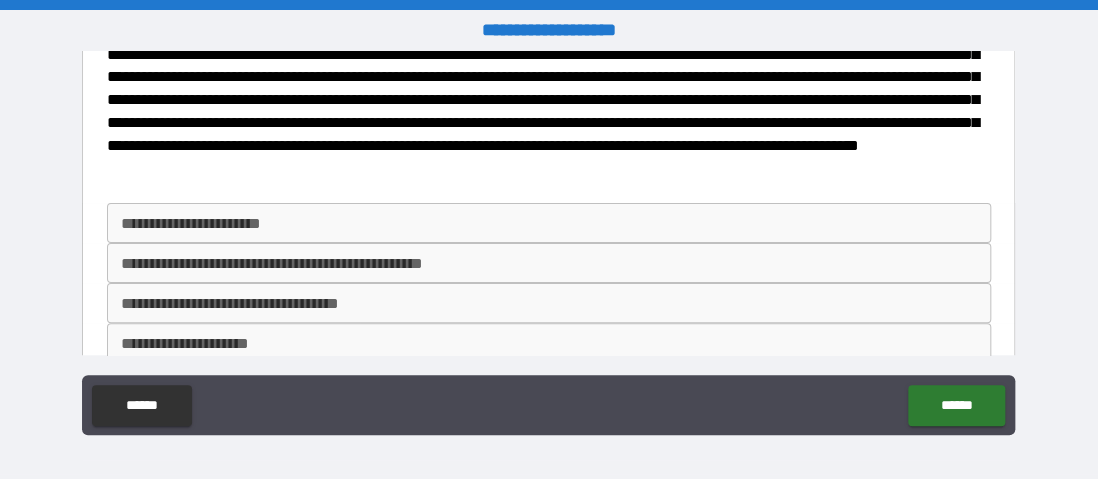 scroll, scrollTop: 0, scrollLeft: 0, axis: both 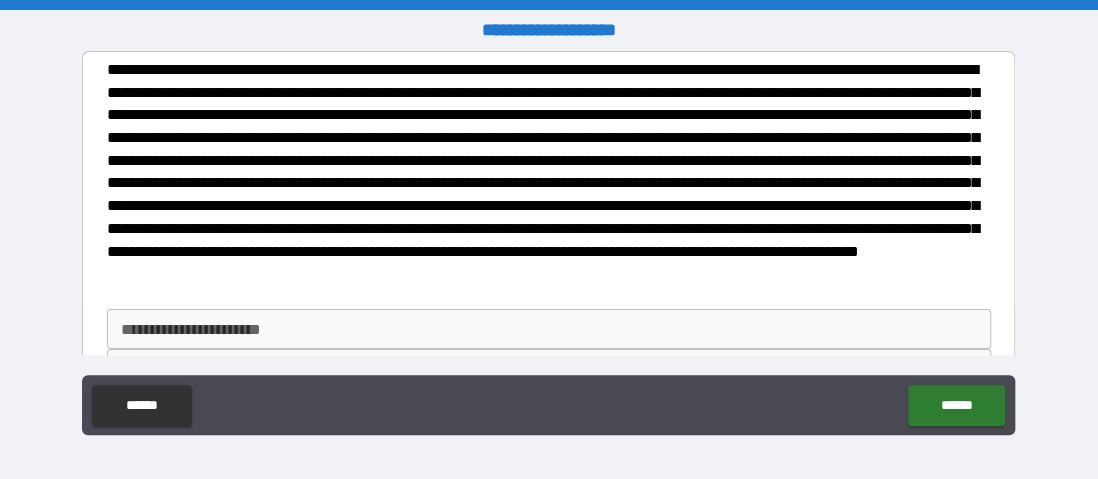 click on "**********" at bounding box center (549, 329) 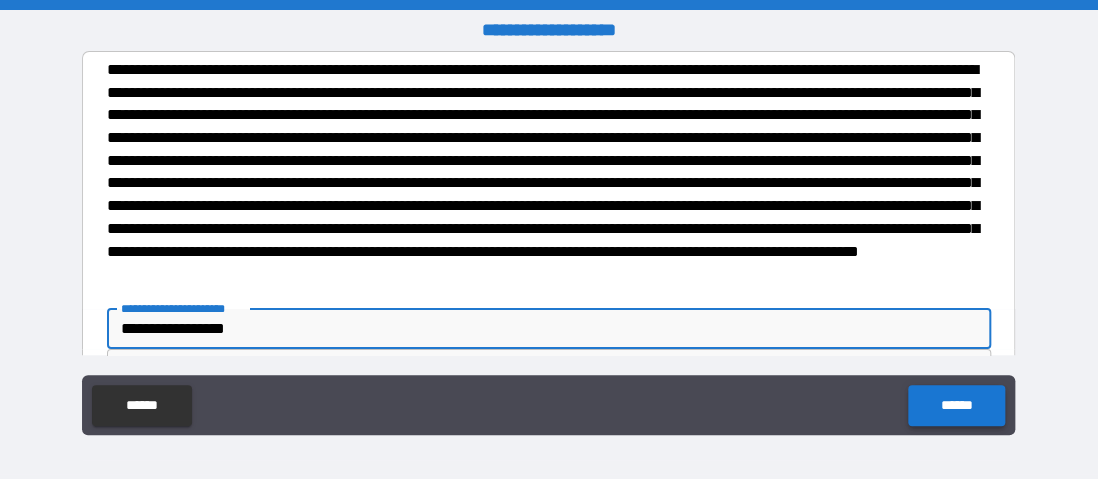 type on "**********" 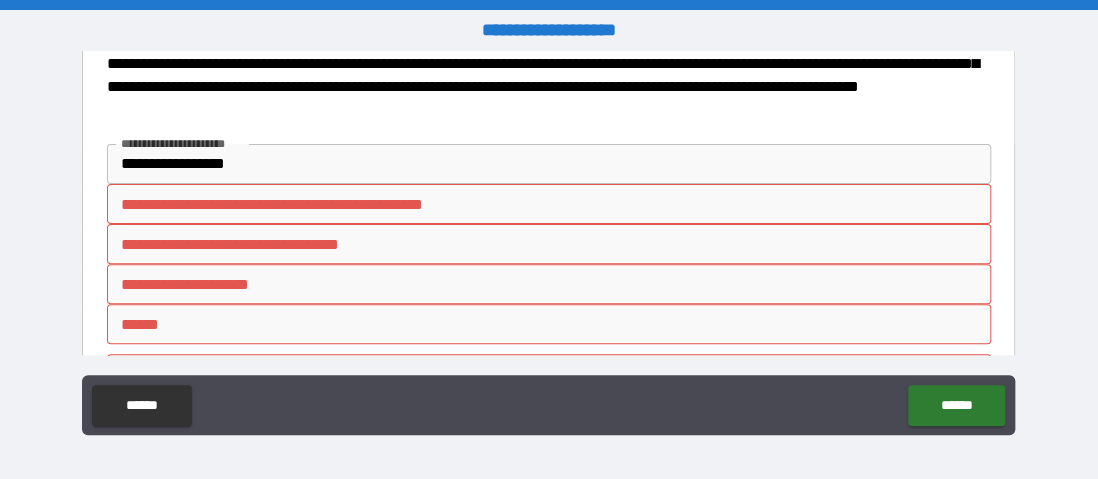 scroll, scrollTop: 200, scrollLeft: 0, axis: vertical 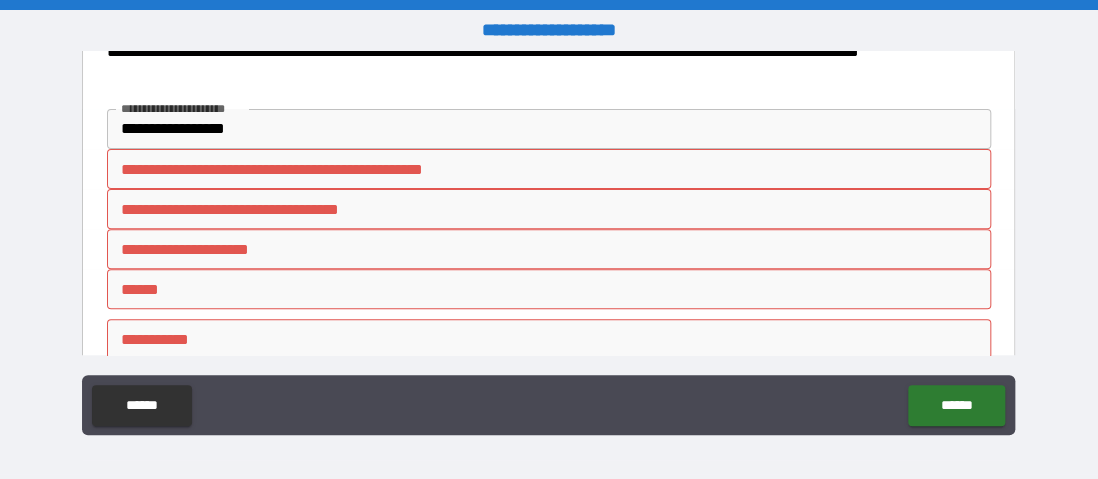 click on "**********" at bounding box center (549, 169) 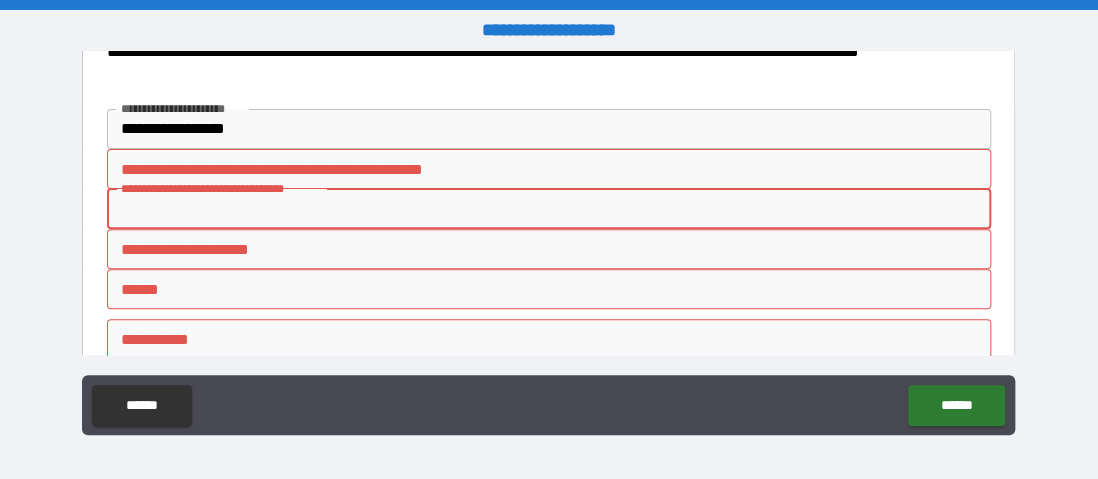 click on "**********" at bounding box center (549, 209) 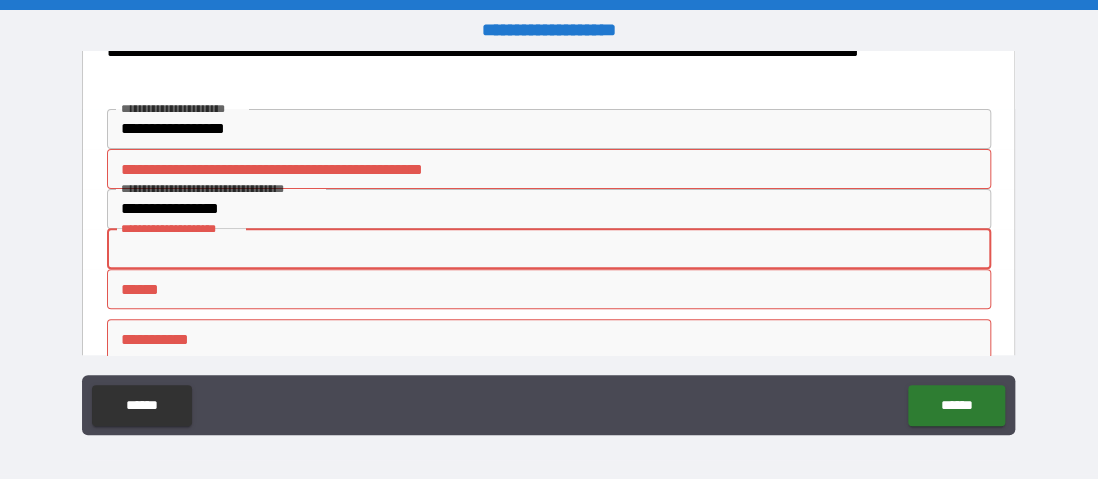click on "**********" at bounding box center [549, 249] 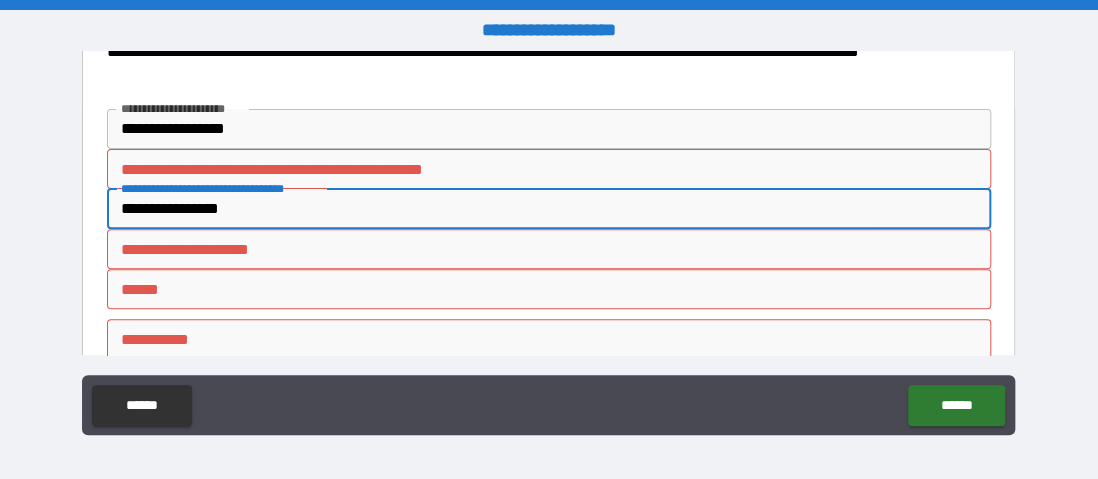 drag, startPoint x: 257, startPoint y: 206, endPoint x: 111, endPoint y: 197, distance: 146.27713 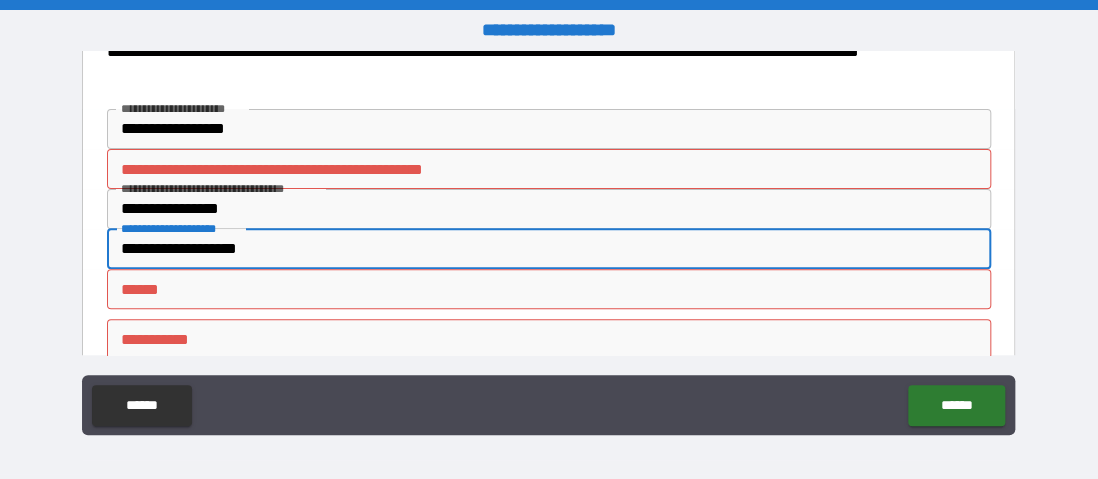 type on "**********" 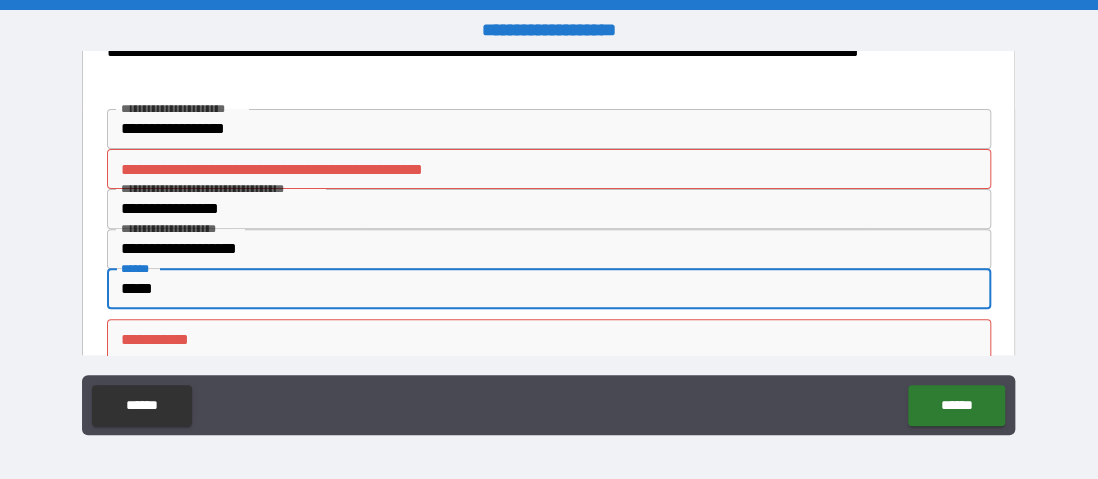 type on "*****" 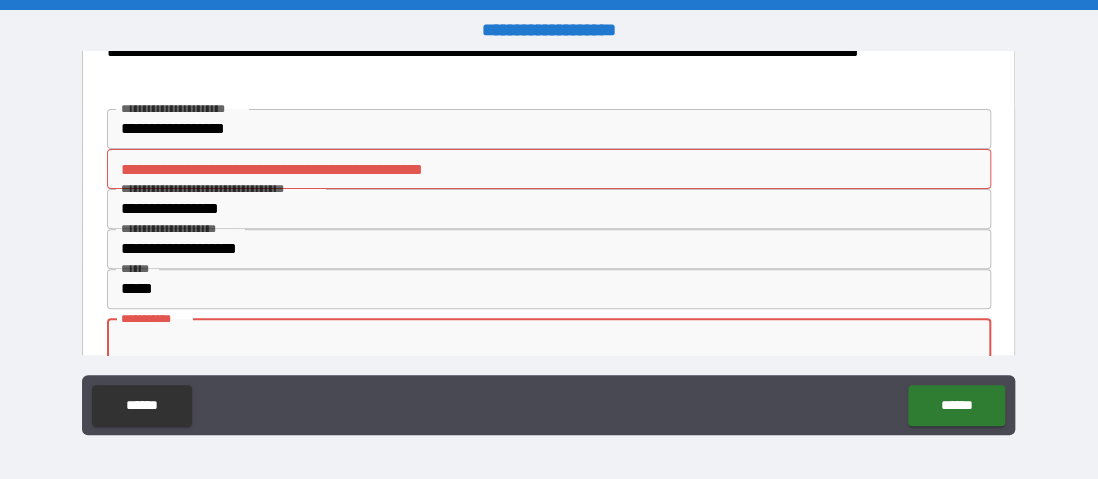click on "*********   *" at bounding box center (549, 339) 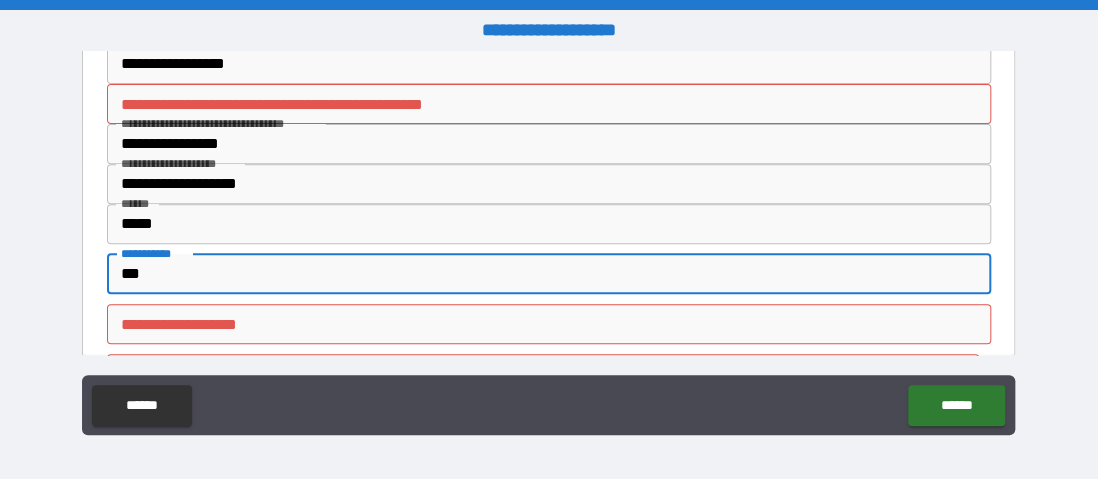 scroll, scrollTop: 300, scrollLeft: 0, axis: vertical 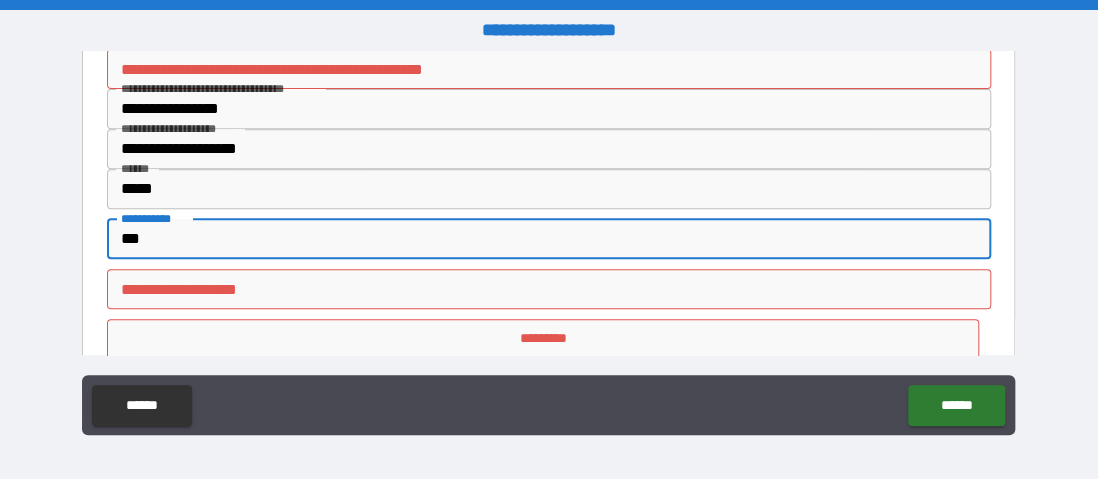 type on "***" 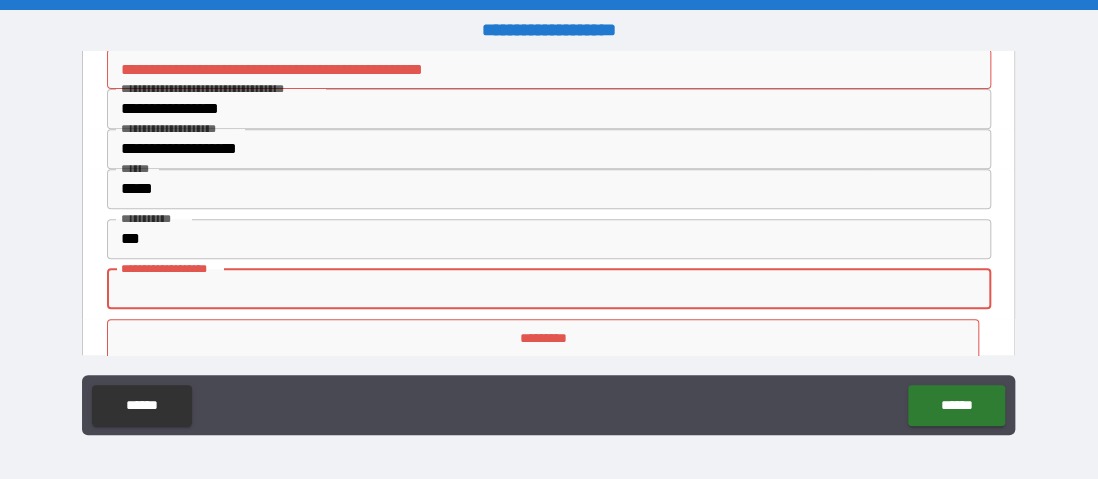 click on "**********" at bounding box center (549, 289) 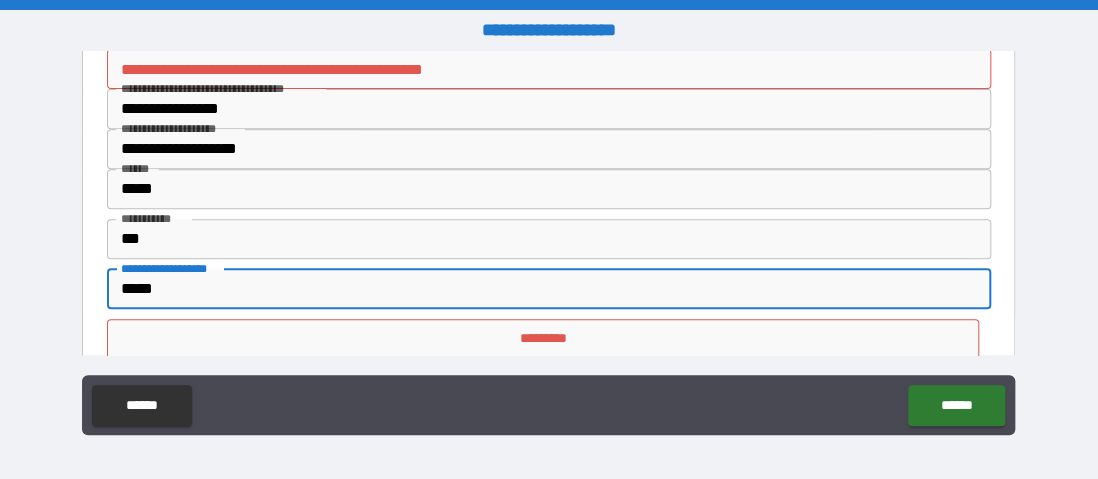 type on "*****" 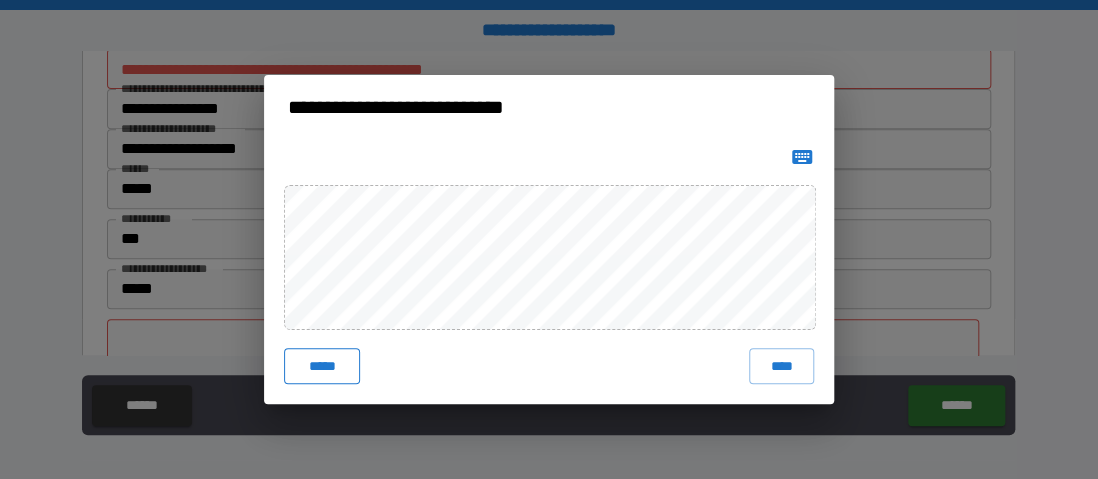 click on "*****" at bounding box center [322, 366] 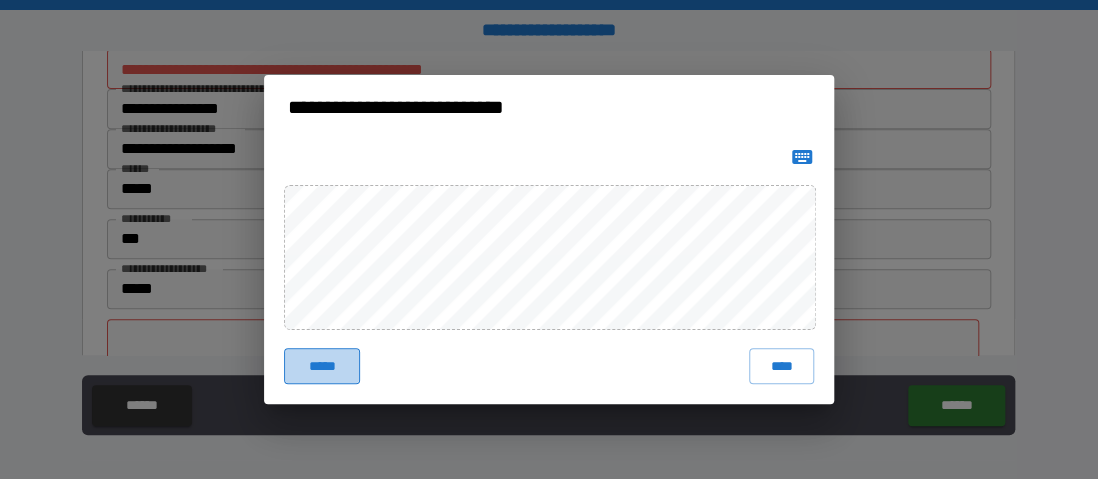 click on "*****" at bounding box center [322, 366] 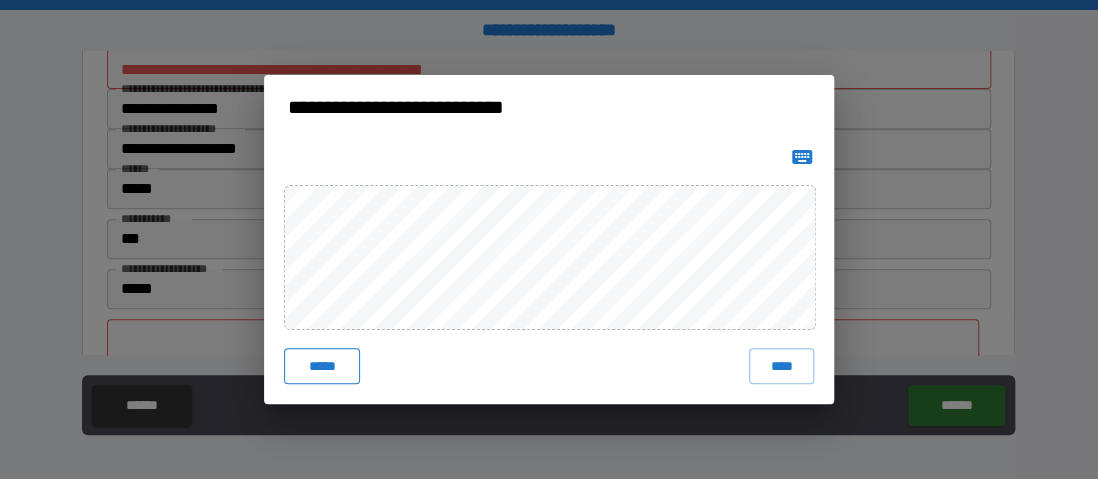 click on "*****" at bounding box center [322, 366] 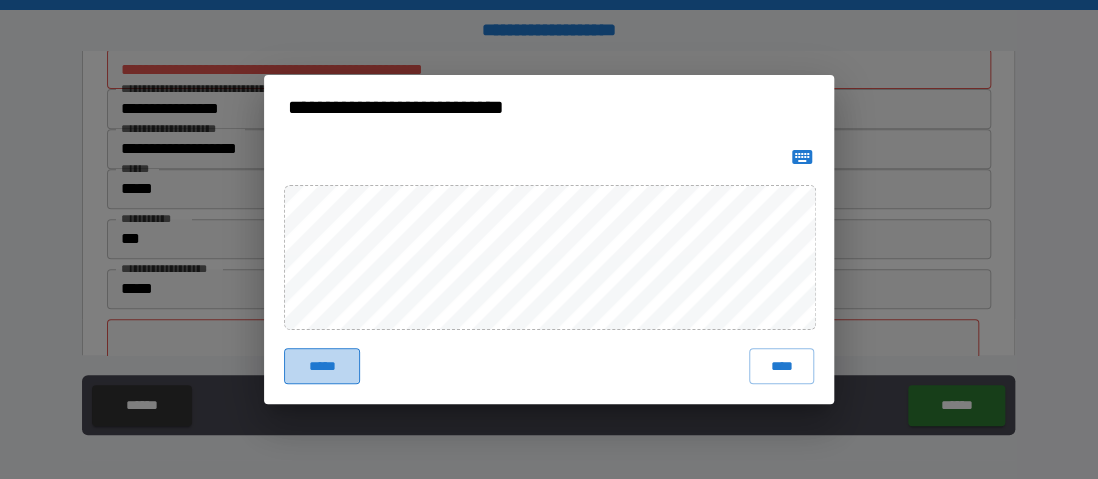click on "*****" at bounding box center (322, 366) 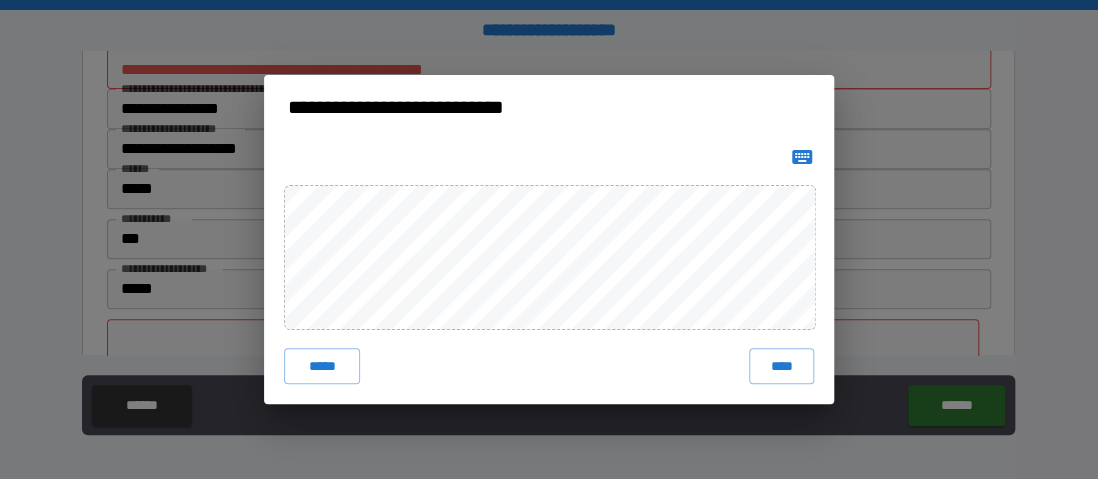 drag, startPoint x: 873, startPoint y: 194, endPoint x: 772, endPoint y: 295, distance: 142.83557 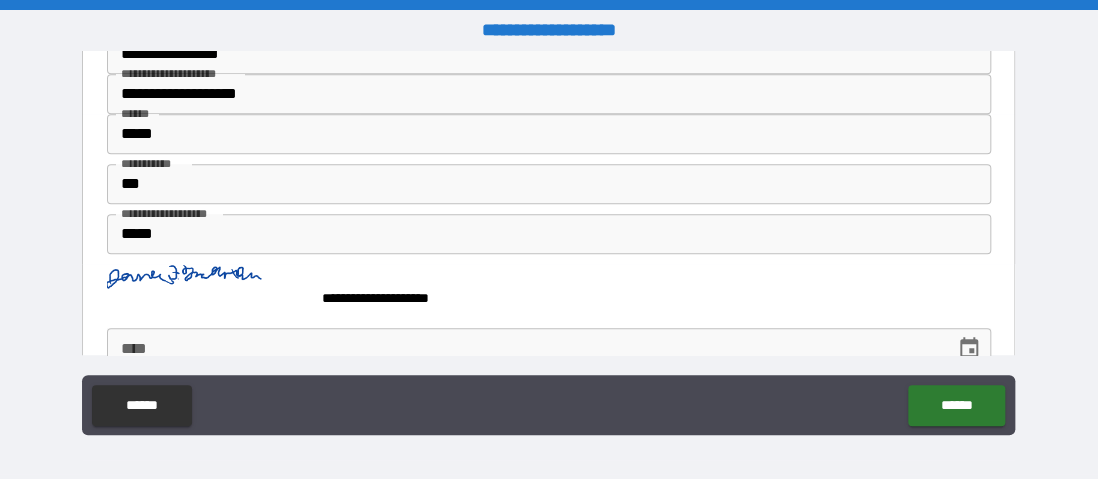 scroll, scrollTop: 398, scrollLeft: 0, axis: vertical 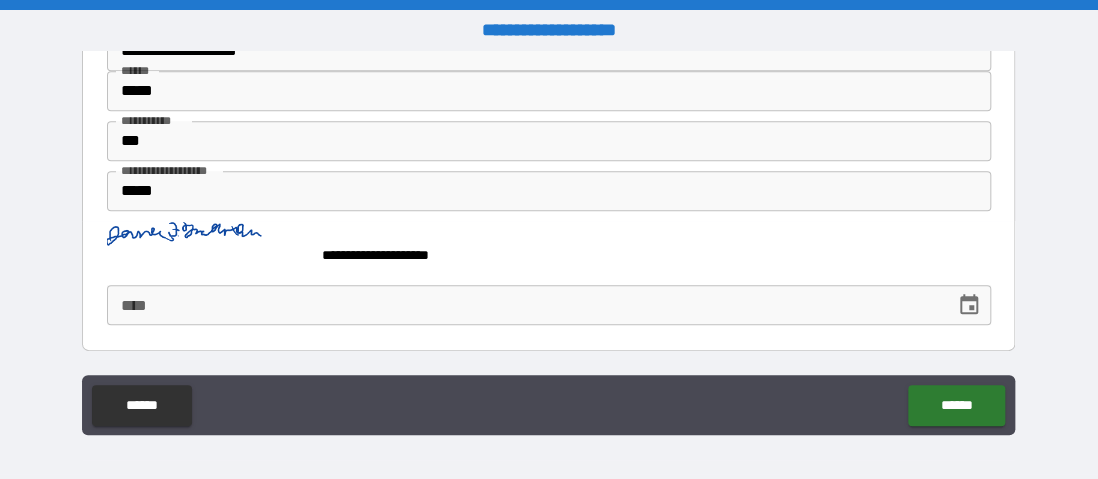 click on "****" at bounding box center [524, 305] 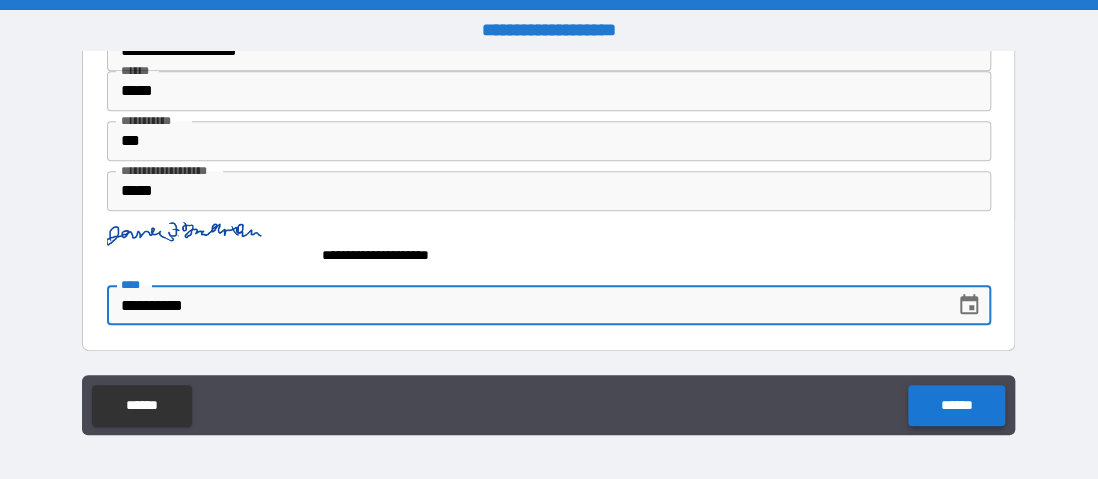 type on "**********" 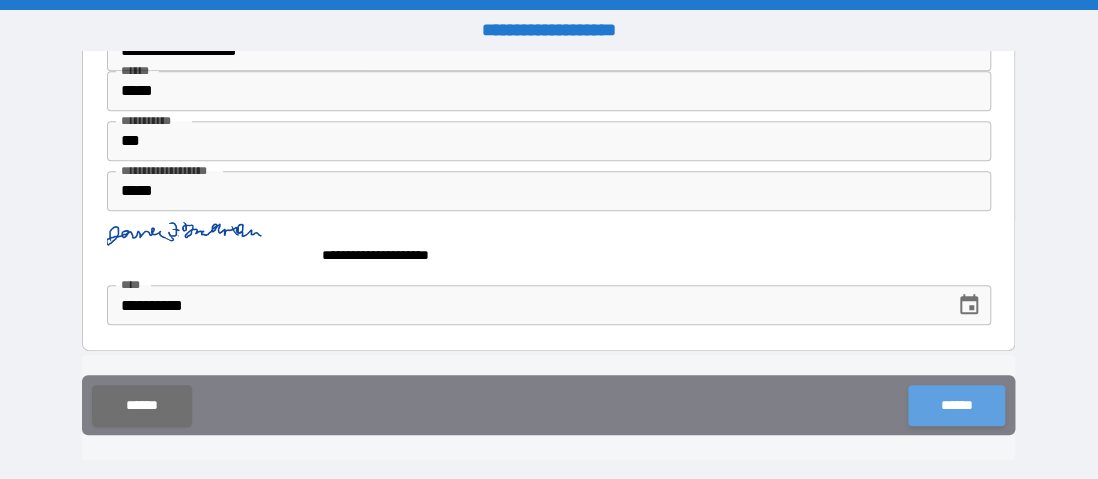 click on "******" at bounding box center (956, 405) 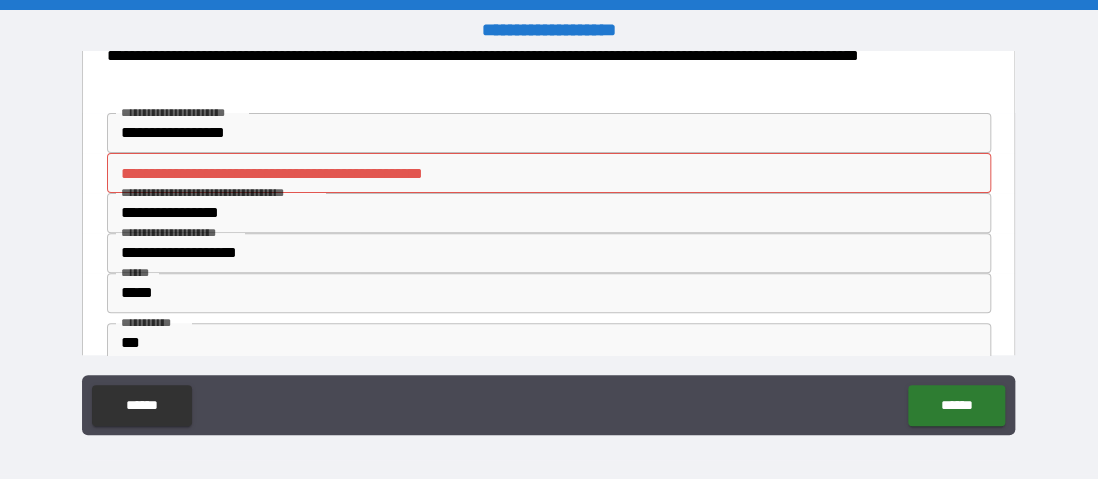 scroll, scrollTop: 190, scrollLeft: 0, axis: vertical 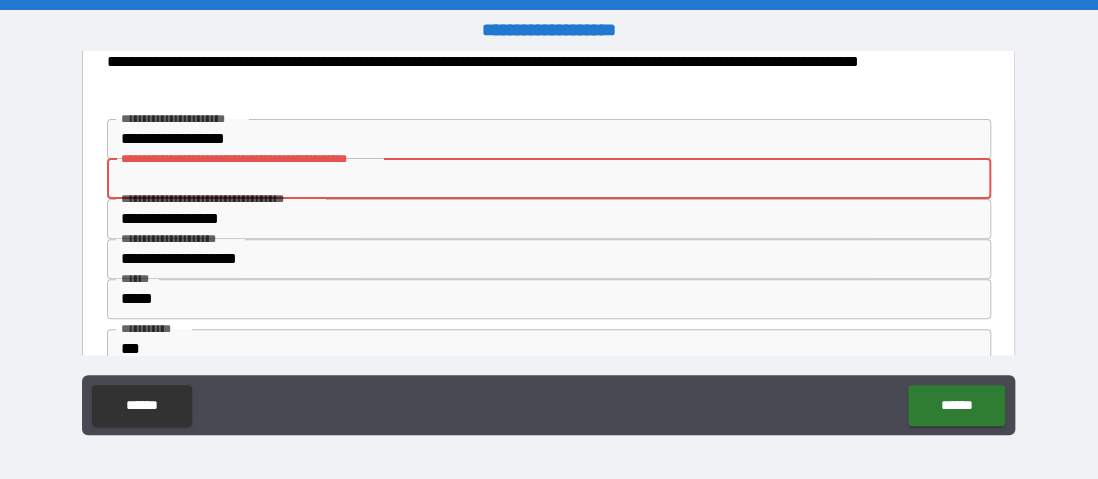 click on "**********" at bounding box center [549, 179] 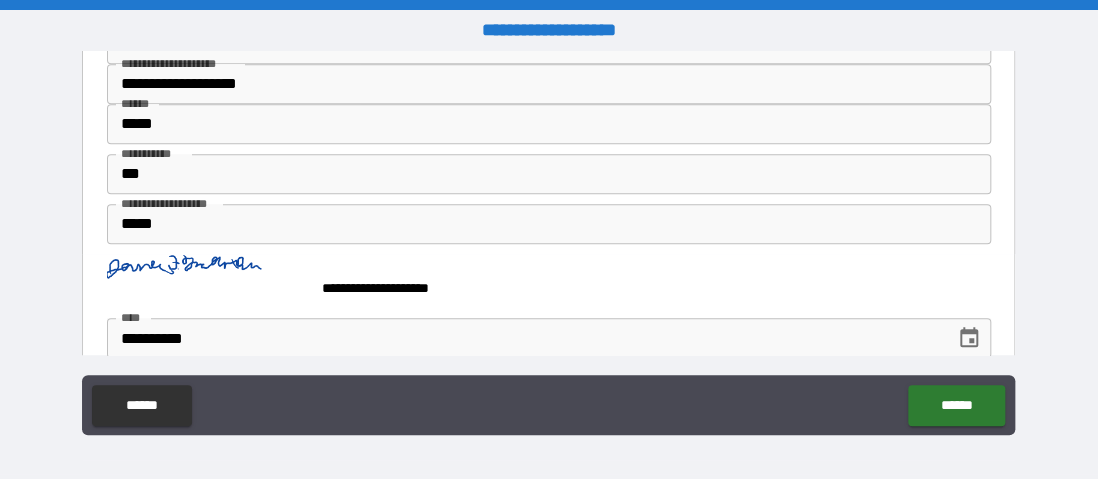 scroll, scrollTop: 398, scrollLeft: 0, axis: vertical 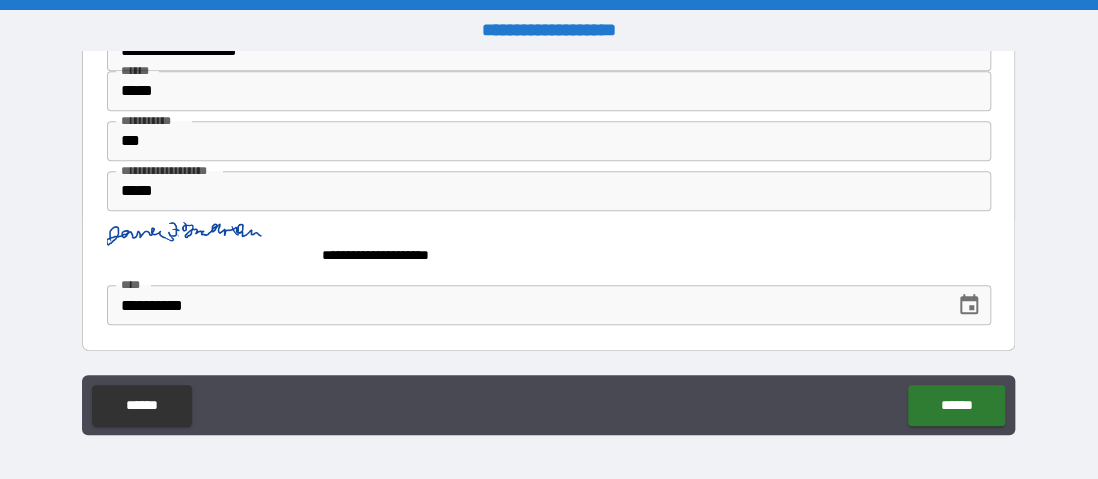 click 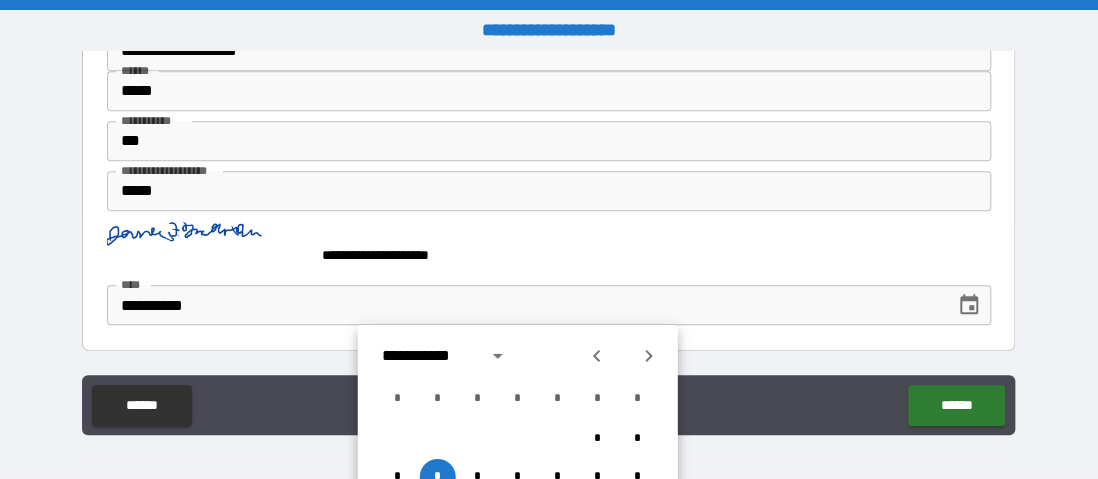 click on "**********" at bounding box center [543, 248] 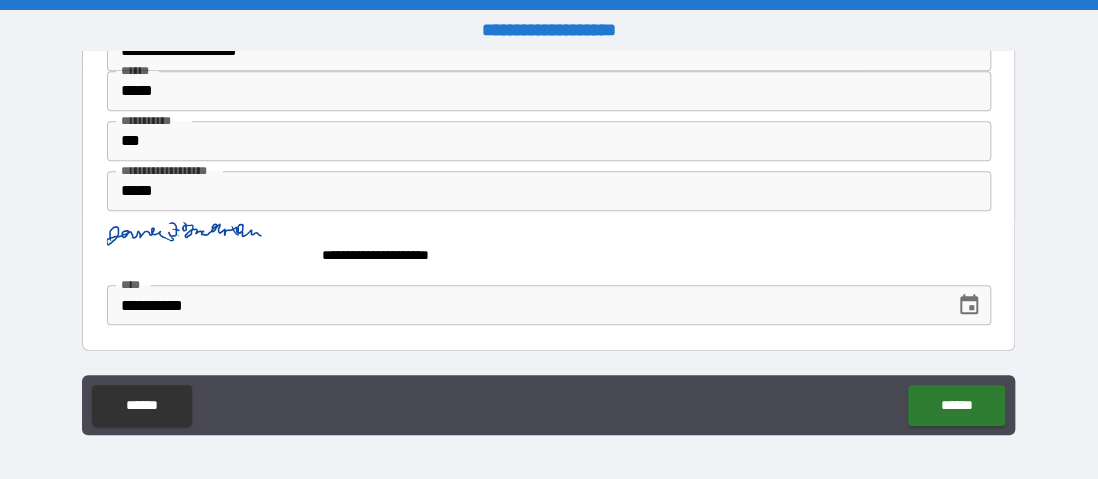 scroll, scrollTop: 98, scrollLeft: 0, axis: vertical 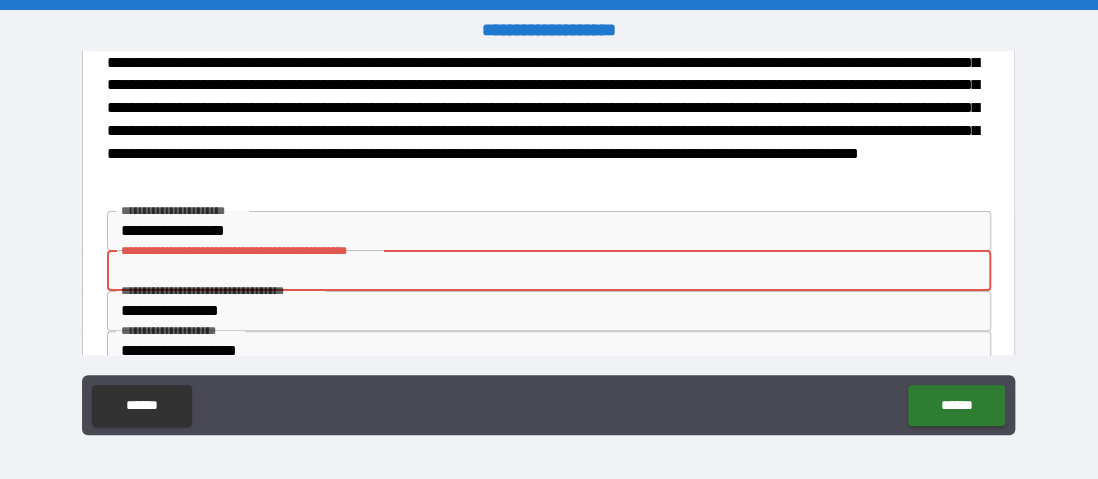 click on "**********" at bounding box center (549, 271) 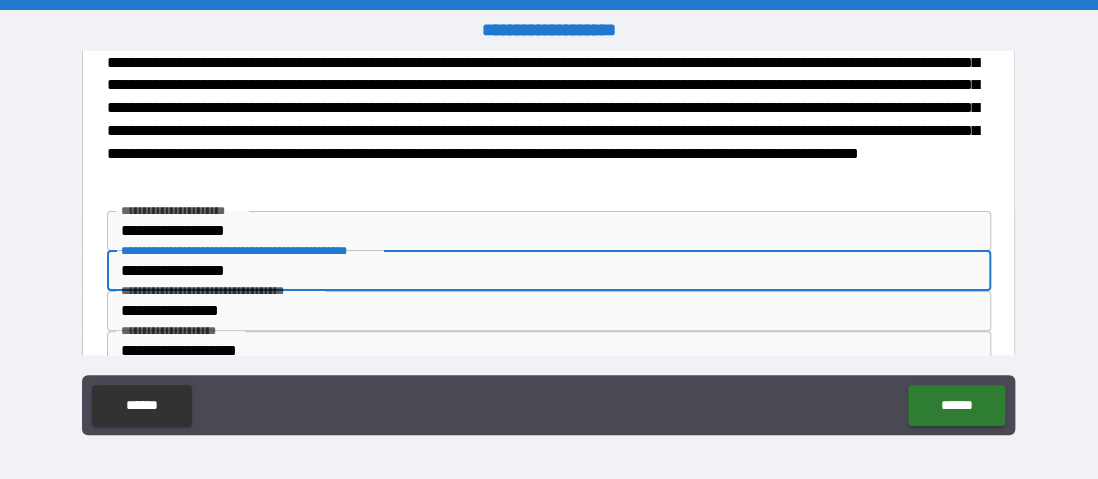 drag, startPoint x: 276, startPoint y: 267, endPoint x: 112, endPoint y: 250, distance: 164.87874 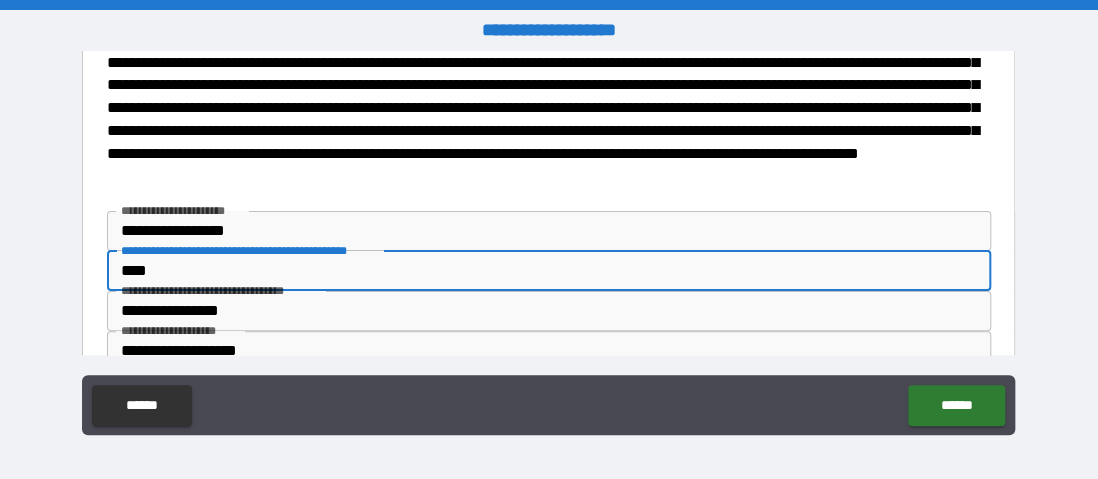 type on "****" 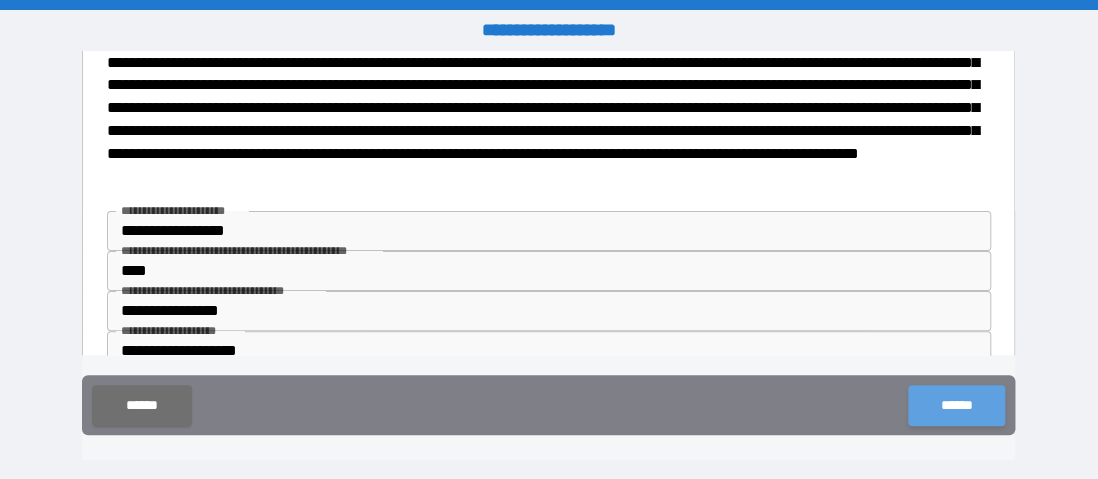 click on "******" at bounding box center [956, 405] 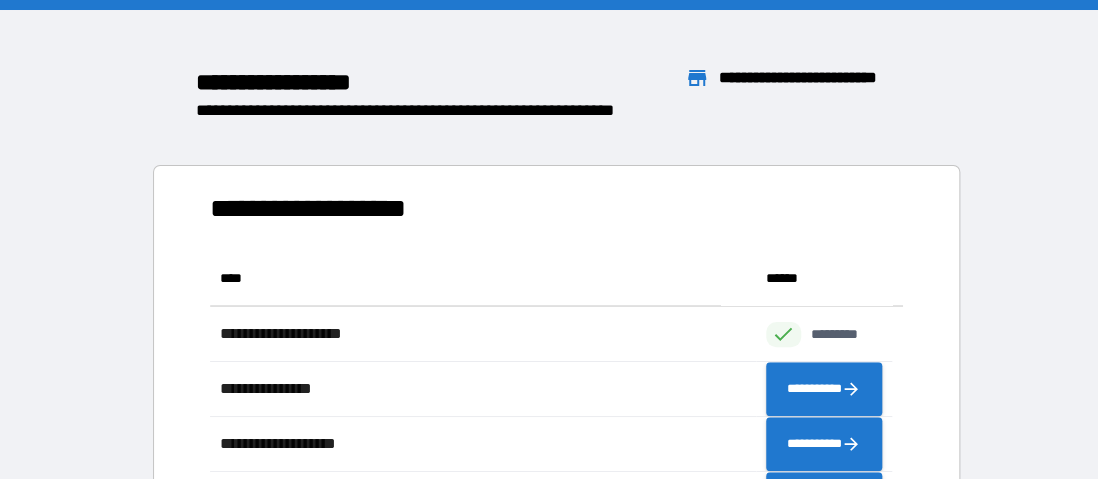 scroll, scrollTop: 16, scrollLeft: 16, axis: both 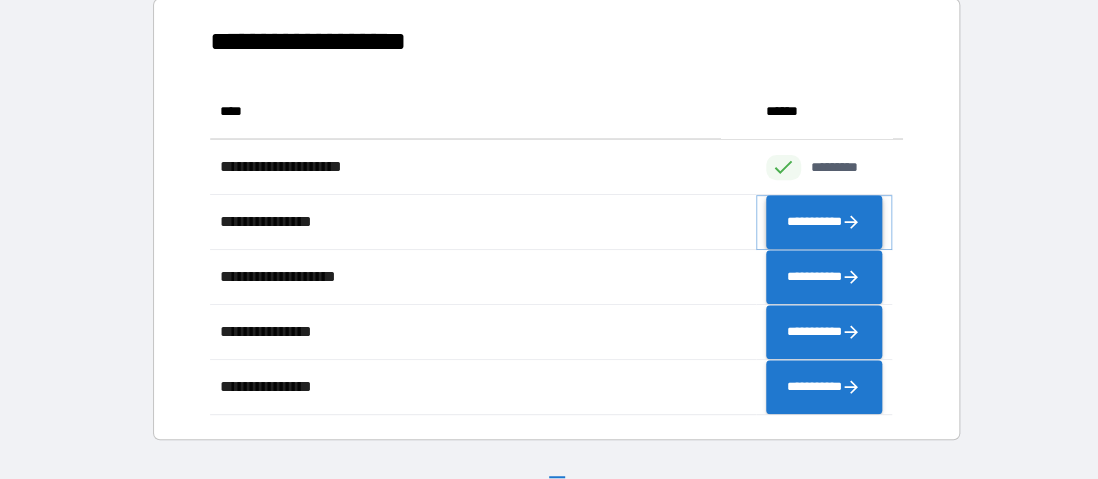 click on "**********" at bounding box center (824, 222) 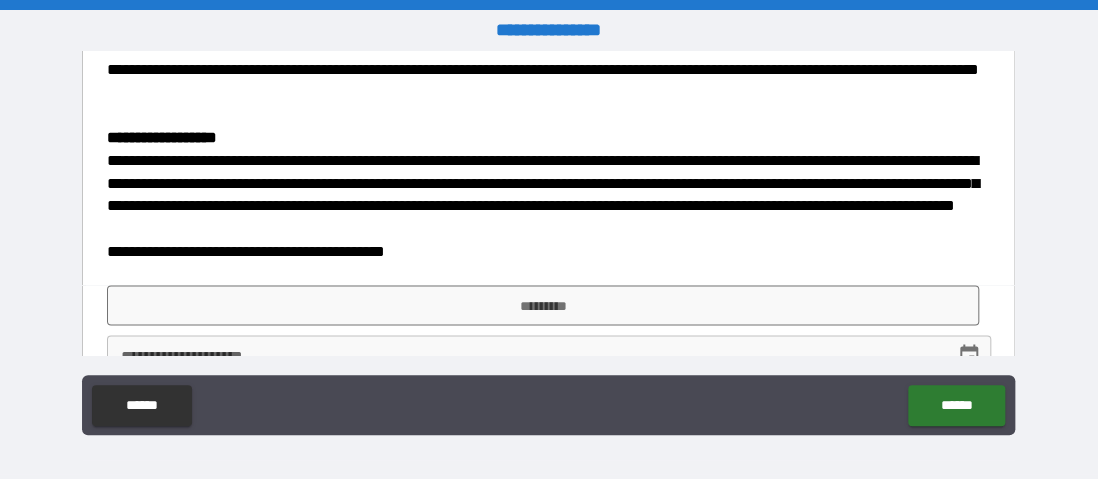 scroll, scrollTop: 1400, scrollLeft: 0, axis: vertical 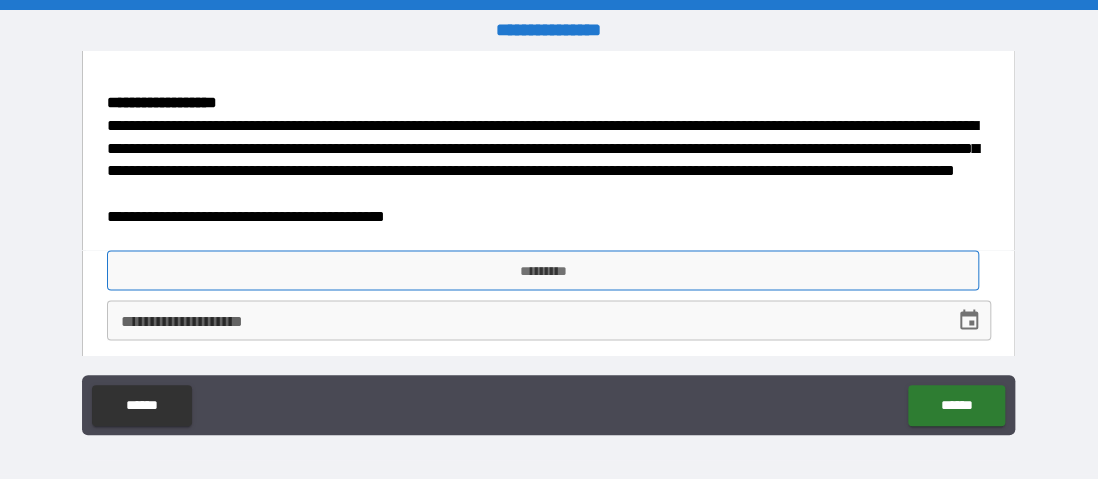 click on "*********" at bounding box center (543, 270) 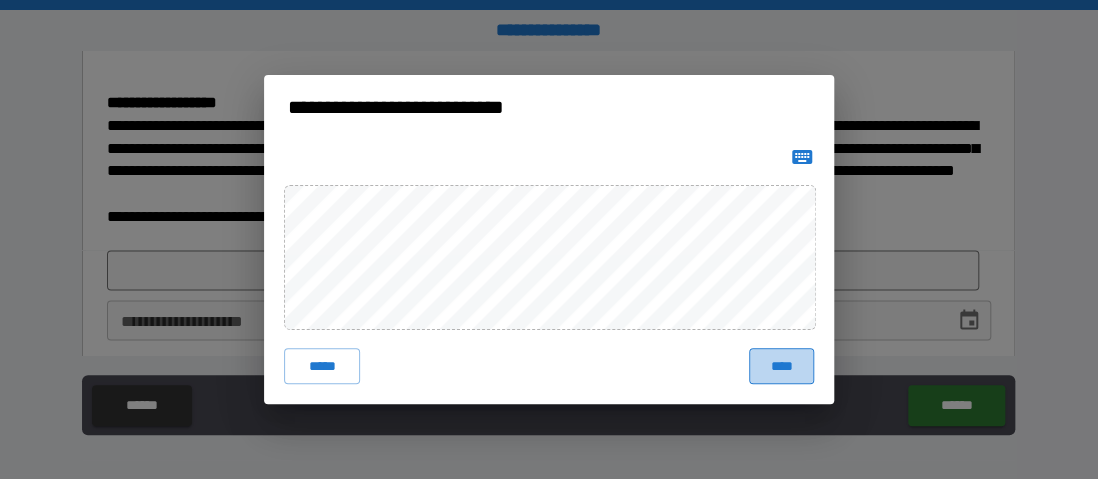 click on "****" at bounding box center (781, 366) 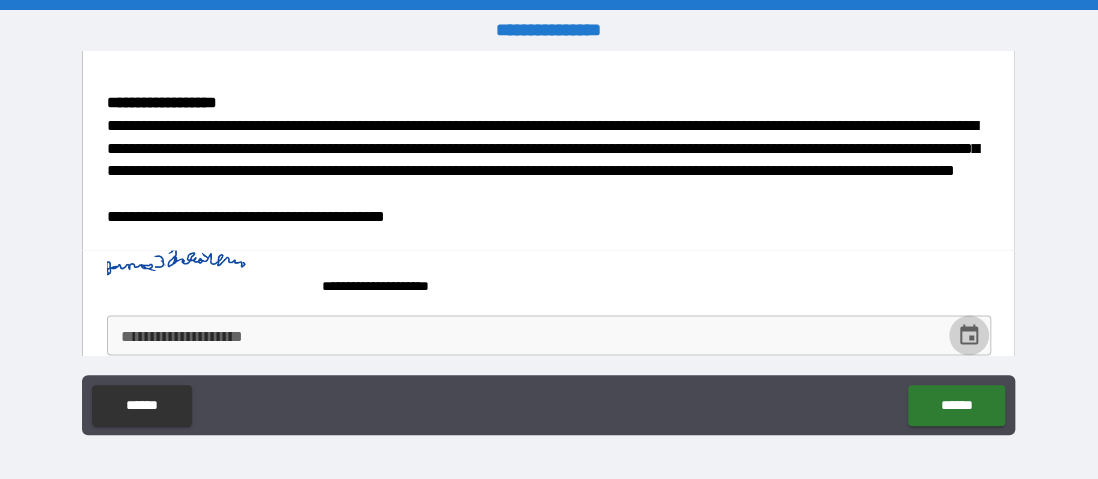 click at bounding box center [969, 335] 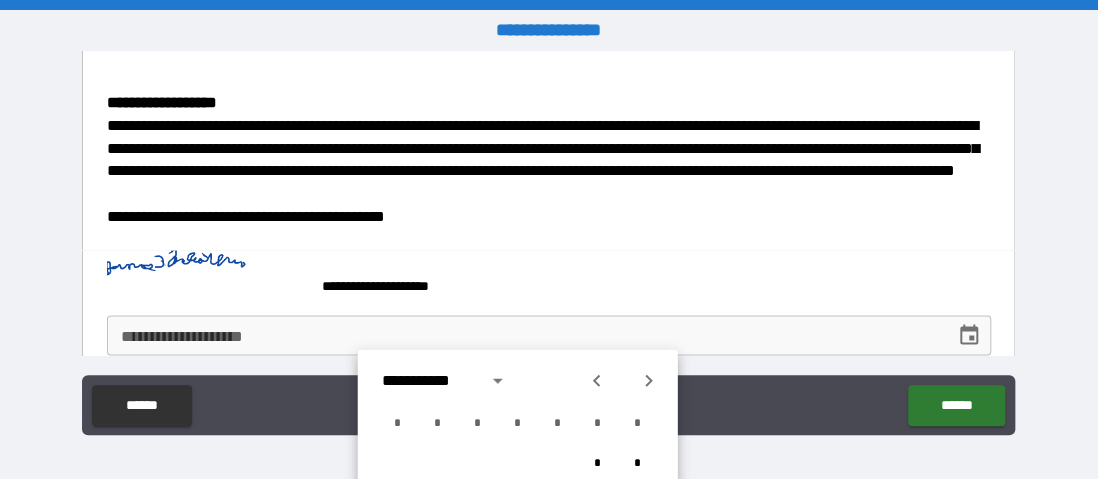 scroll, scrollTop: 1429, scrollLeft: 0, axis: vertical 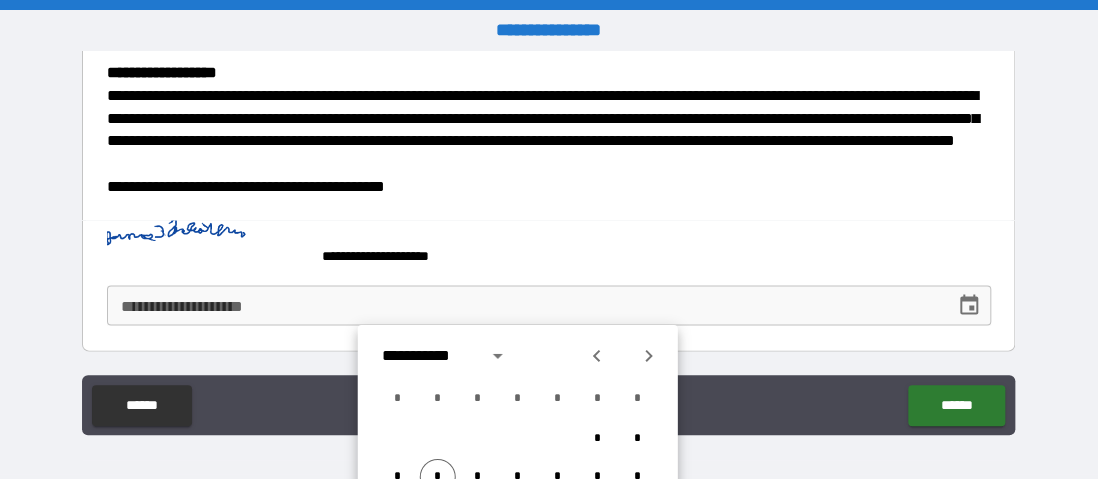 click on "**********" at bounding box center [543, 248] 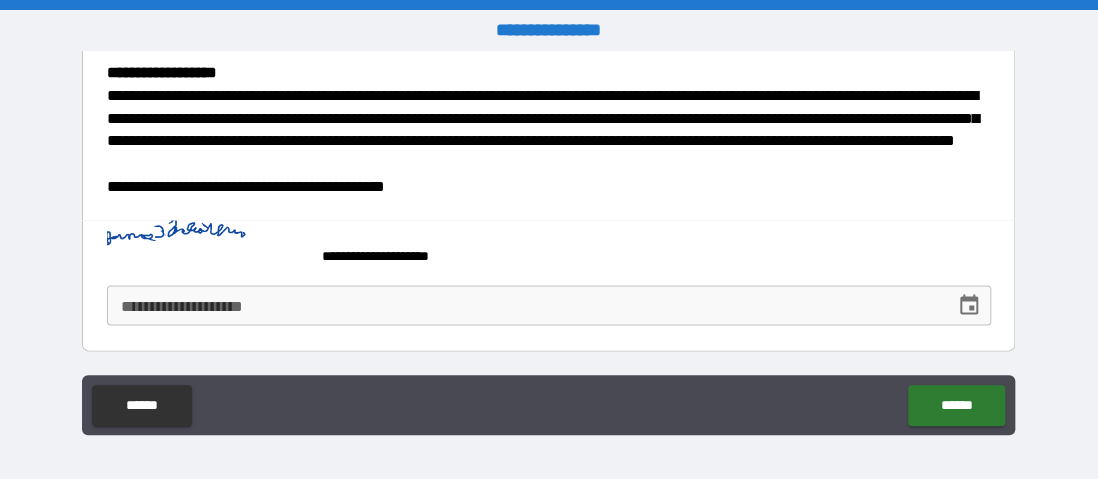 click on "**********" at bounding box center [524, 306] 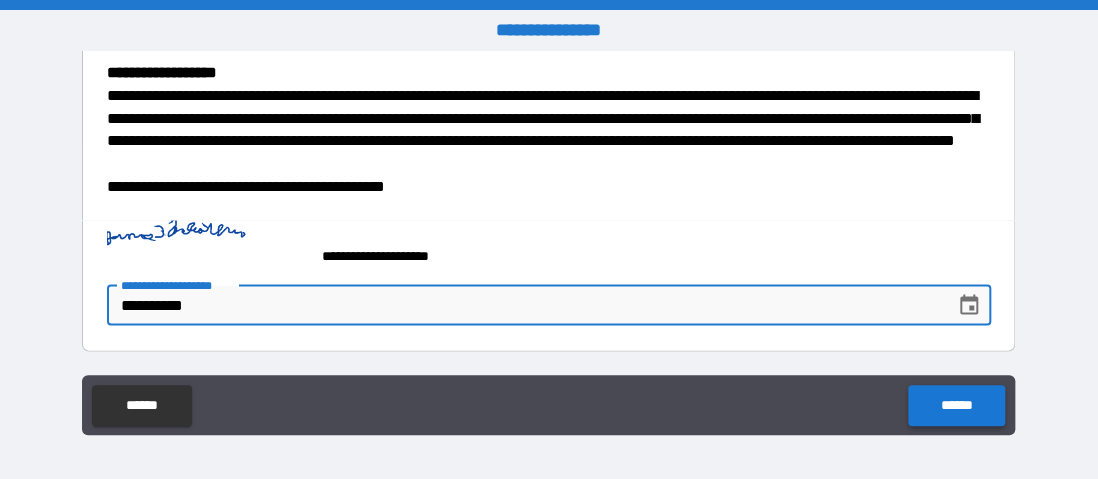 type on "**********" 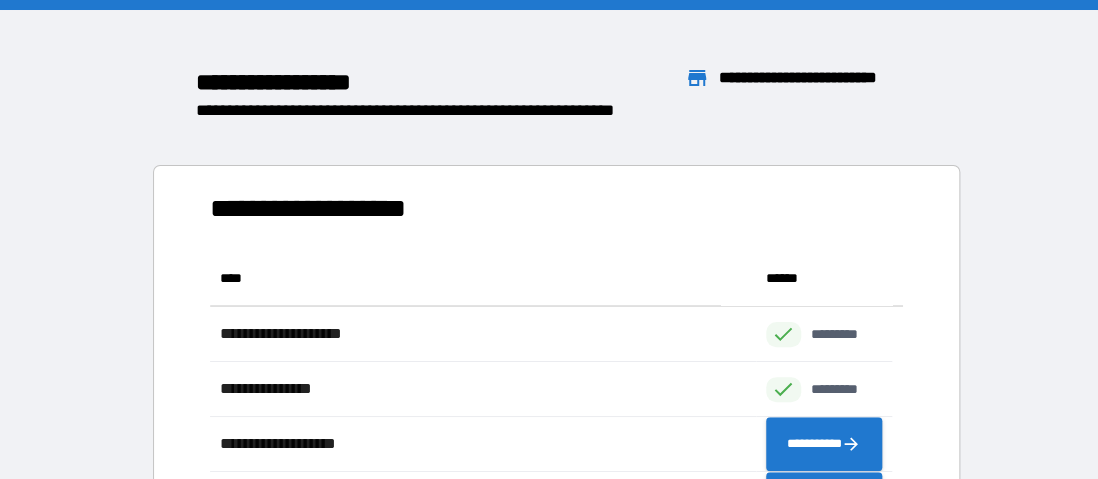 scroll, scrollTop: 16, scrollLeft: 16, axis: both 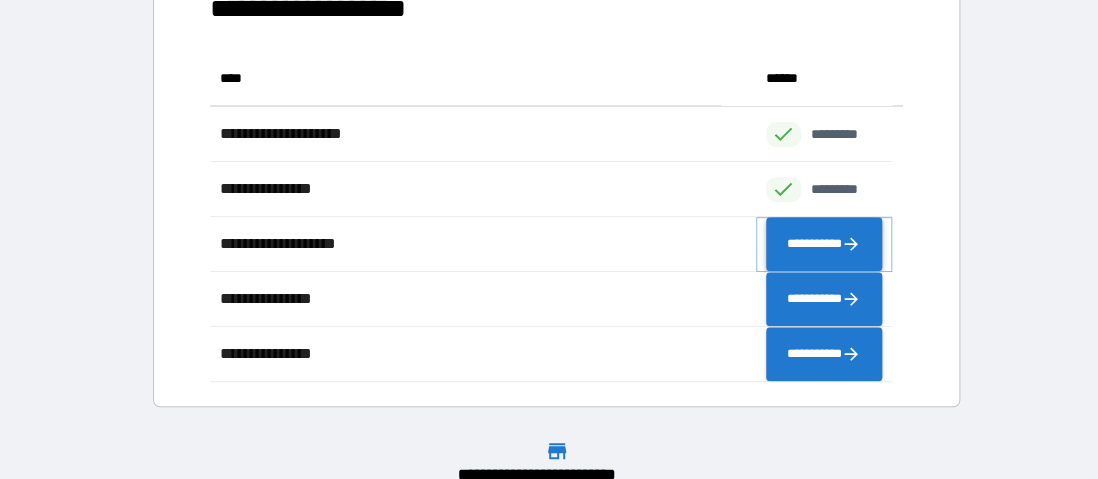 click on "**********" at bounding box center [824, 244] 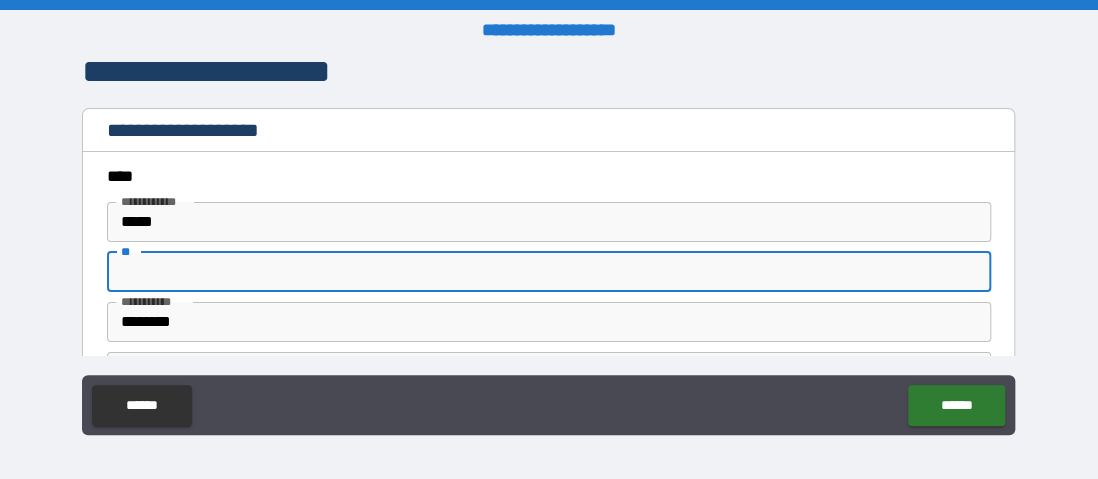 click on "**" at bounding box center [549, 272] 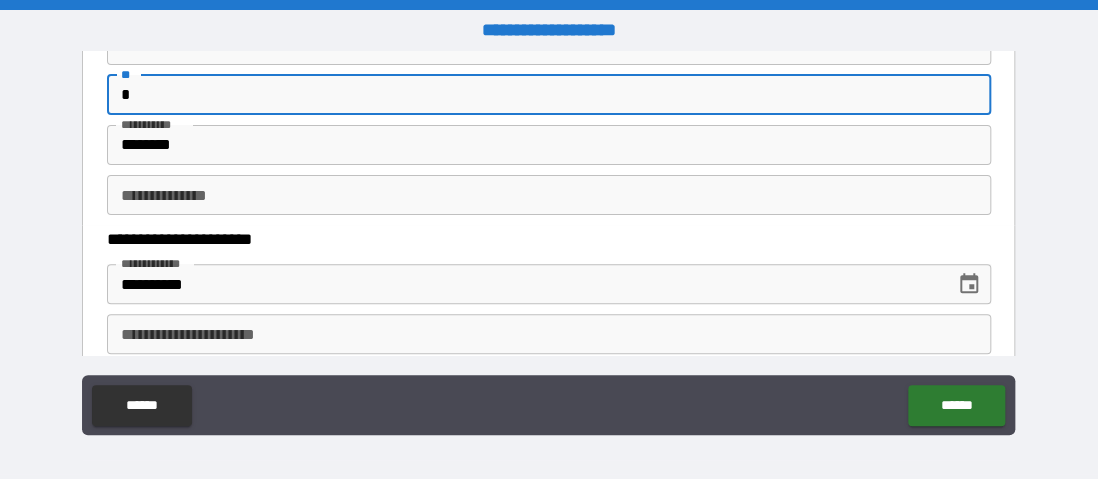 scroll, scrollTop: 200, scrollLeft: 0, axis: vertical 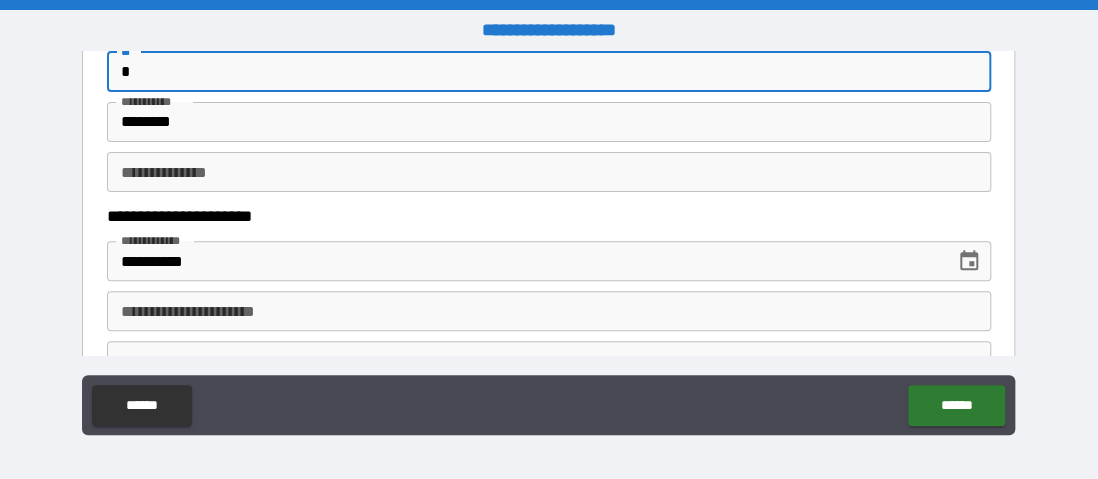 type on "*" 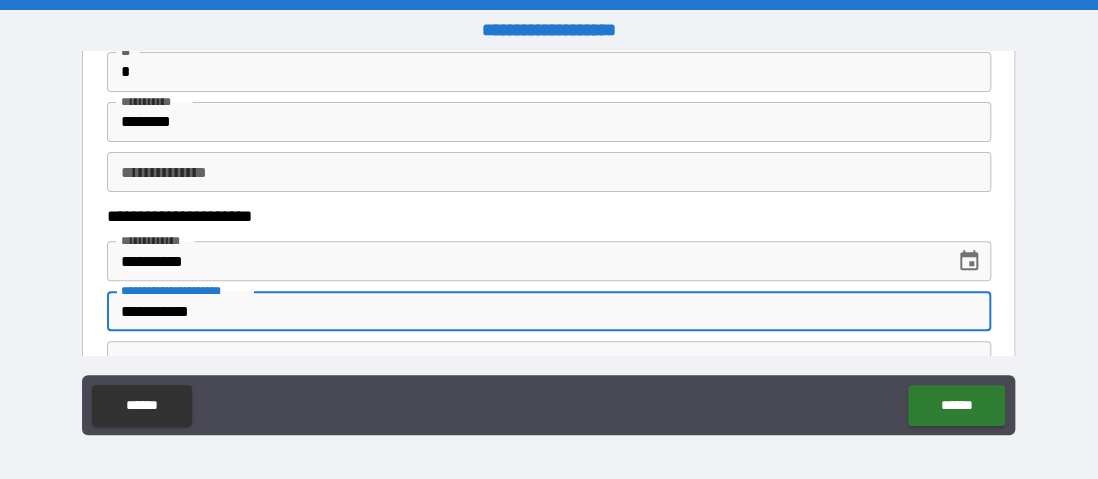 scroll, scrollTop: 300, scrollLeft: 0, axis: vertical 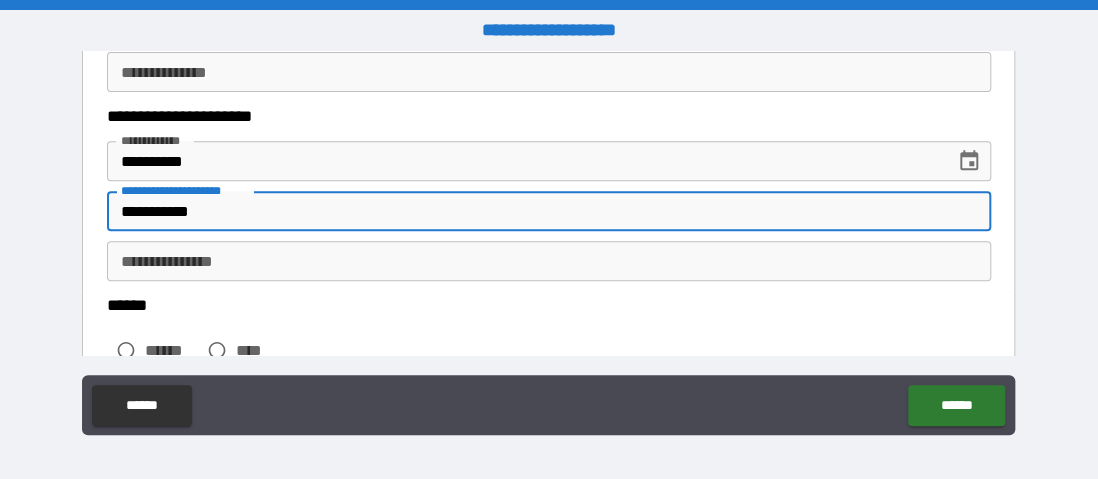 type on "**********" 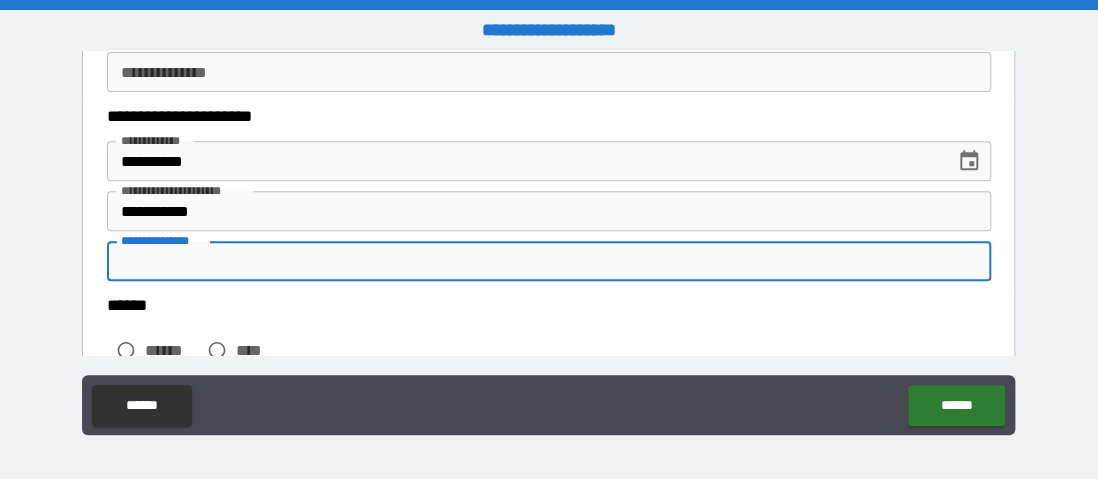 click on "**********" at bounding box center (549, 261) 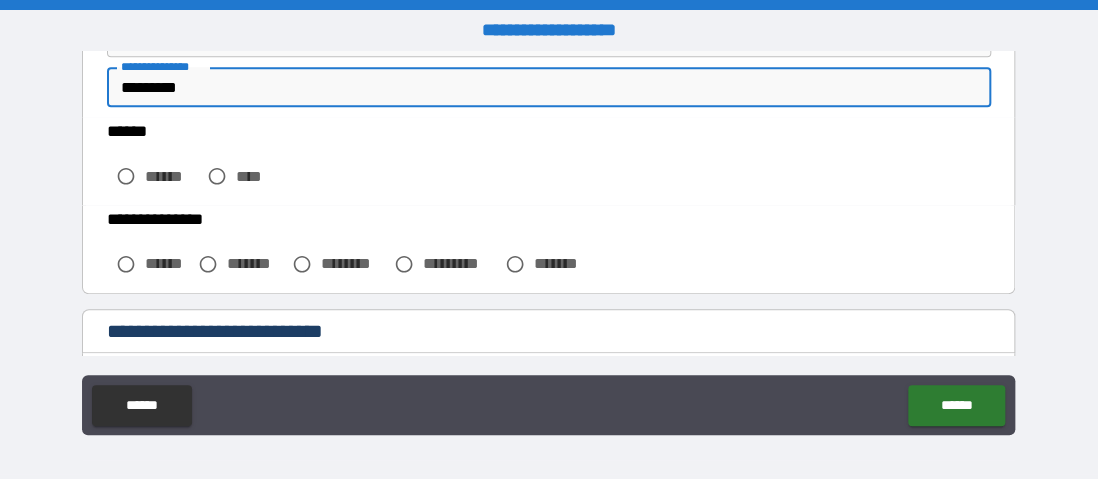 scroll, scrollTop: 500, scrollLeft: 0, axis: vertical 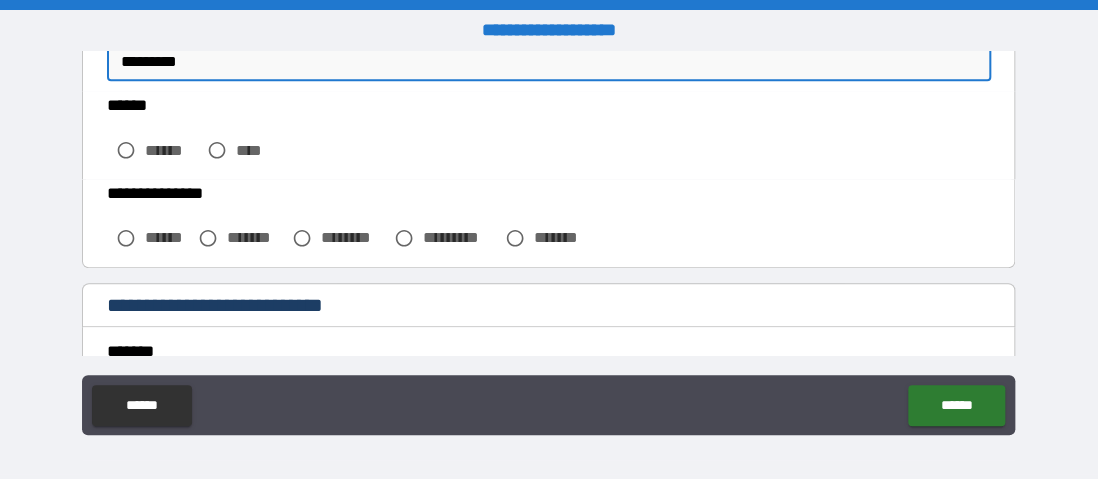 type on "*********" 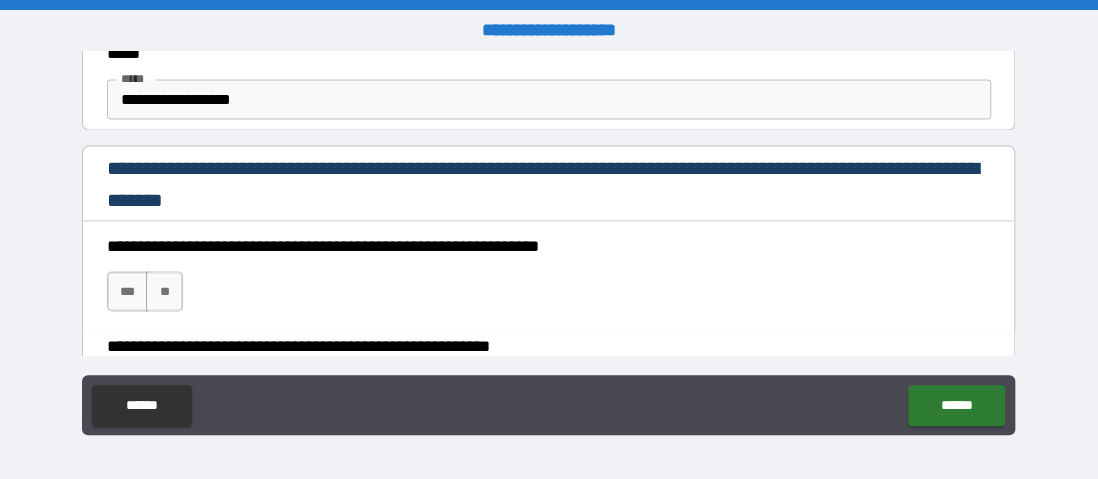 scroll, scrollTop: 1300, scrollLeft: 0, axis: vertical 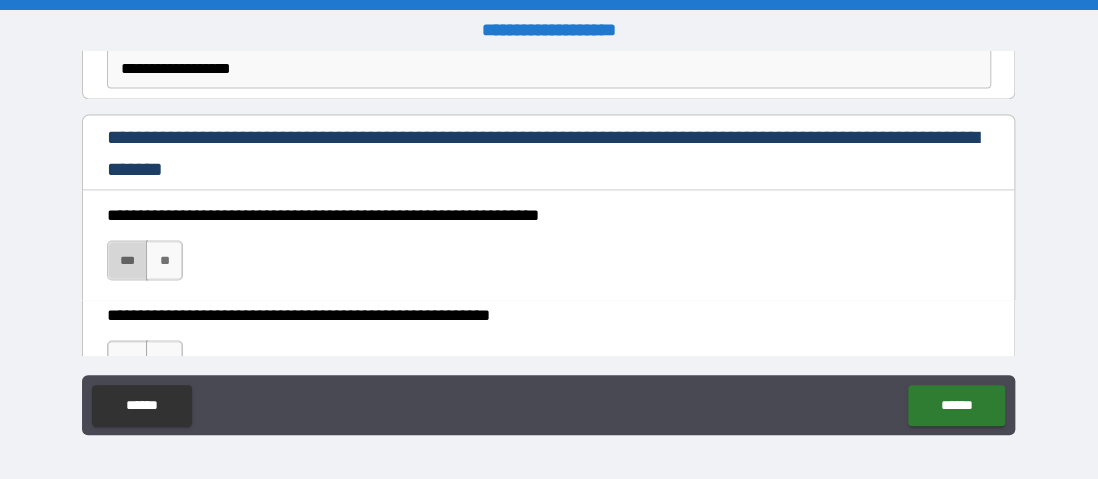 click on "***" at bounding box center (128, 260) 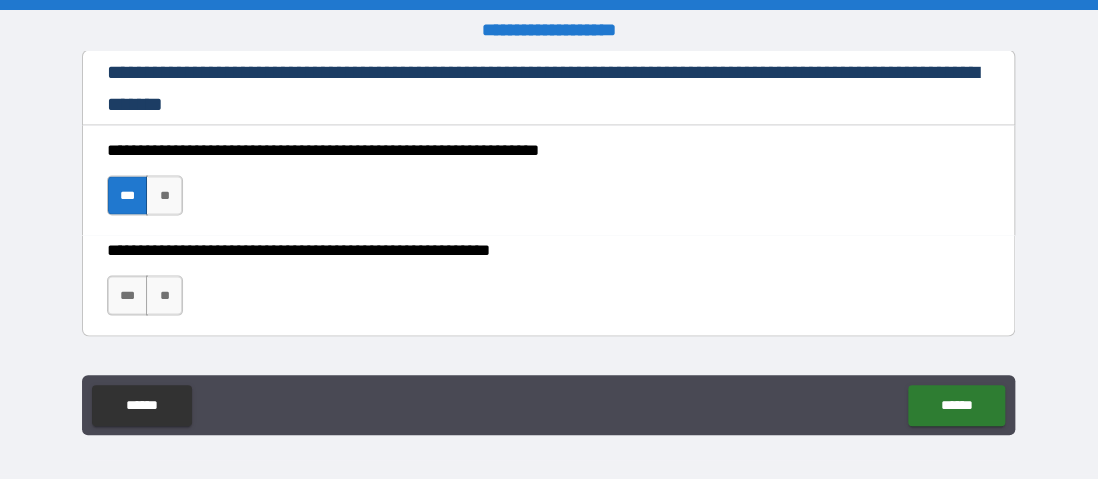 scroll, scrollTop: 1400, scrollLeft: 0, axis: vertical 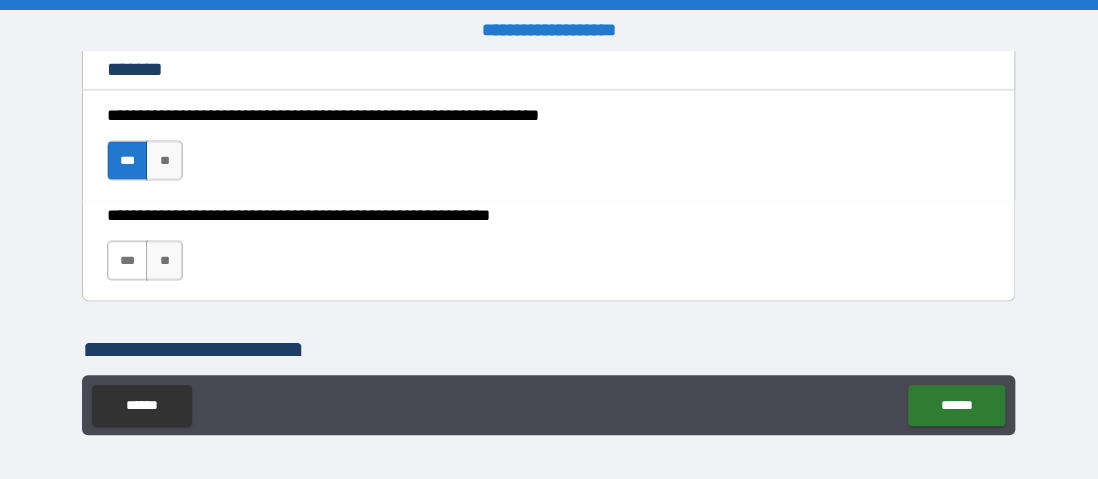 click on "***" at bounding box center [128, 260] 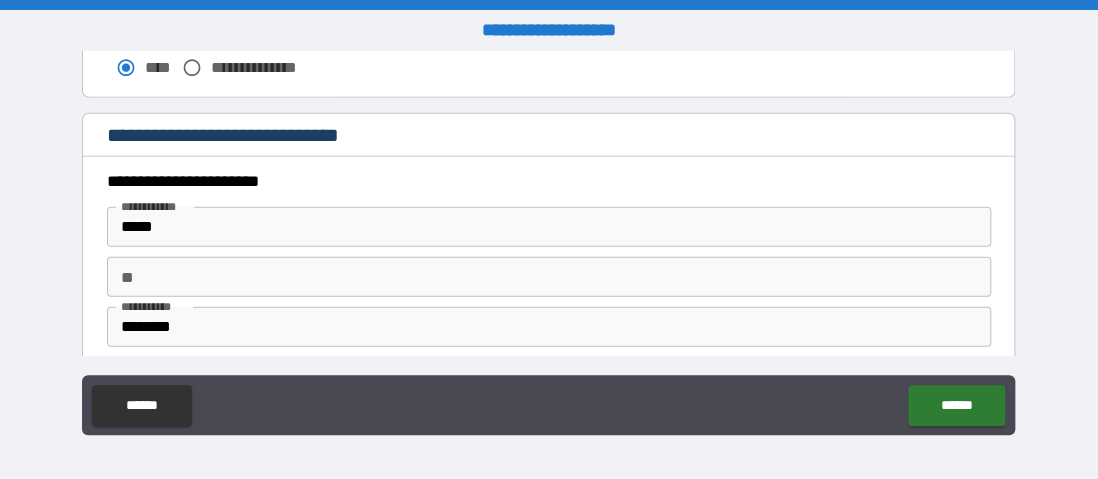 scroll, scrollTop: 1900, scrollLeft: 0, axis: vertical 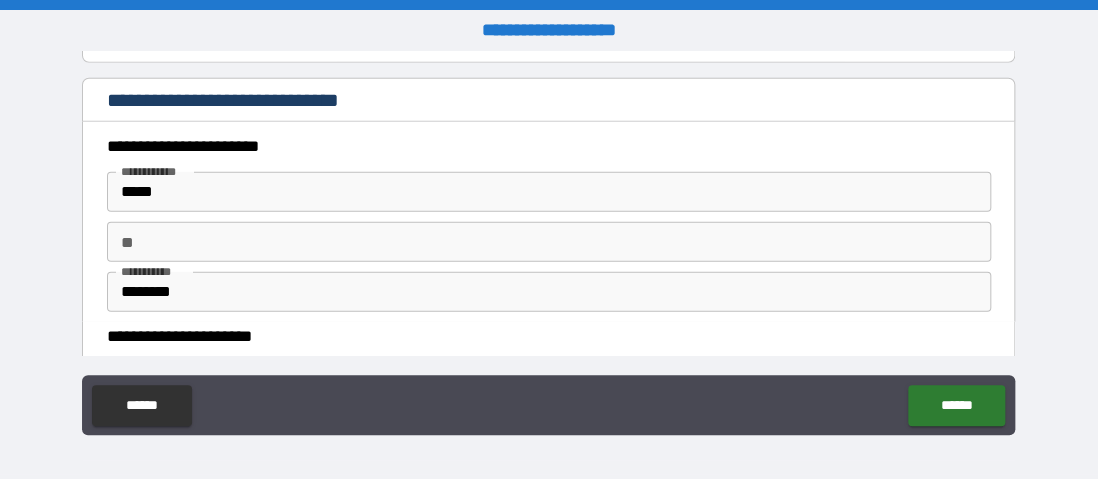 click on "**" at bounding box center [549, 242] 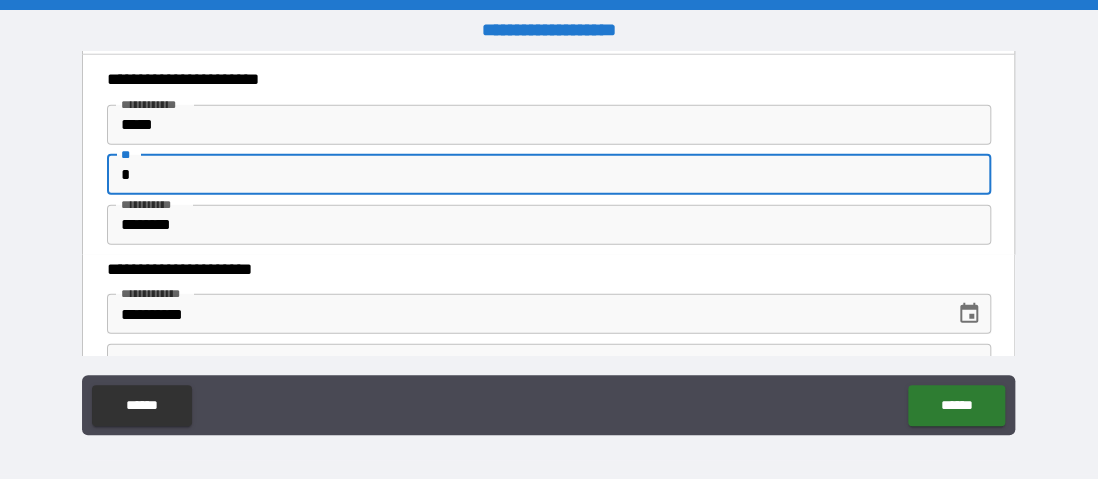 scroll, scrollTop: 2100, scrollLeft: 0, axis: vertical 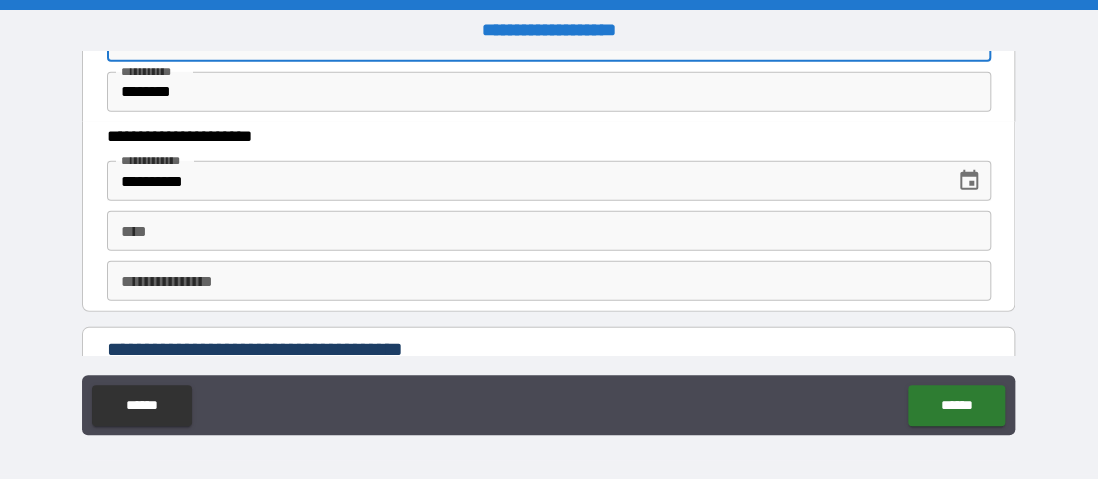 type on "*" 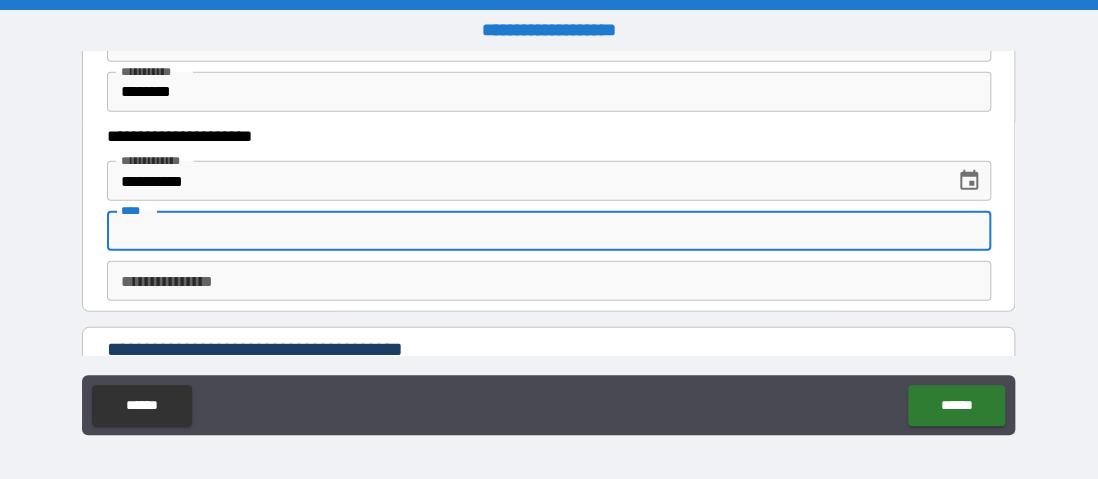 click on "****" at bounding box center [549, 231] 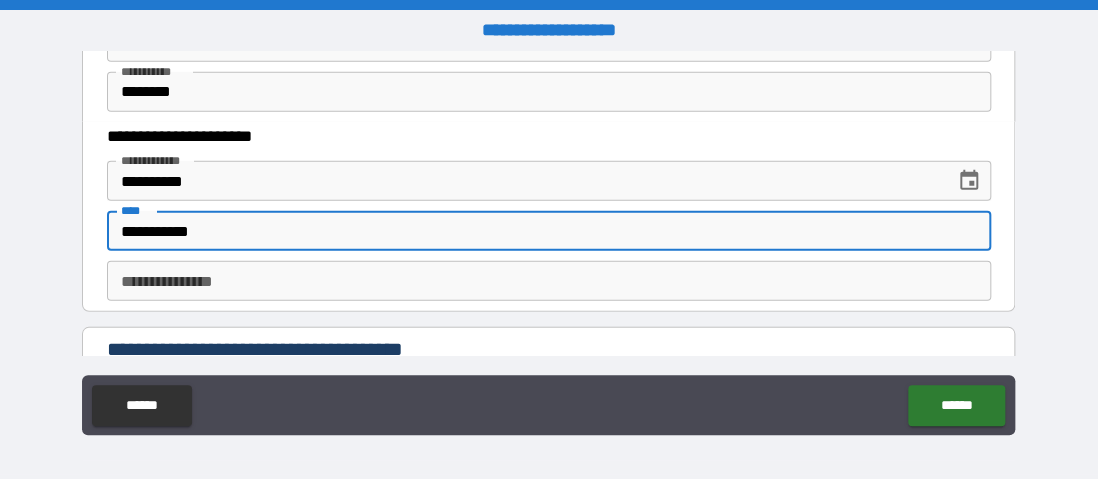 type on "**********" 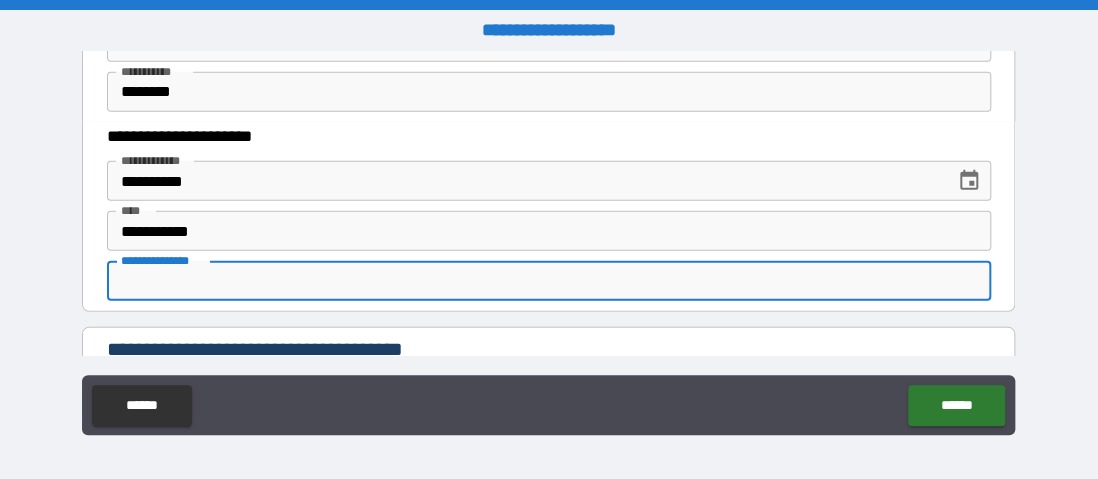 click on "**********" at bounding box center (549, 281) 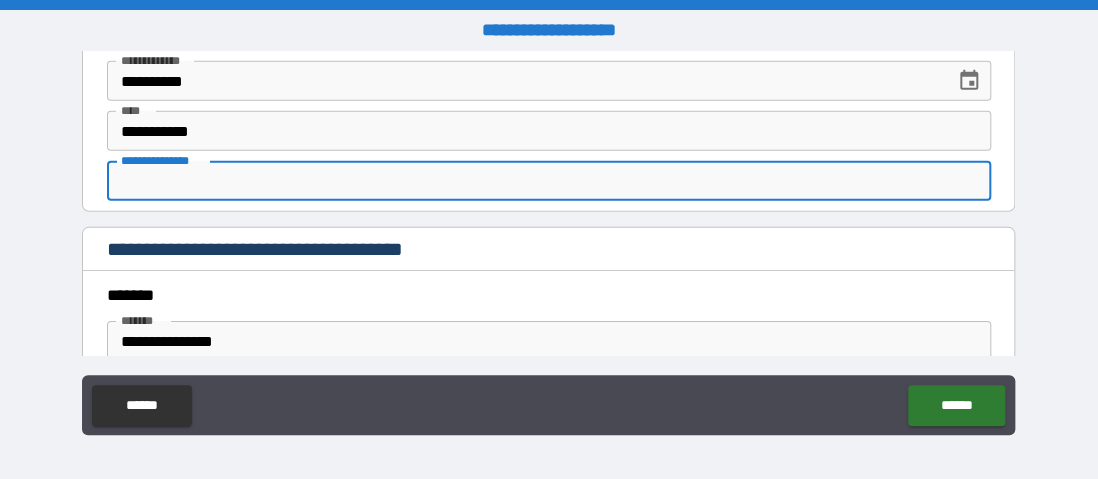 scroll, scrollTop: 2100, scrollLeft: 0, axis: vertical 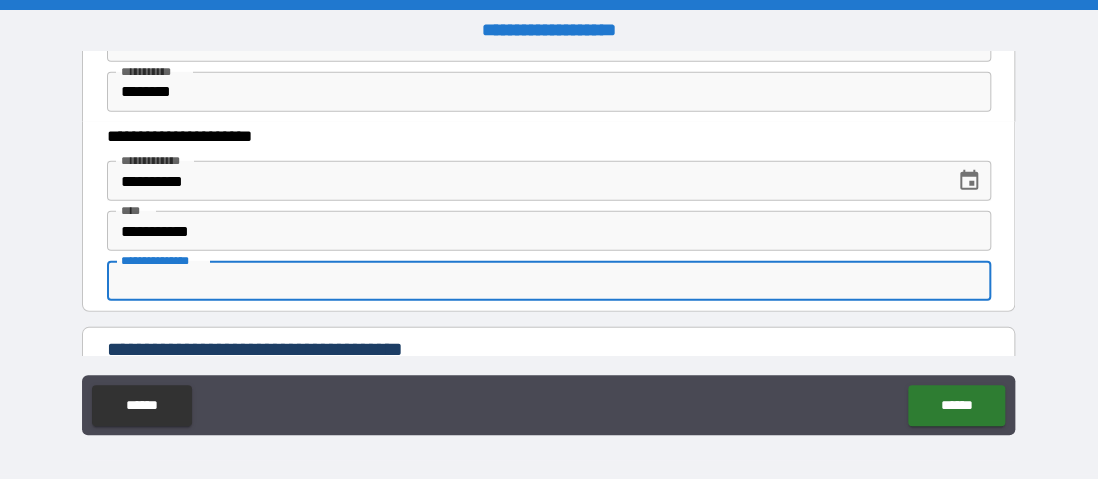 click on "**********" at bounding box center [549, 281] 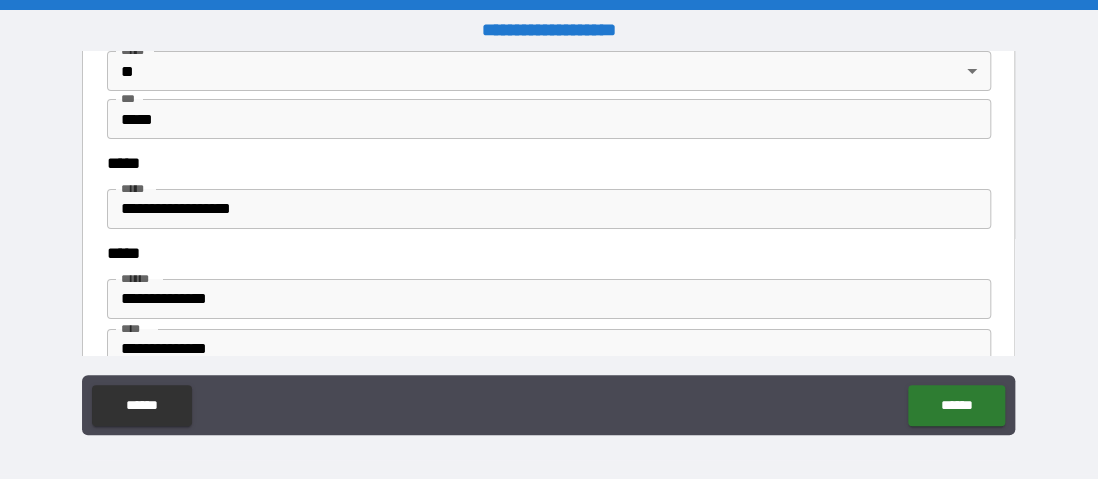 scroll, scrollTop: 2500, scrollLeft: 0, axis: vertical 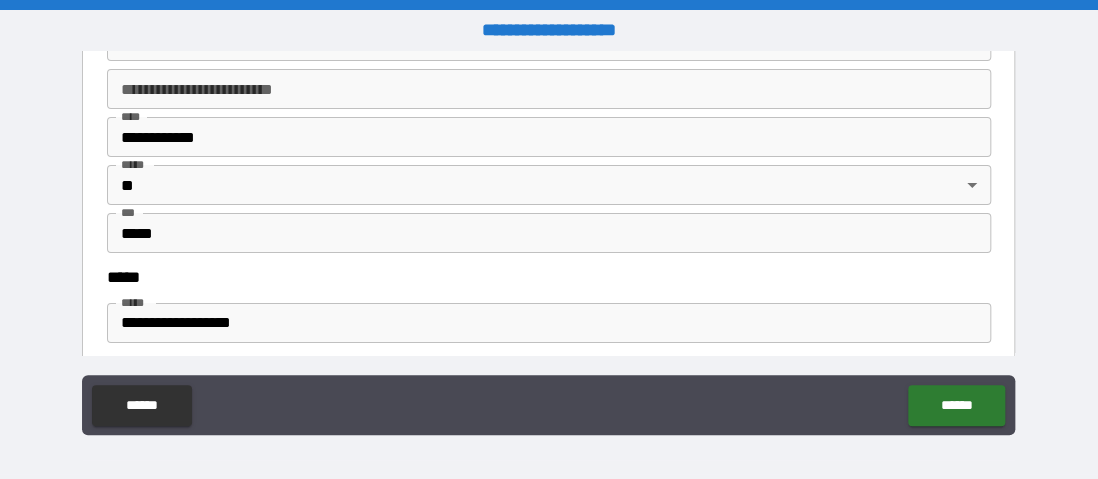 type on "*********" 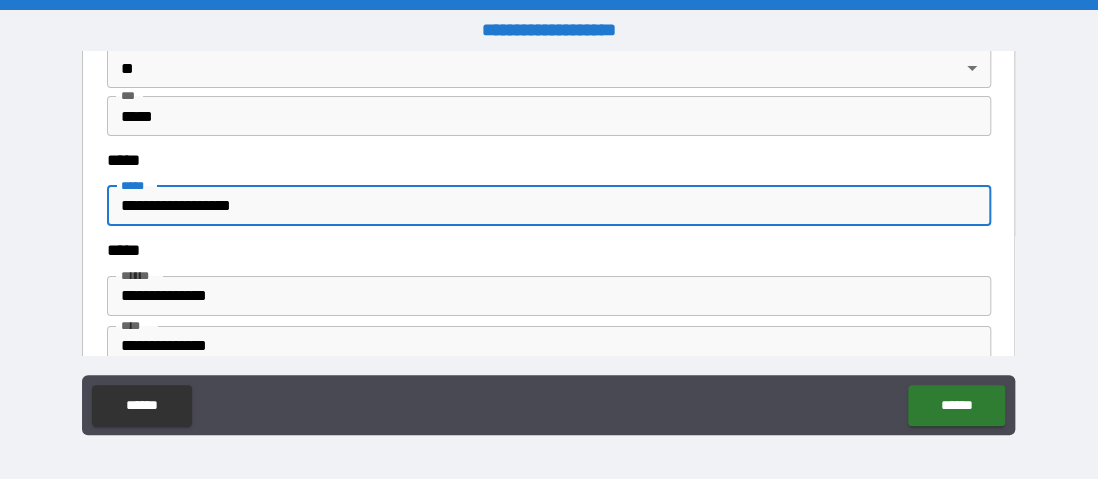 scroll, scrollTop: 2700, scrollLeft: 0, axis: vertical 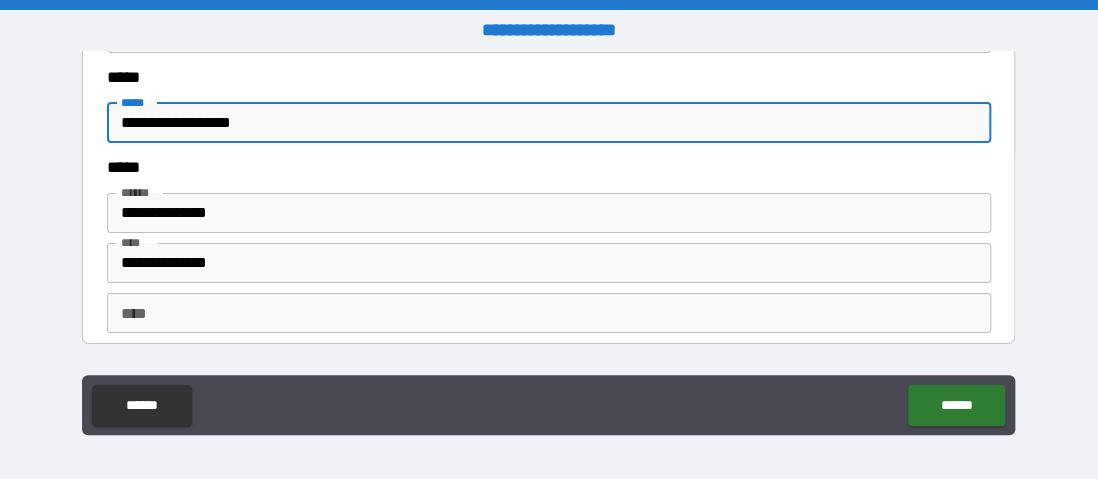 type on "**********" 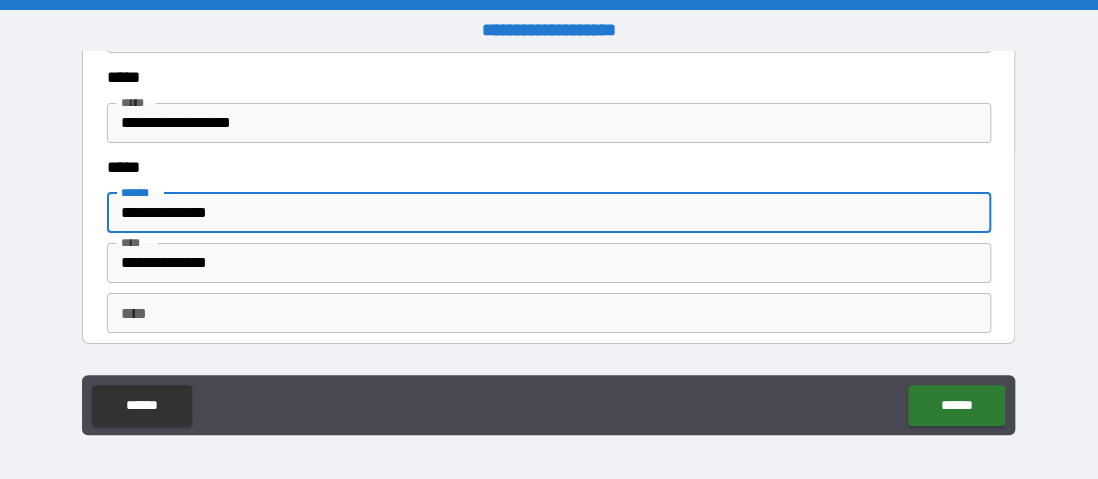 drag, startPoint x: 236, startPoint y: 209, endPoint x: 68, endPoint y: 189, distance: 169.1863 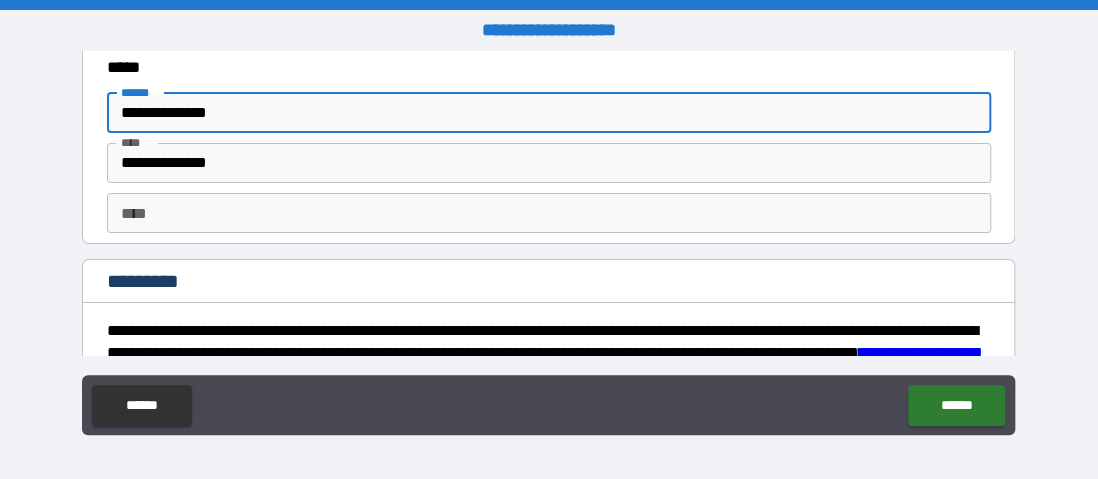 scroll, scrollTop: 2900, scrollLeft: 0, axis: vertical 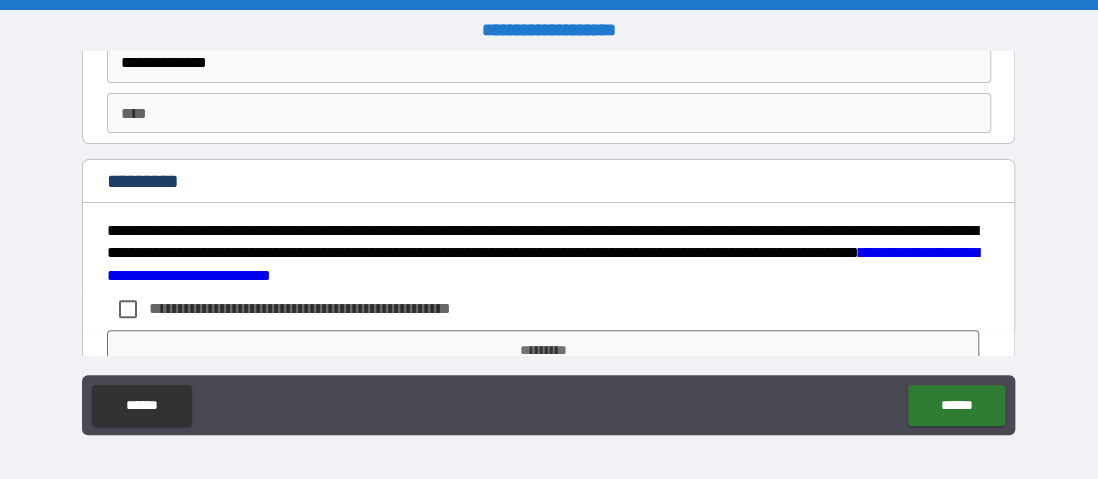 type on "**********" 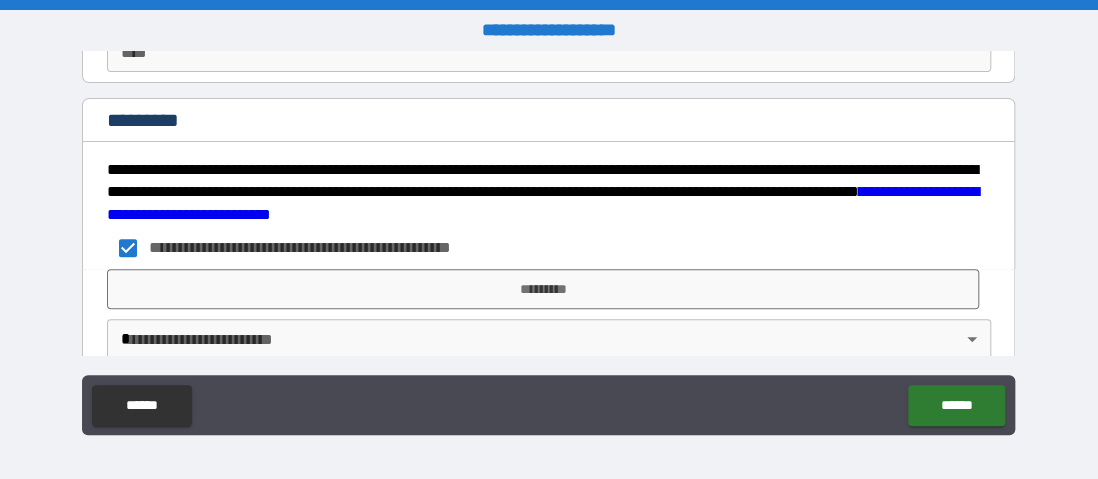scroll, scrollTop: 2991, scrollLeft: 0, axis: vertical 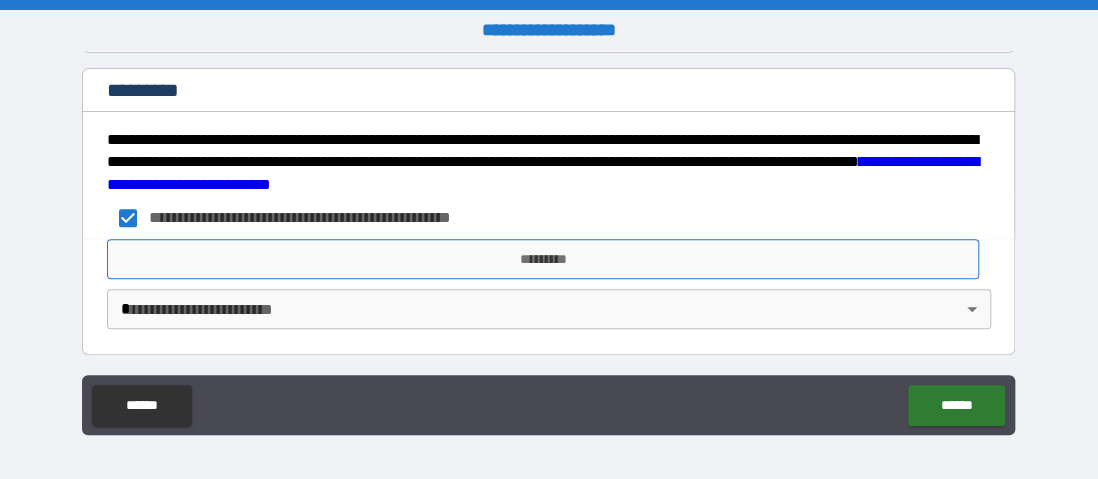 click on "*********" at bounding box center (543, 259) 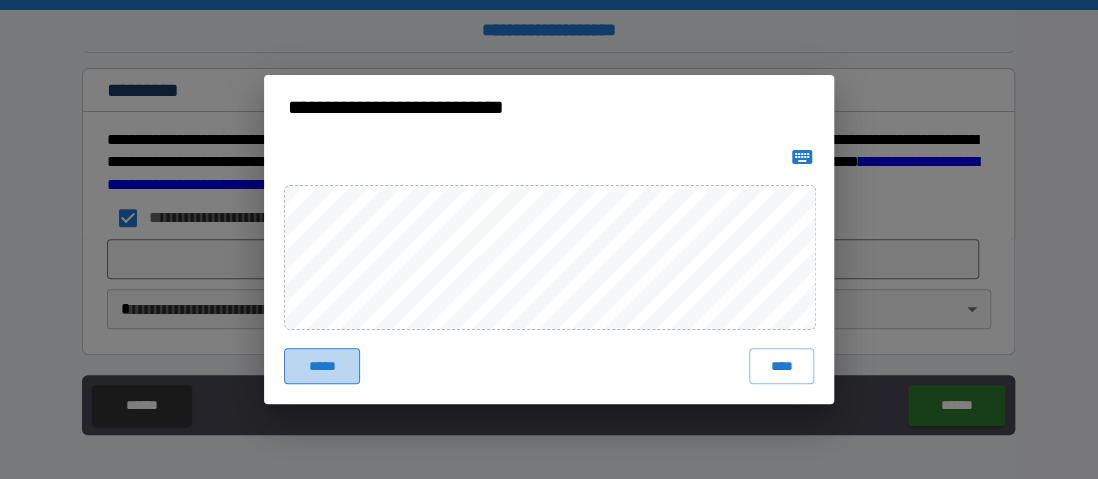 click on "*****" at bounding box center (322, 366) 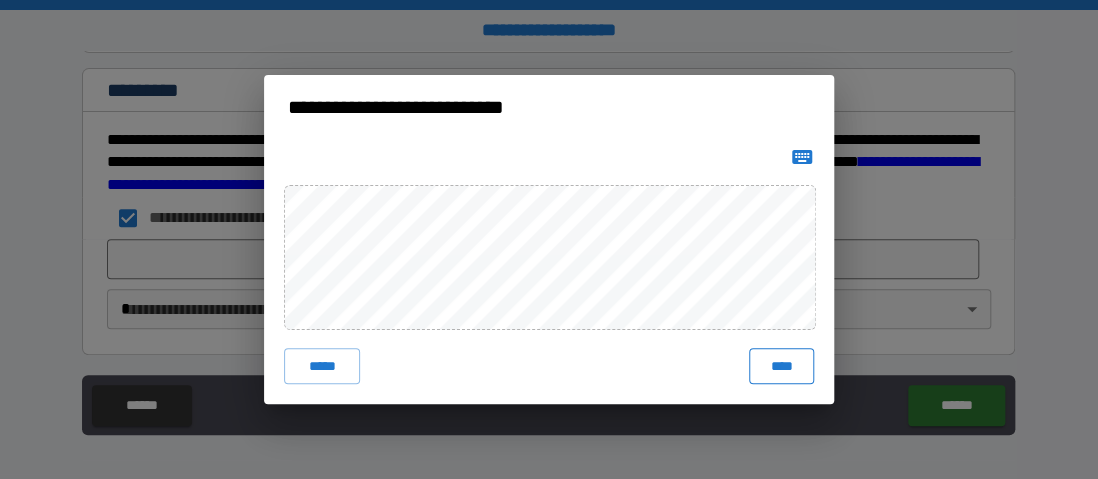 click on "****" at bounding box center (781, 366) 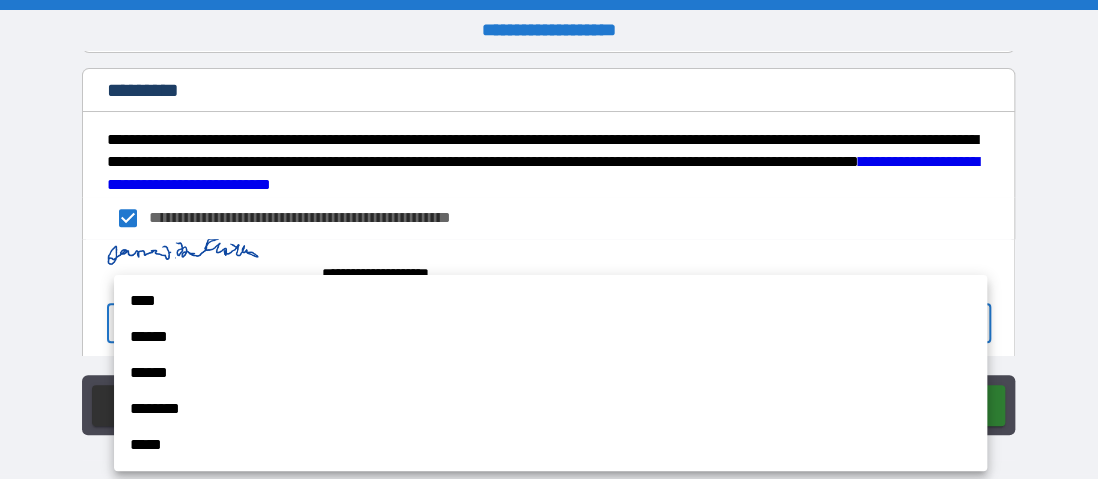click on "**********" at bounding box center [549, 239] 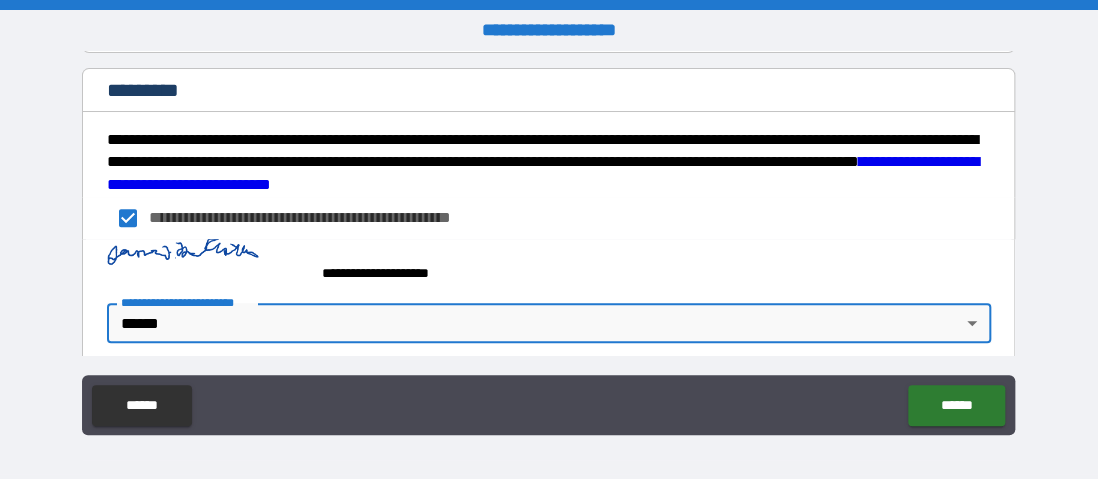 click on "**********" at bounding box center (549, 239) 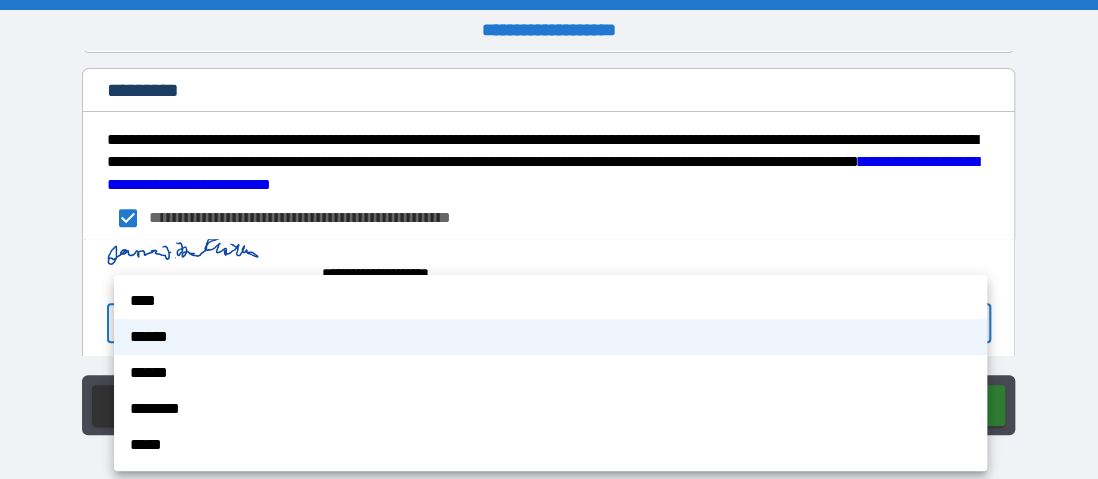 click on "****" at bounding box center (550, 301) 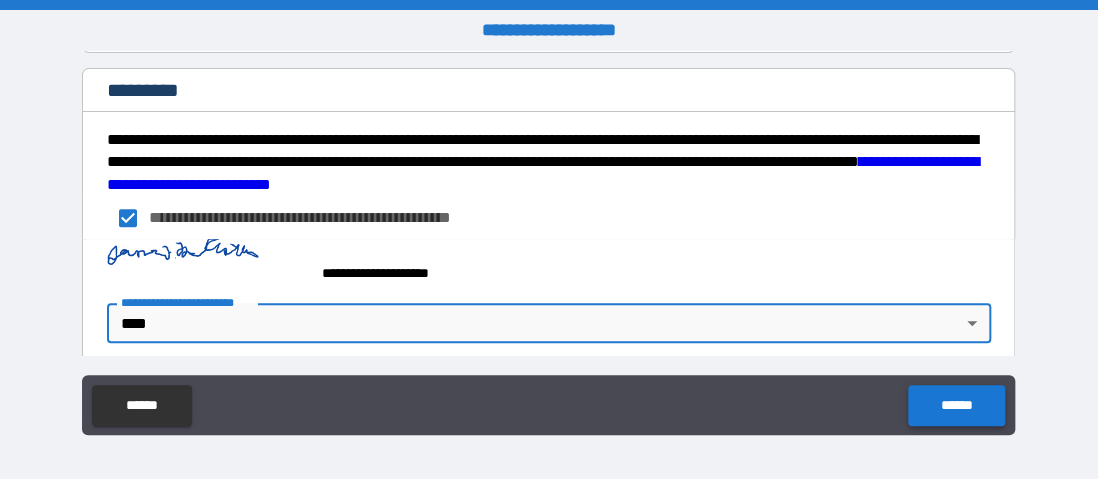 click on "******" at bounding box center (956, 405) 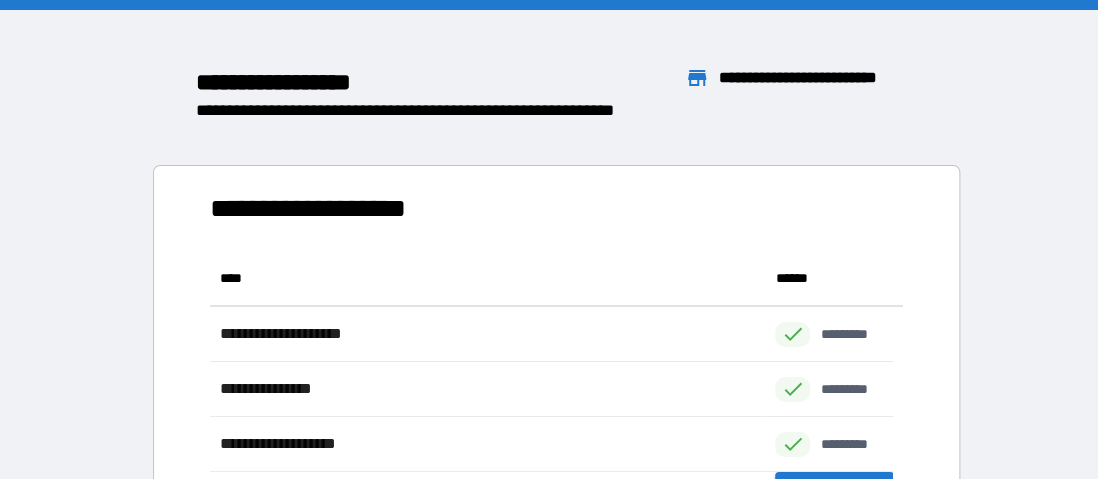scroll, scrollTop: 16, scrollLeft: 16, axis: both 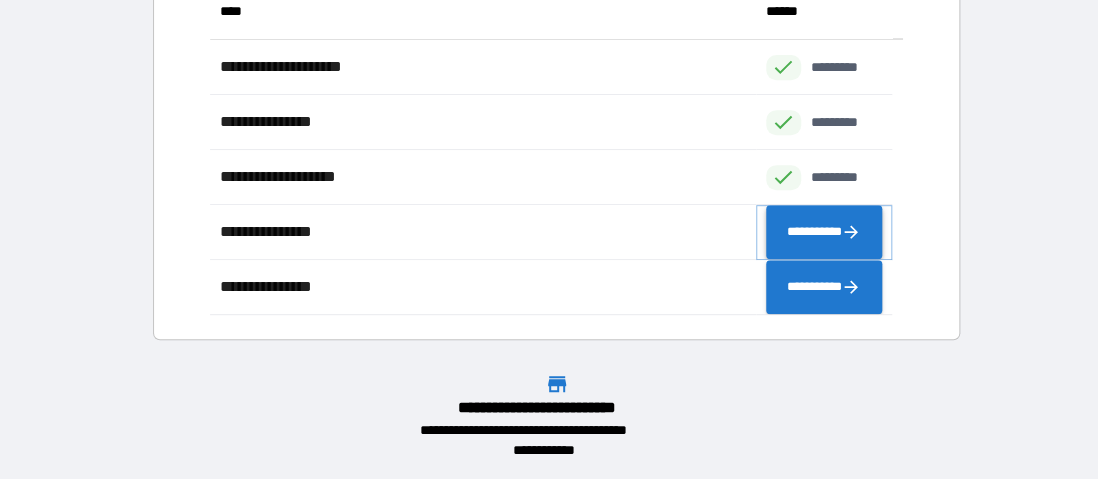click on "**********" at bounding box center (824, 232) 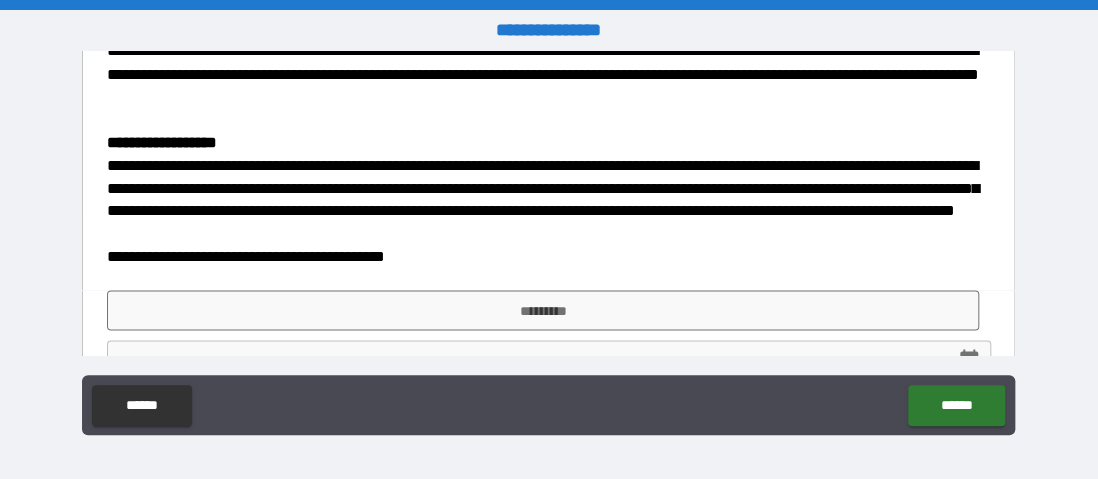 scroll, scrollTop: 1415, scrollLeft: 0, axis: vertical 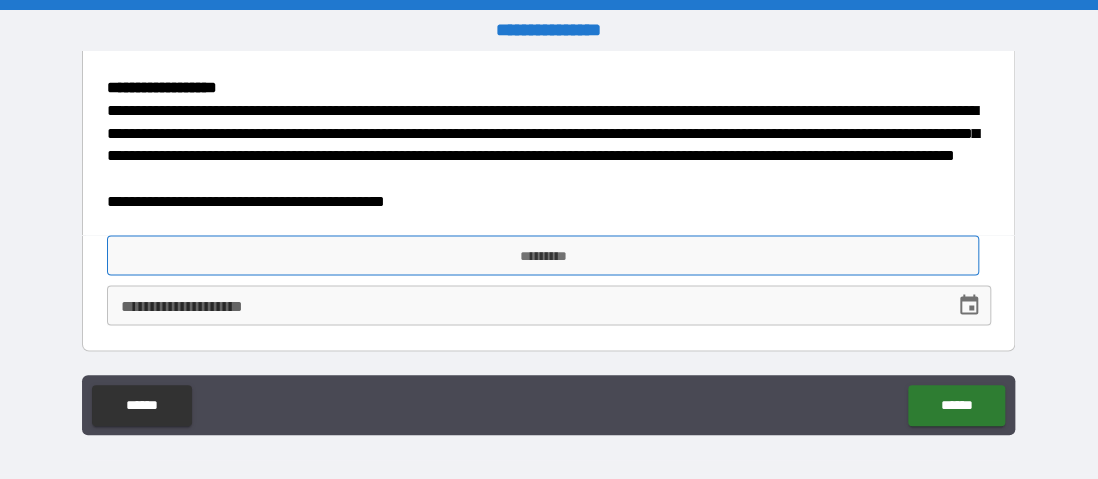 click on "*********" at bounding box center [543, 255] 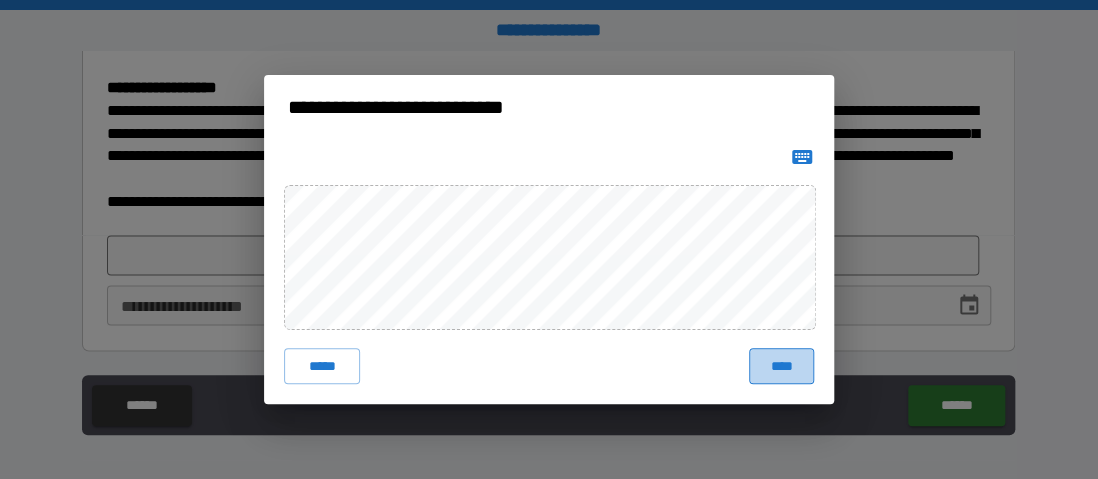 click on "****" at bounding box center (781, 366) 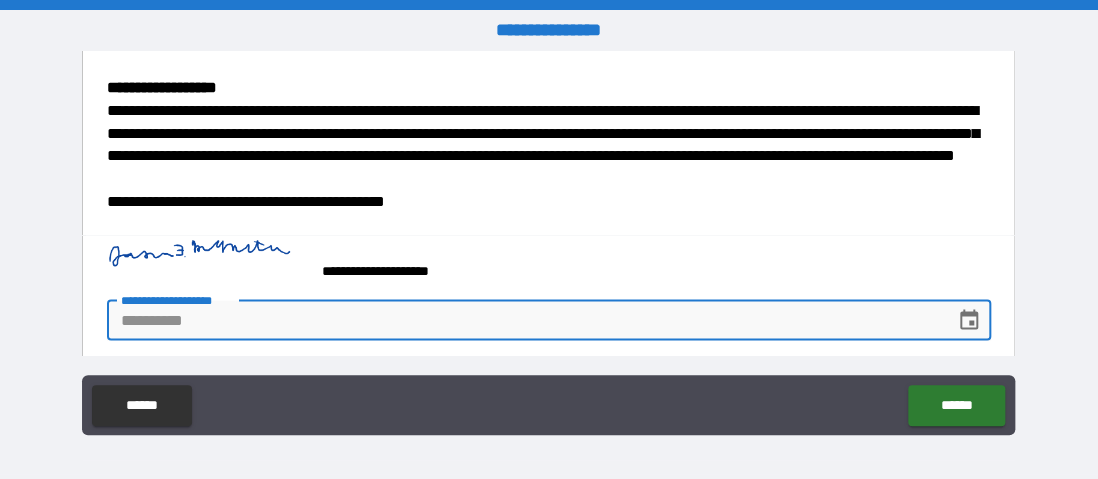 click on "**********" at bounding box center [524, 320] 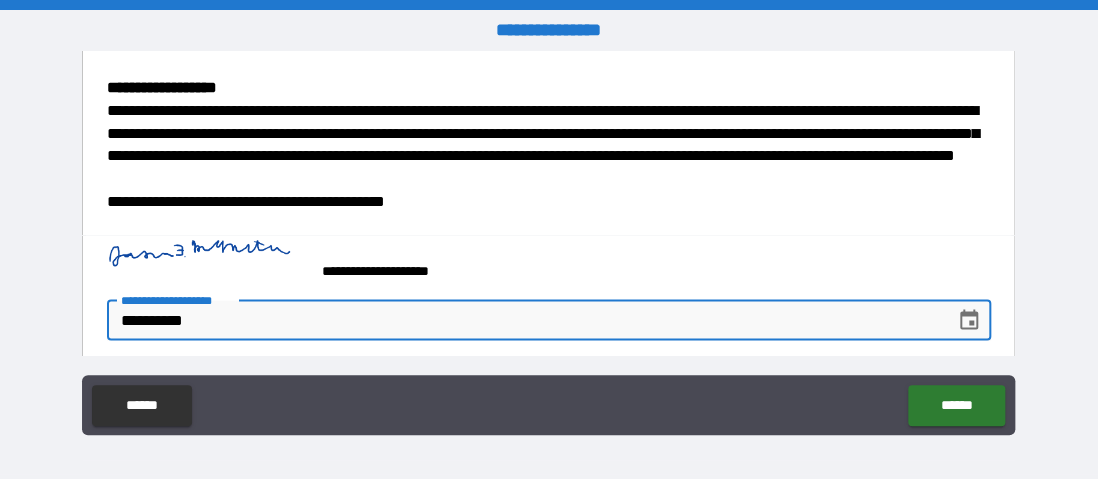 scroll, scrollTop: 1429, scrollLeft: 0, axis: vertical 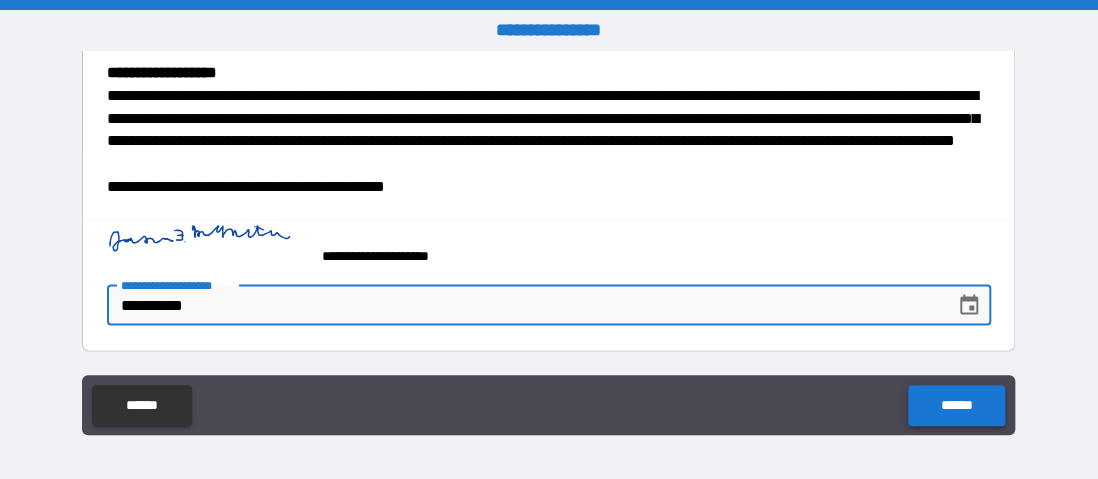 type on "**********" 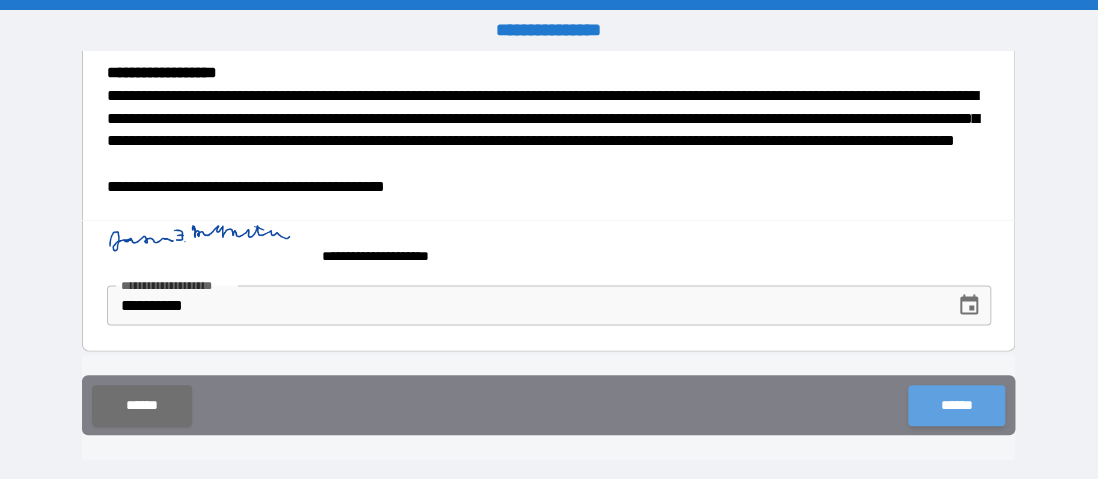 click on "******" at bounding box center [956, 405] 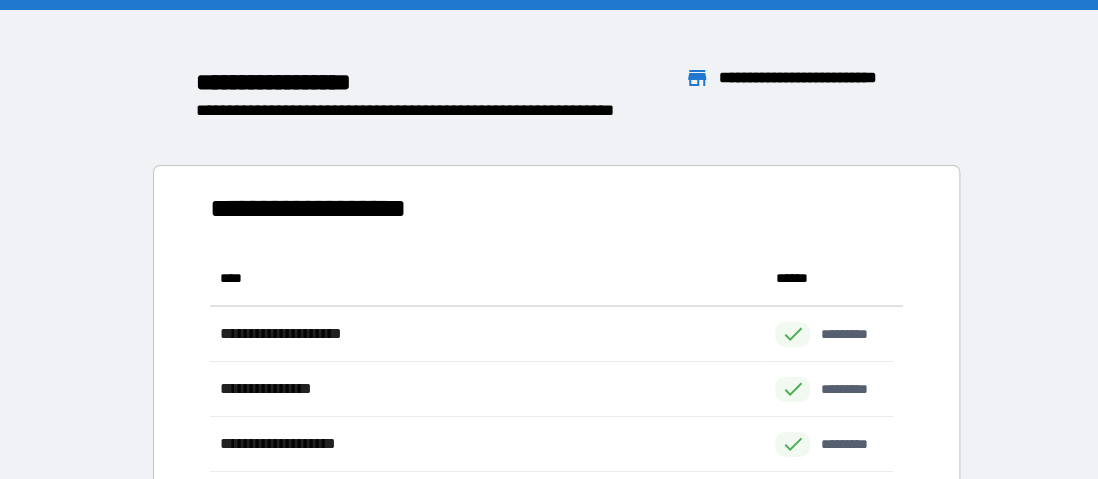 scroll, scrollTop: 316, scrollLeft: 667, axis: both 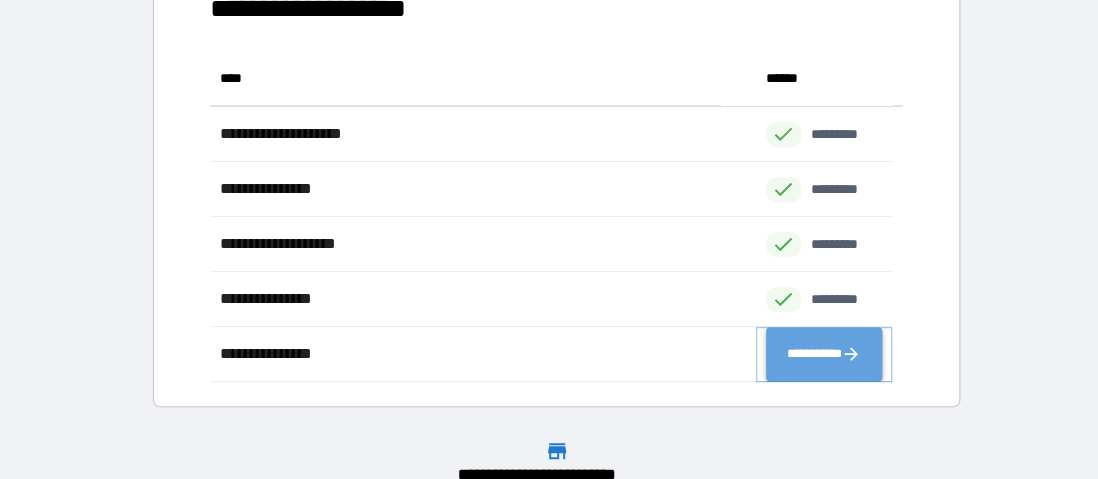 click on "**********" at bounding box center (824, 354) 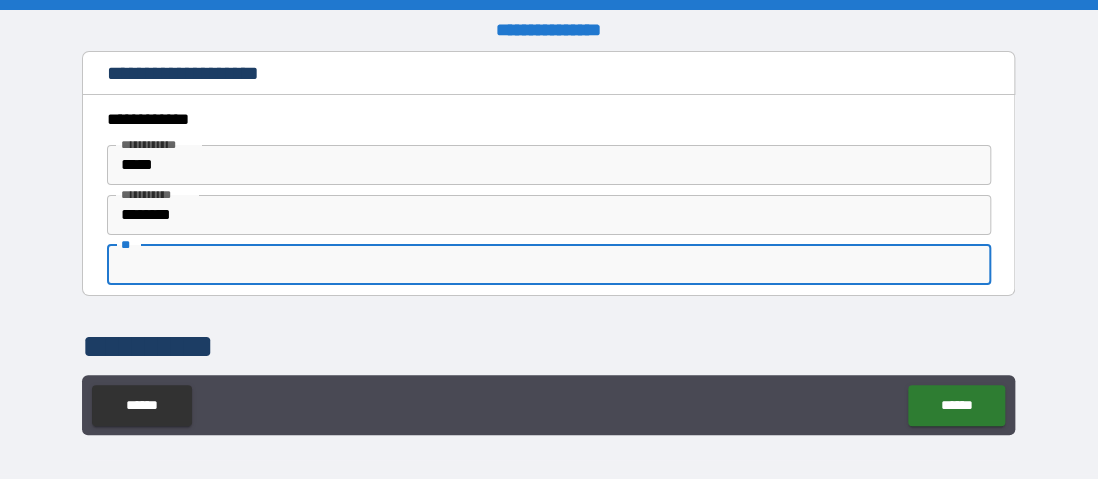 click on "**" at bounding box center (549, 265) 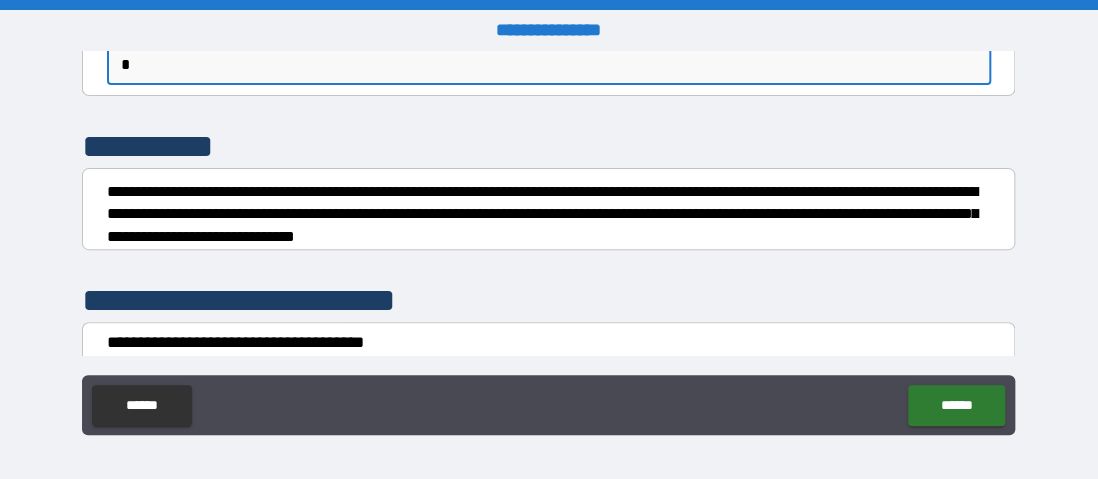 scroll, scrollTop: 300, scrollLeft: 0, axis: vertical 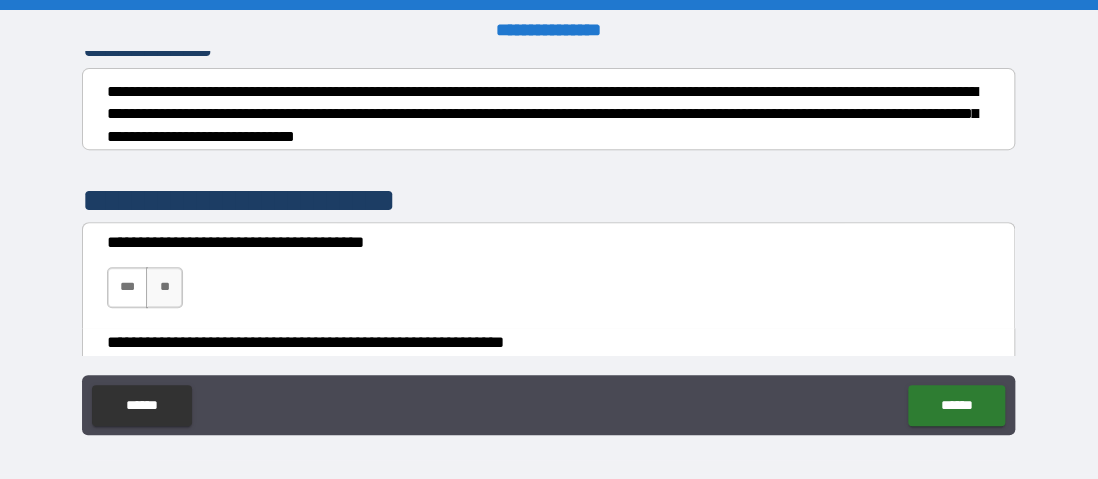 type on "*" 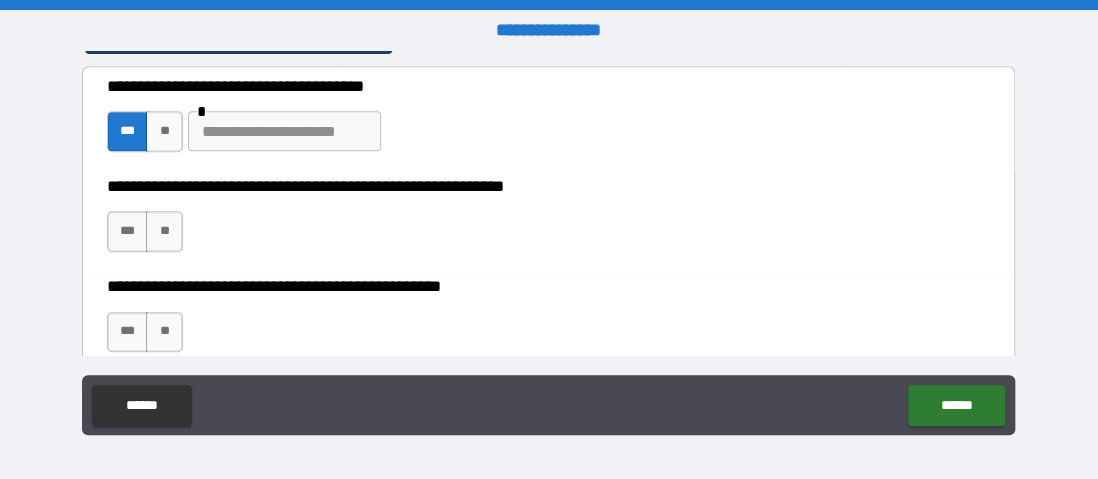 scroll, scrollTop: 500, scrollLeft: 0, axis: vertical 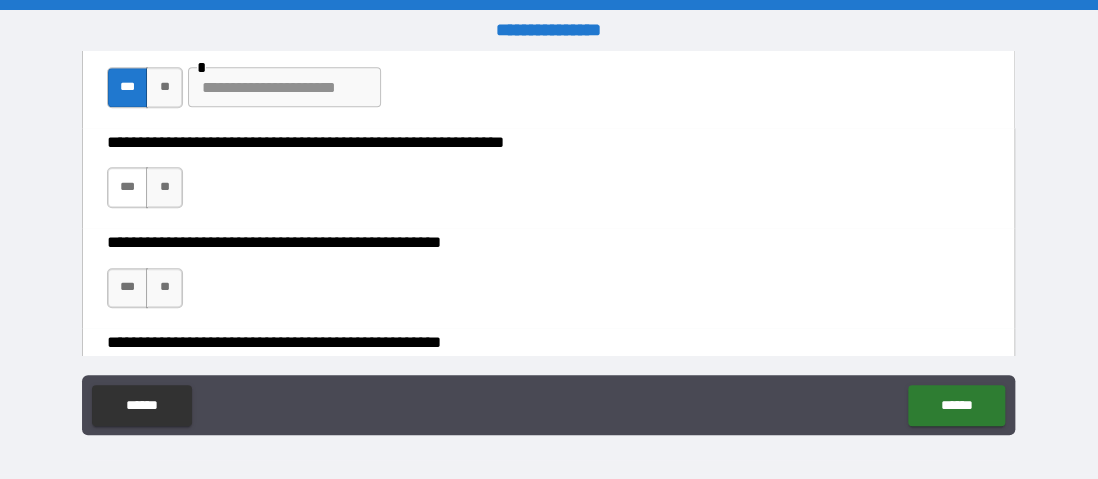 click on "***" at bounding box center (128, 187) 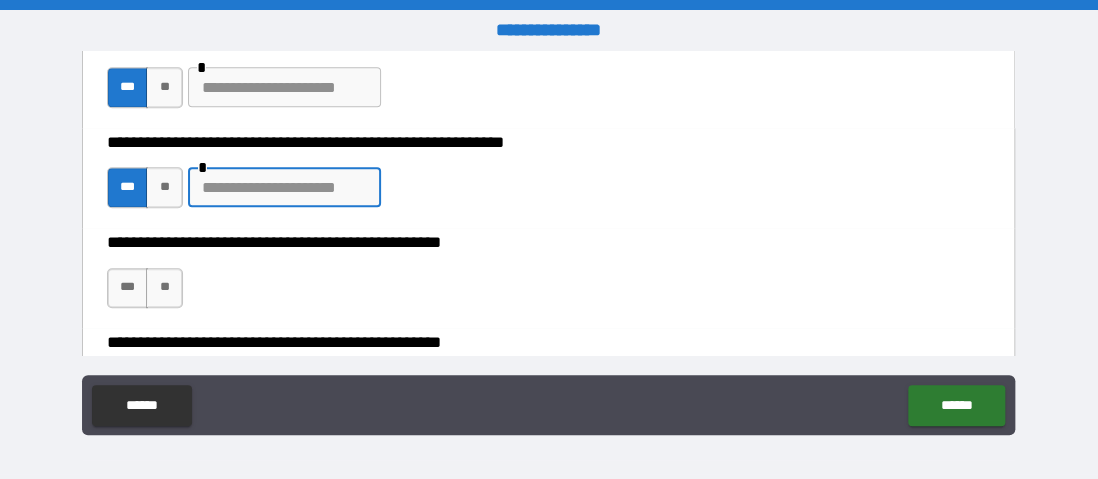 click at bounding box center [284, 187] 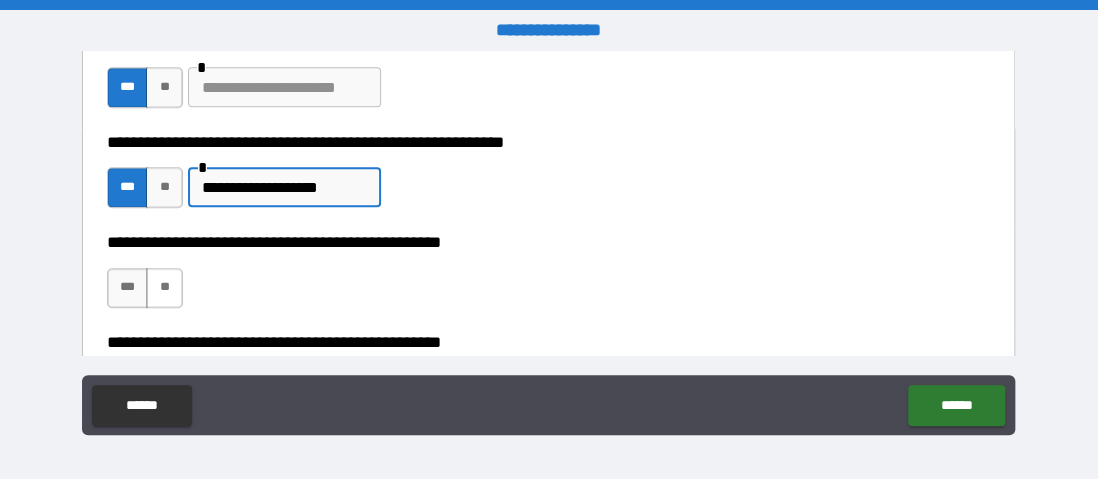 type on "**********" 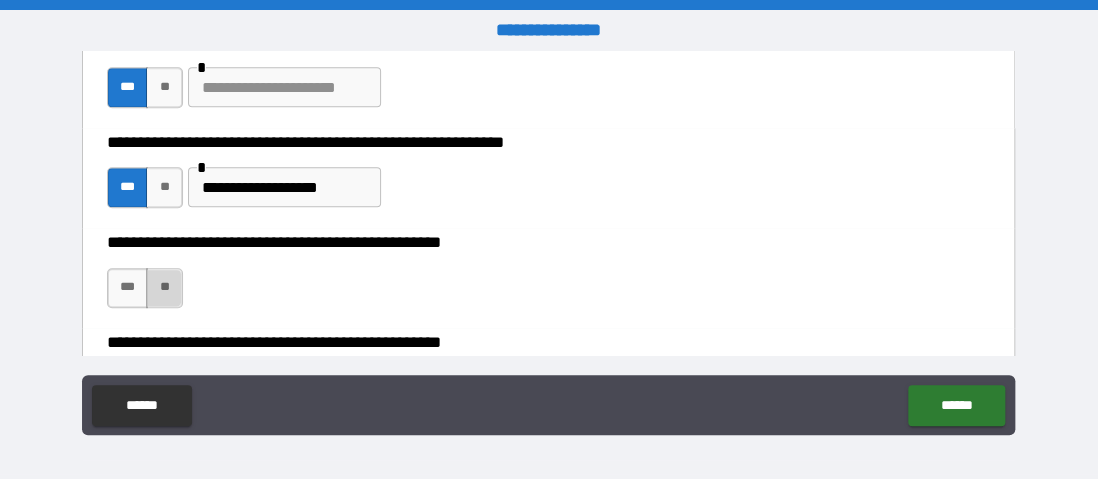 click on "**" at bounding box center (164, 288) 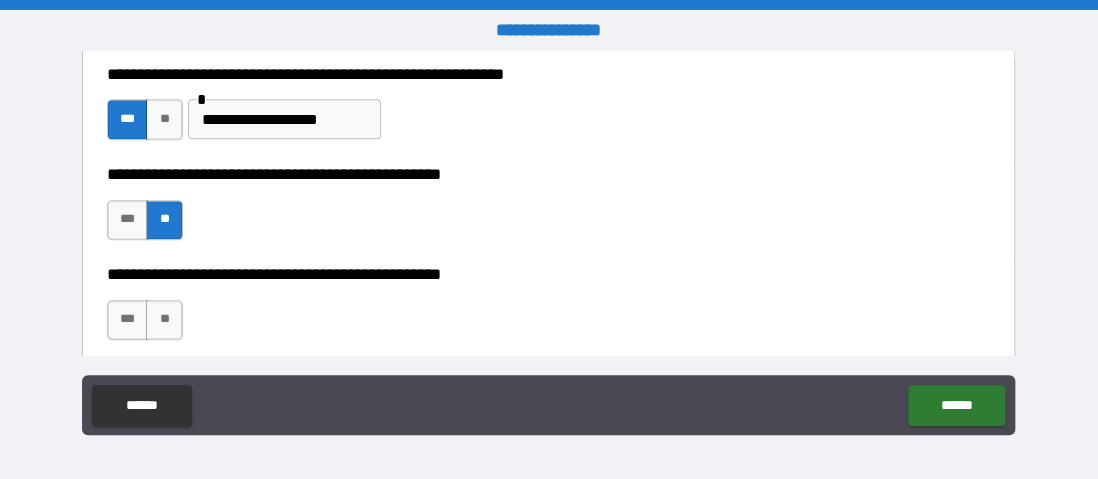 scroll, scrollTop: 600, scrollLeft: 0, axis: vertical 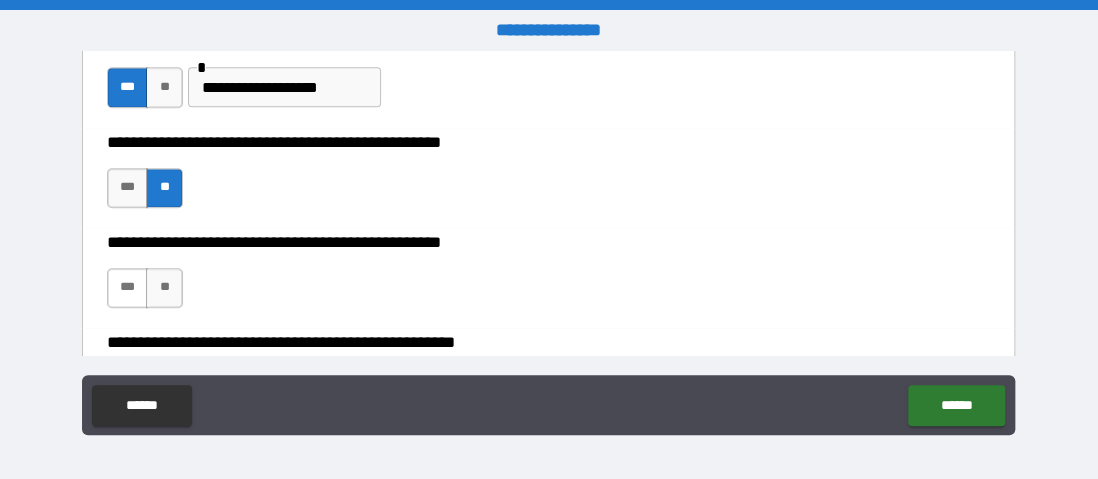 click on "***" at bounding box center (128, 288) 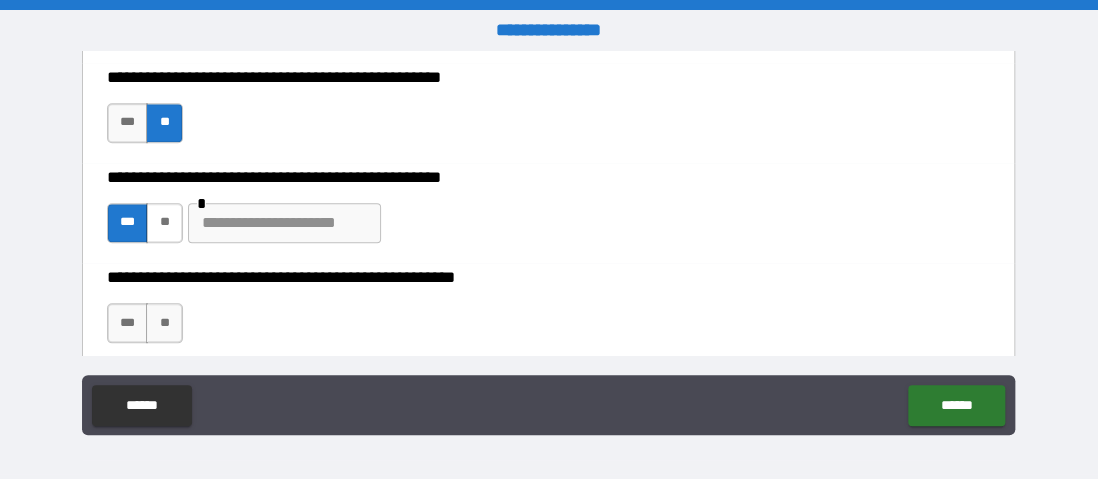 scroll, scrollTop: 700, scrollLeft: 0, axis: vertical 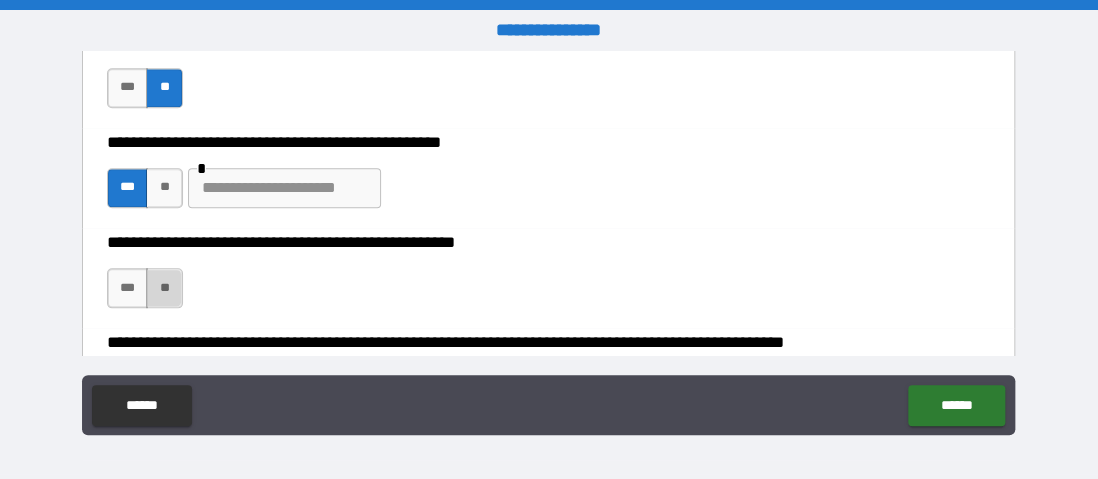 click on "**" at bounding box center (164, 288) 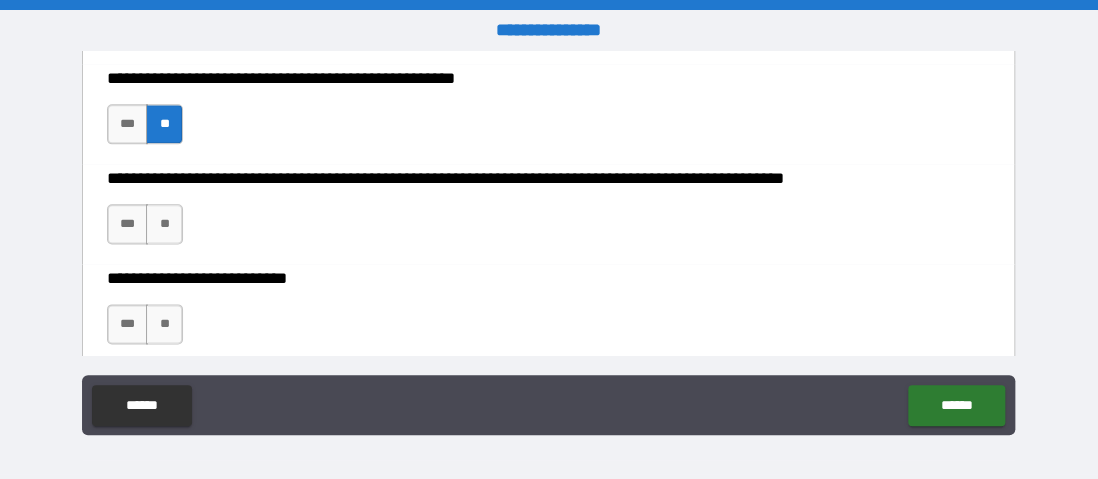 scroll, scrollTop: 900, scrollLeft: 0, axis: vertical 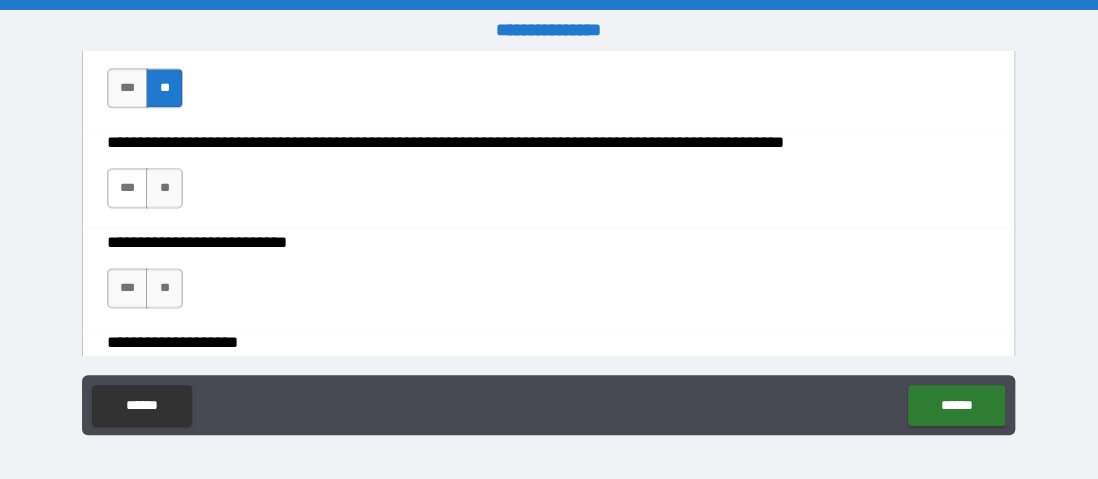 click on "***" at bounding box center (128, 188) 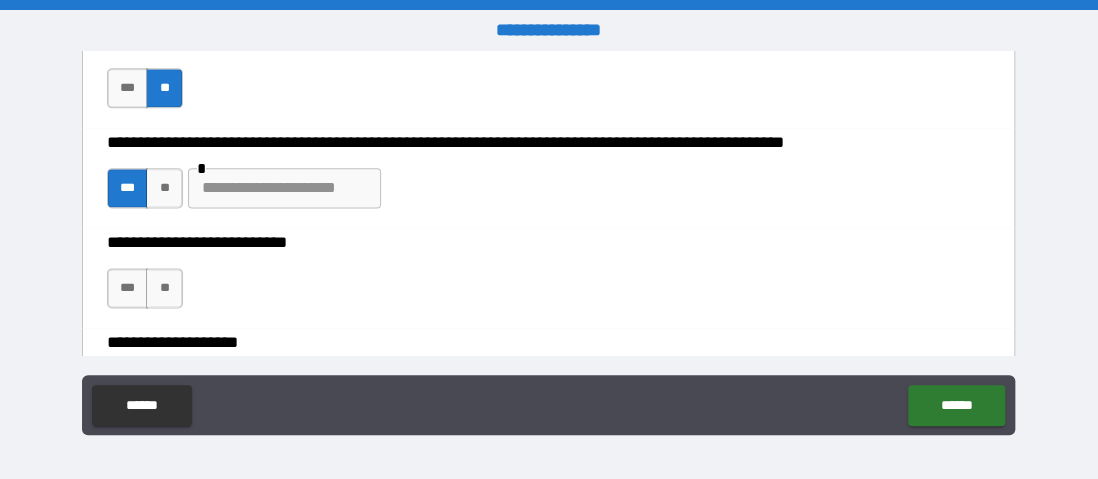click at bounding box center (284, 188) 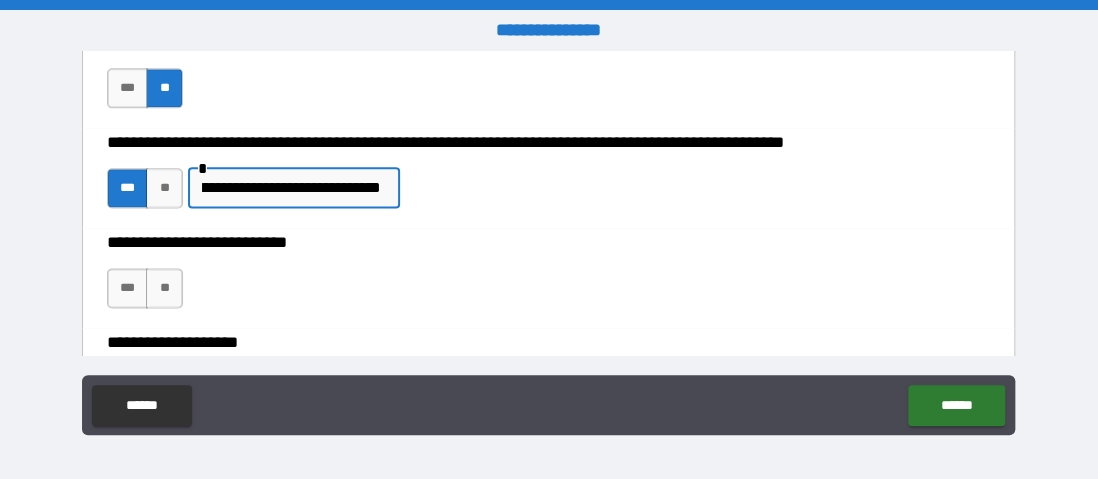 scroll, scrollTop: 0, scrollLeft: 288, axis: horizontal 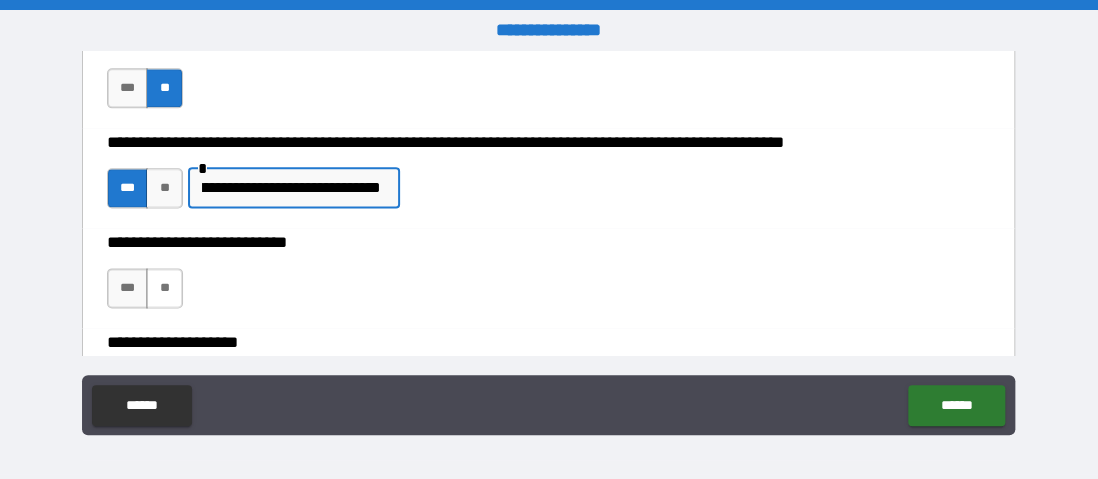 type on "**********" 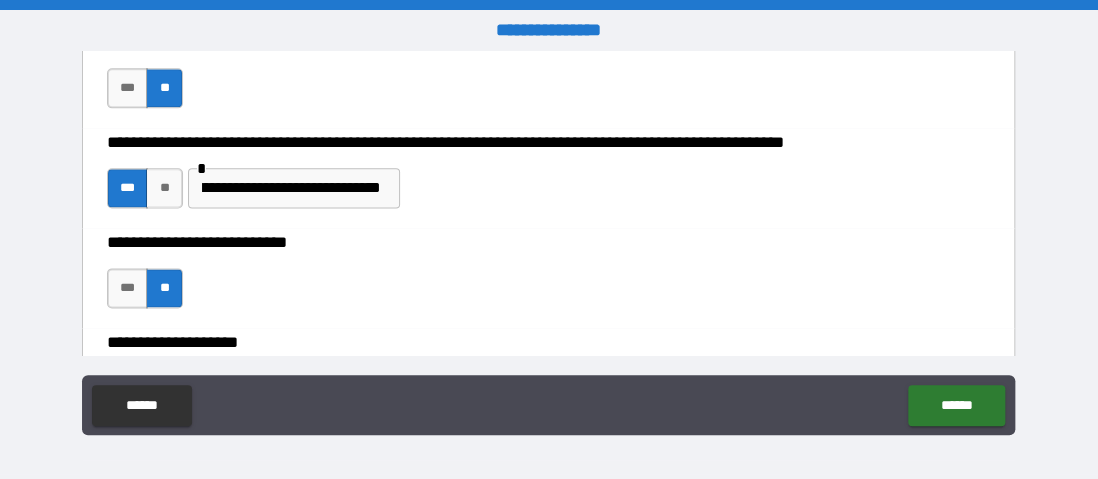 scroll, scrollTop: 0, scrollLeft: 0, axis: both 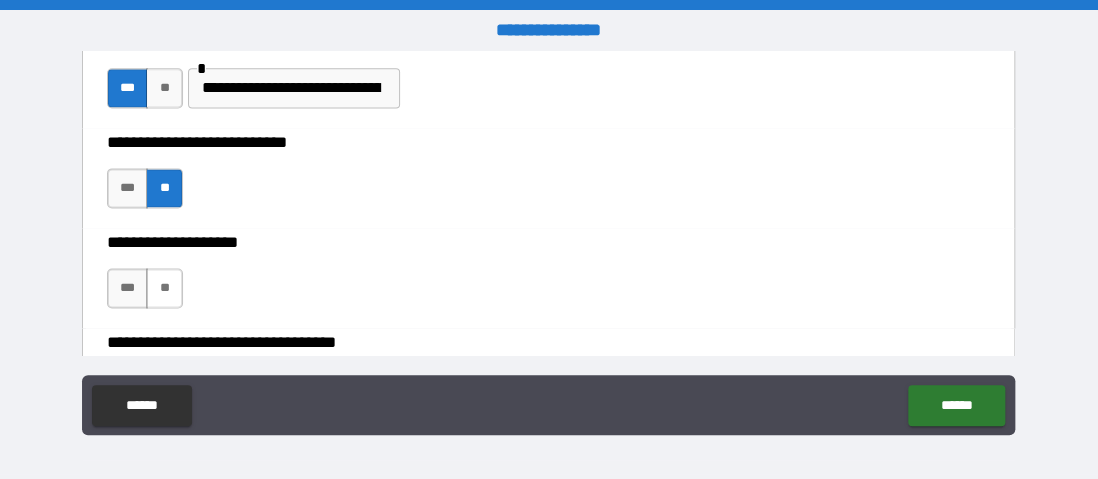 click on "**" at bounding box center (164, 288) 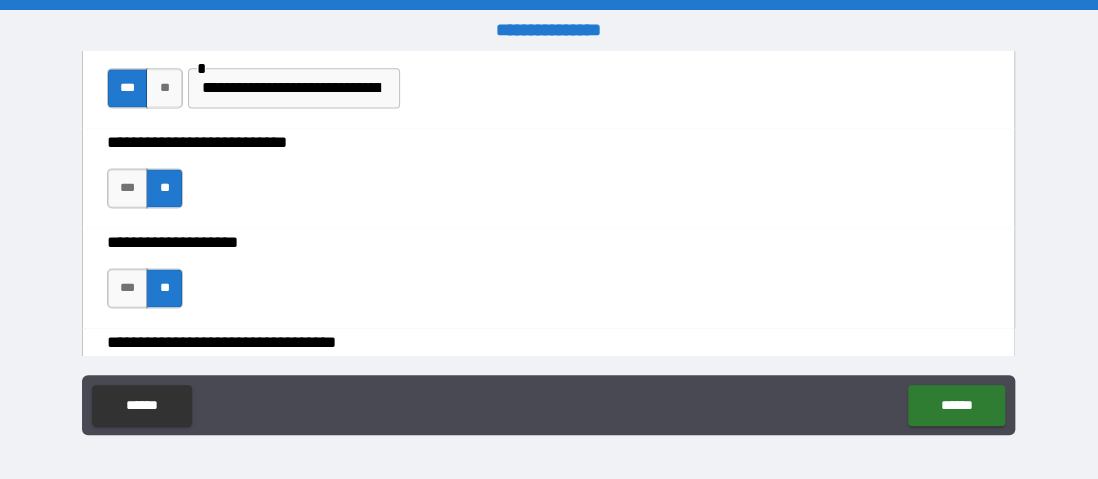 scroll, scrollTop: 1100, scrollLeft: 0, axis: vertical 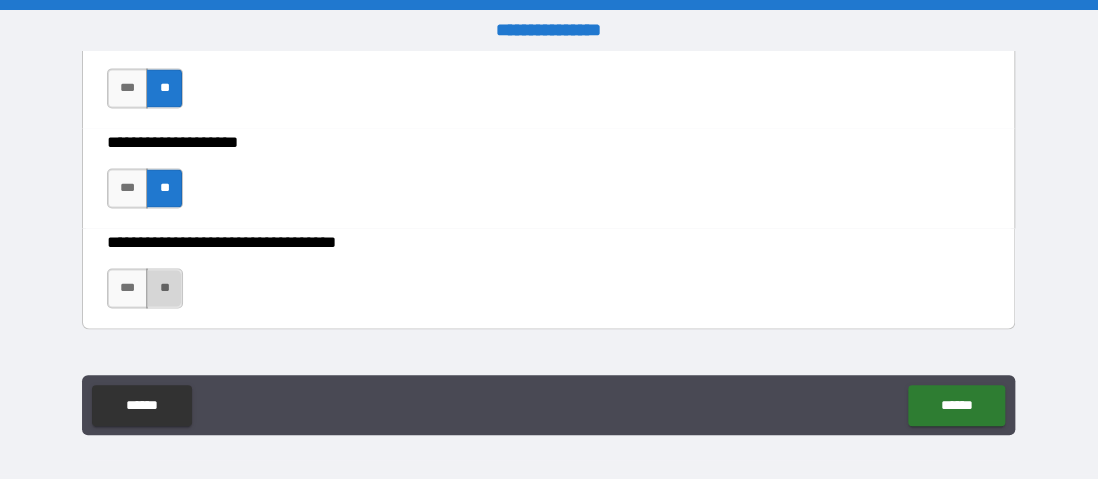 click on "**" at bounding box center (164, 288) 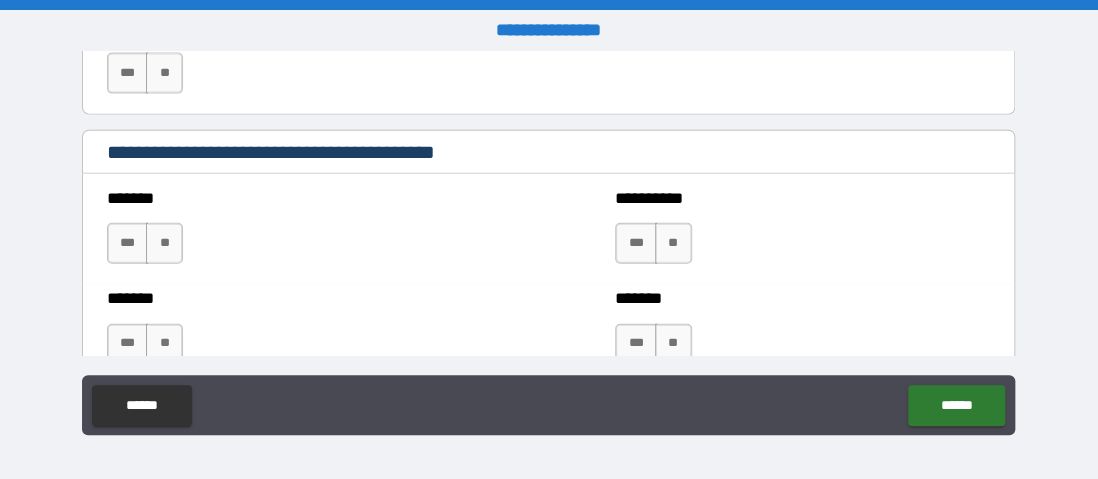 scroll, scrollTop: 1700, scrollLeft: 0, axis: vertical 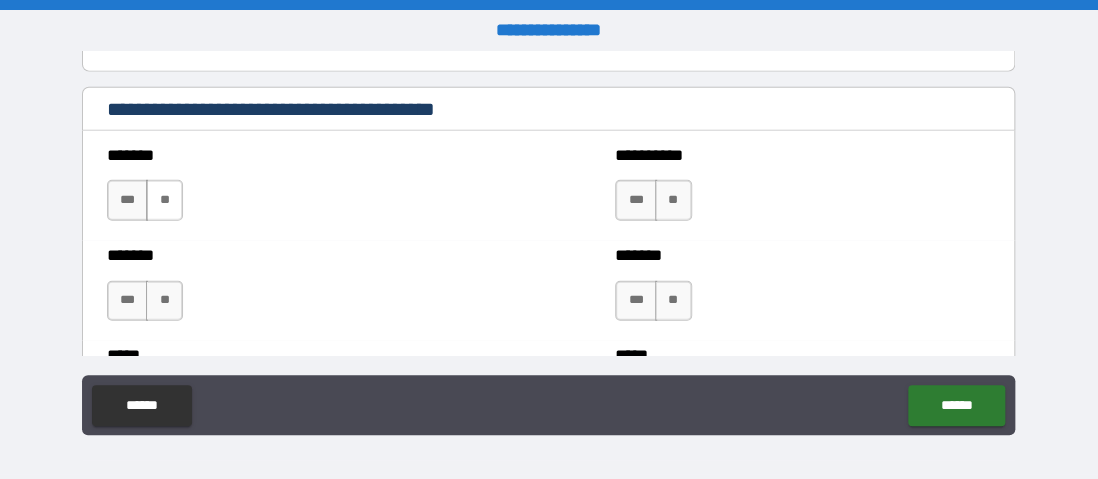 click on "**" at bounding box center [164, 200] 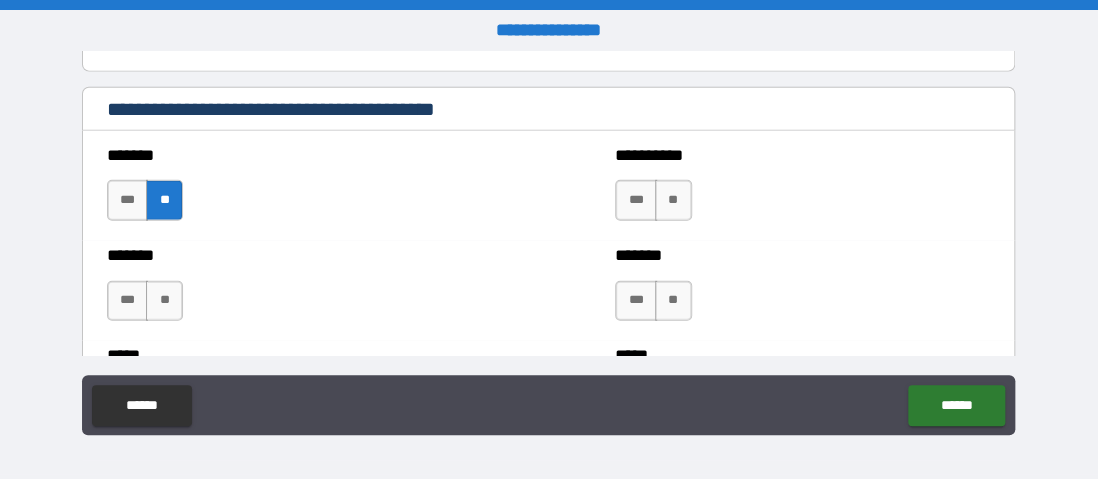 click on "*** **" at bounding box center [655, 205] 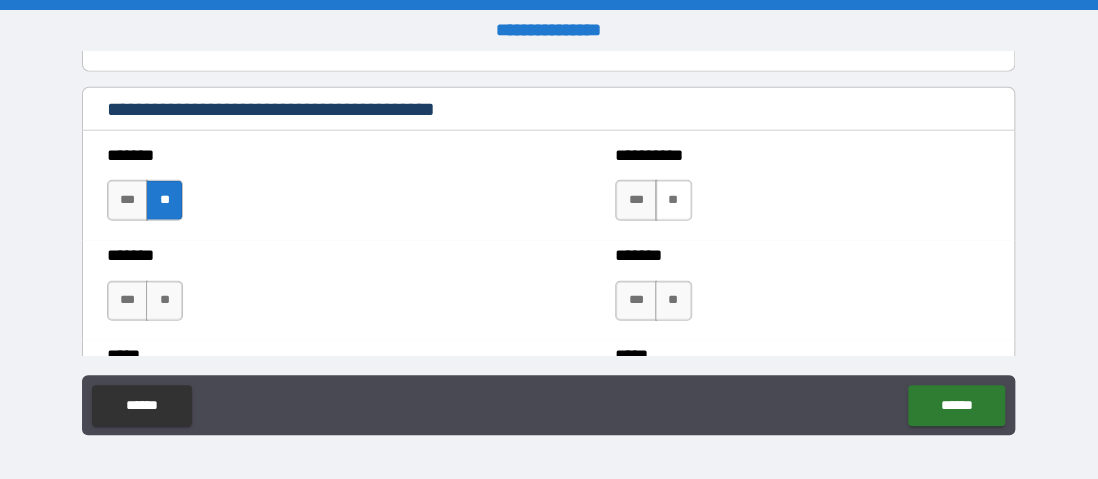 click on "**" at bounding box center [673, 200] 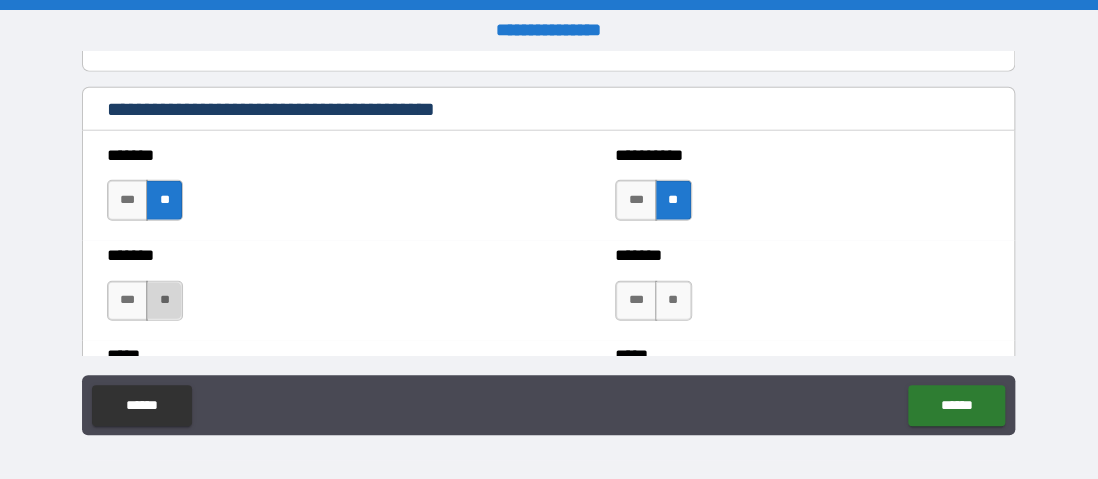 click on "**" at bounding box center (164, 301) 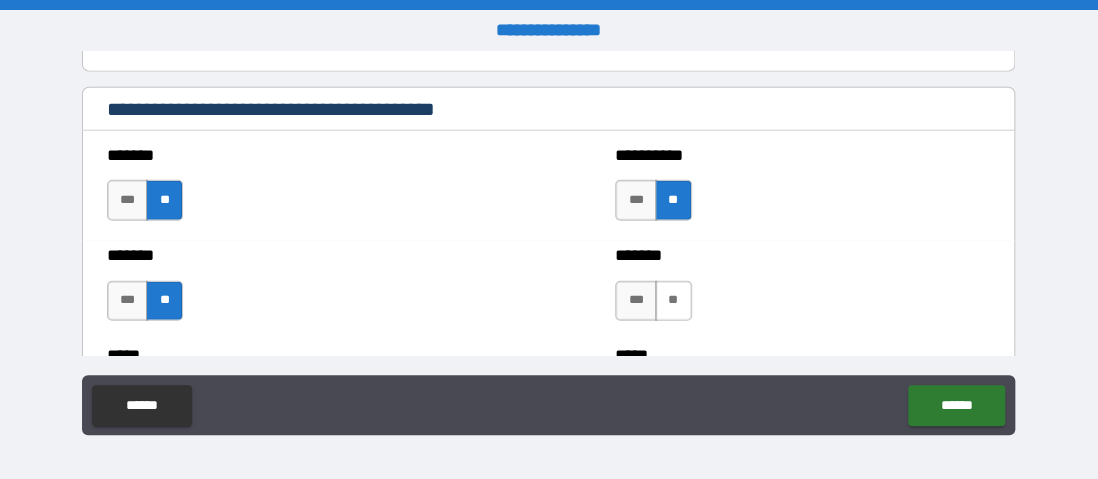click on "**" at bounding box center [673, 301] 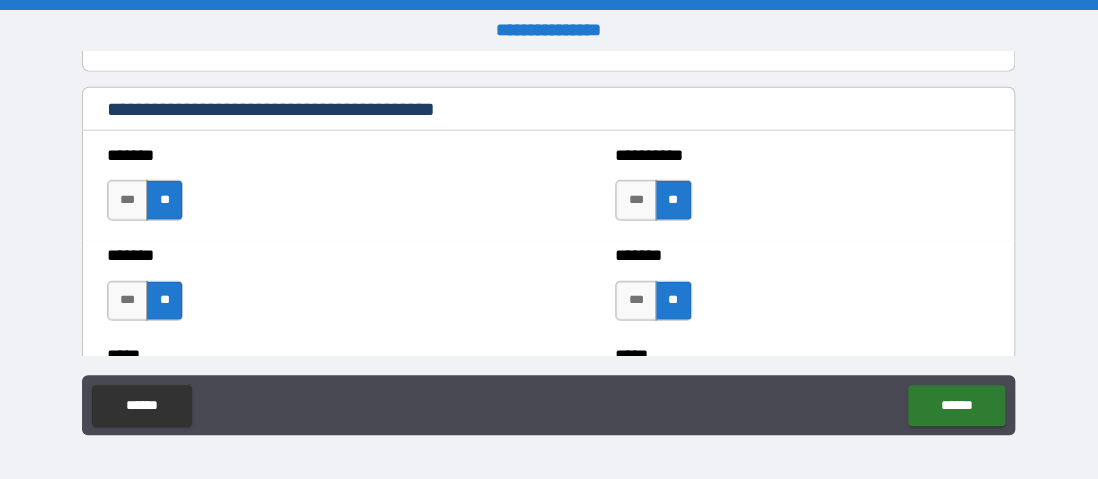 scroll, scrollTop: 1800, scrollLeft: 0, axis: vertical 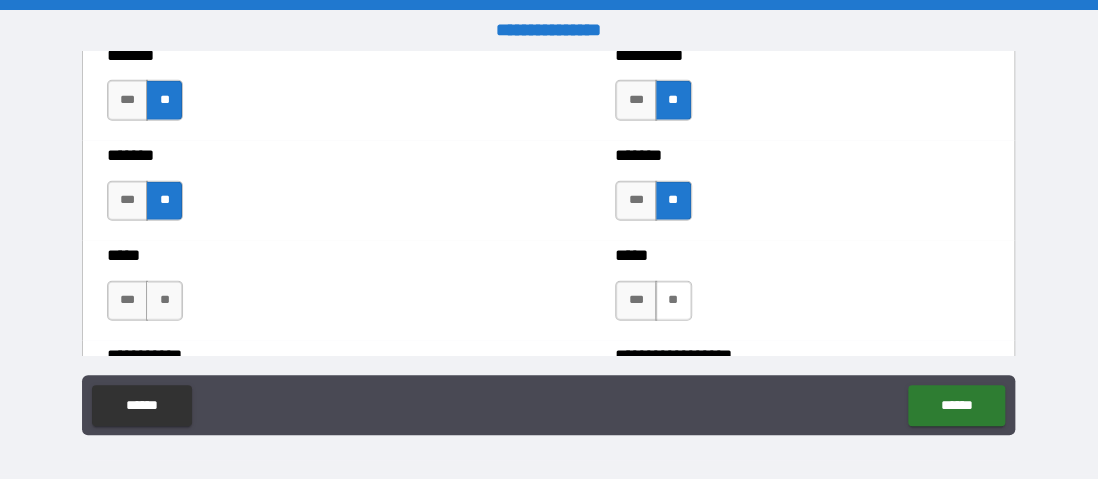 click on "**" at bounding box center [673, 301] 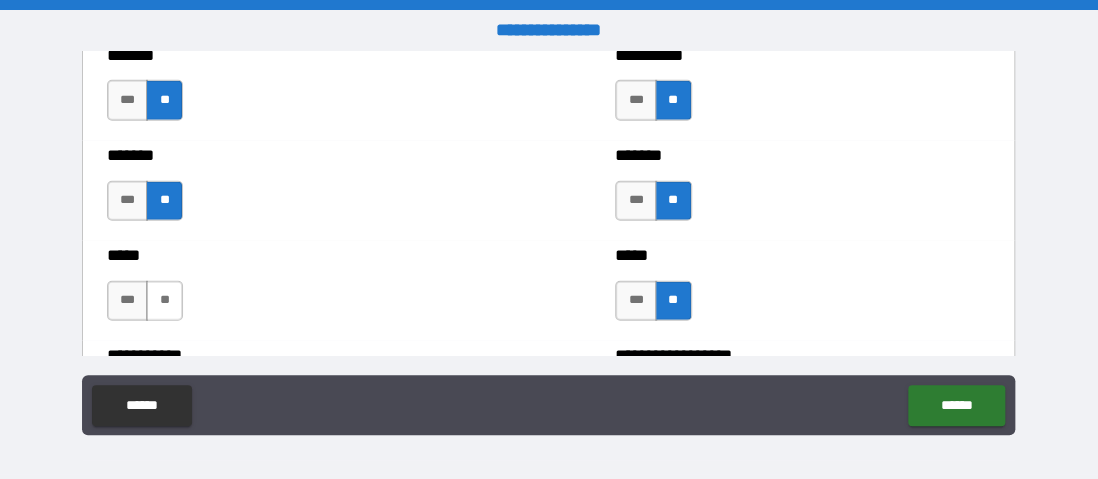 click on "**" at bounding box center [164, 301] 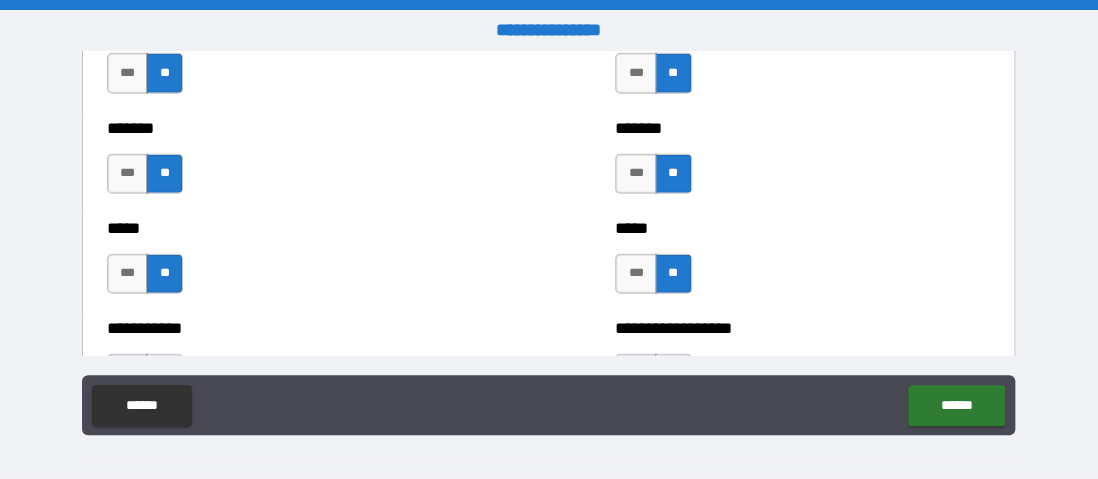 scroll, scrollTop: 1900, scrollLeft: 0, axis: vertical 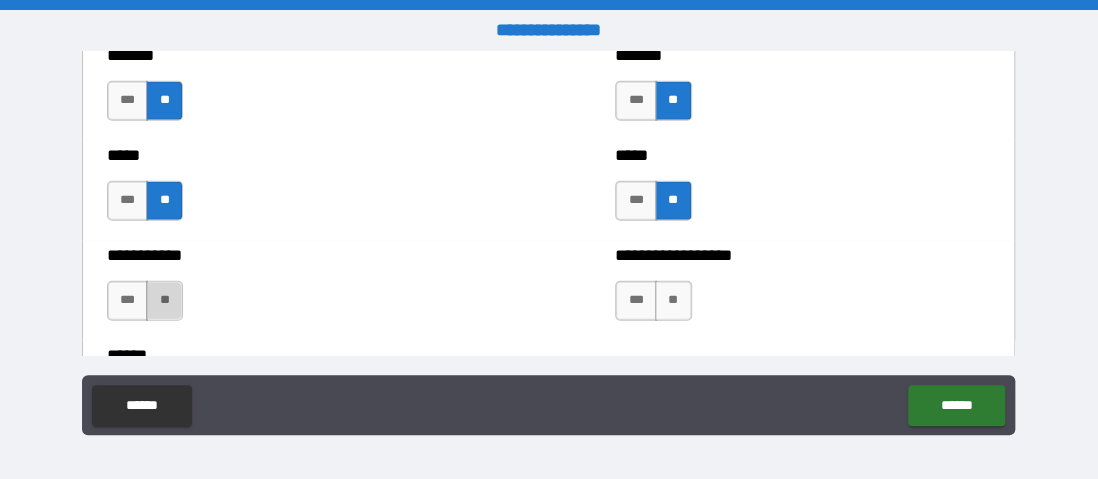 click on "**" at bounding box center [164, 301] 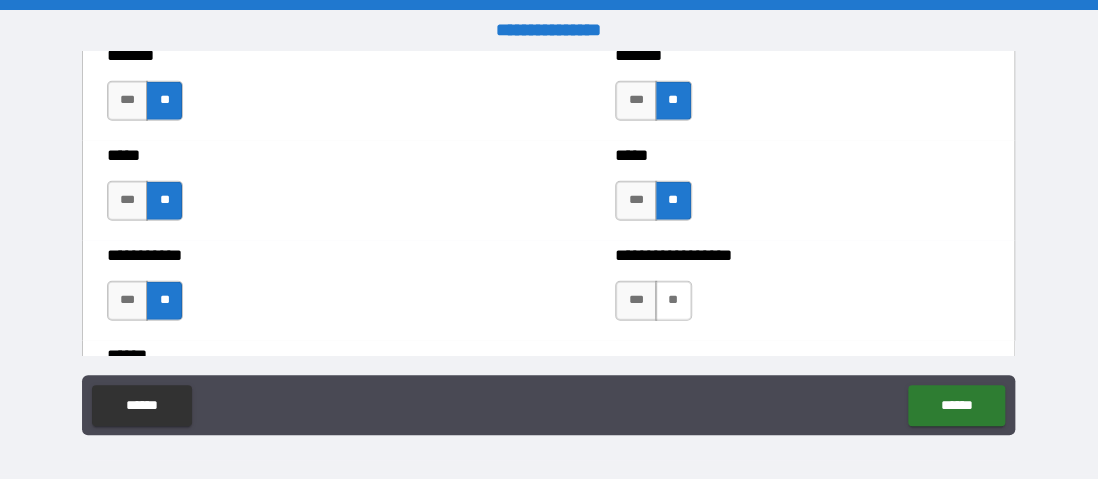 click on "**" at bounding box center [673, 301] 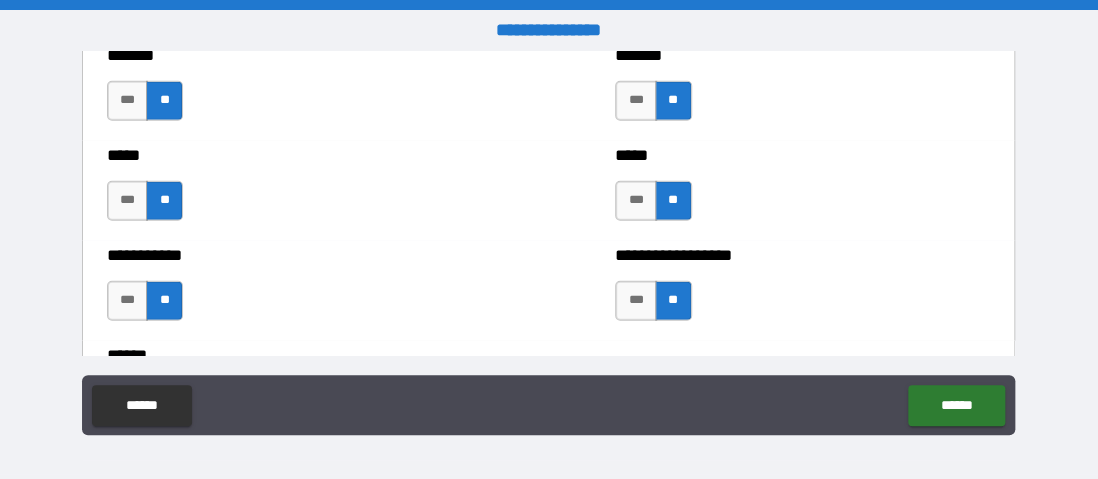 scroll, scrollTop: 2000, scrollLeft: 0, axis: vertical 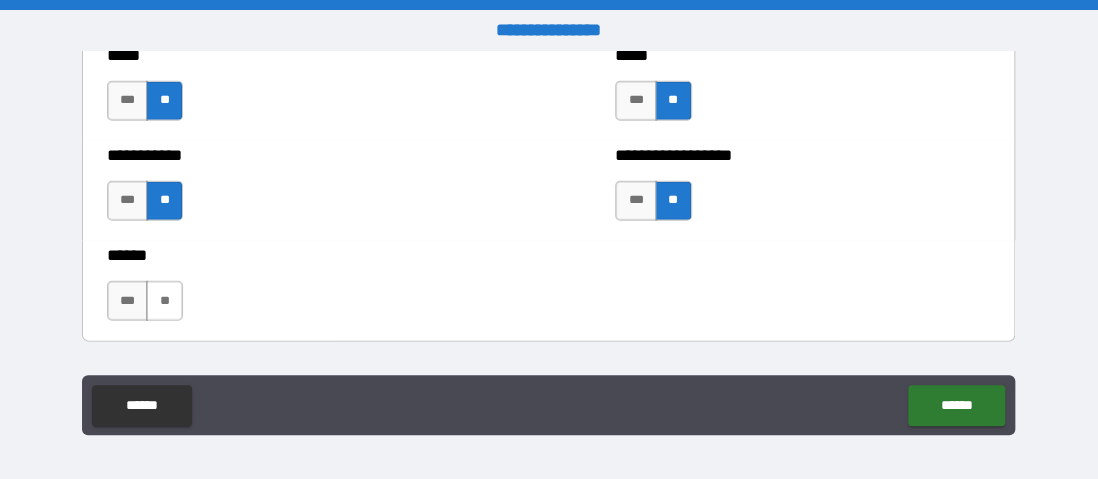 click on "**" at bounding box center [164, 301] 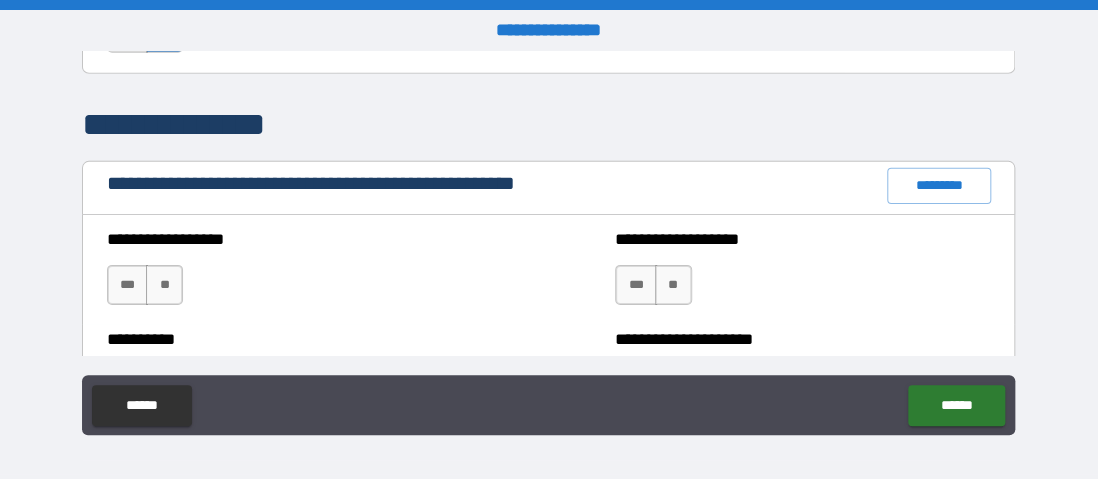 scroll, scrollTop: 2300, scrollLeft: 0, axis: vertical 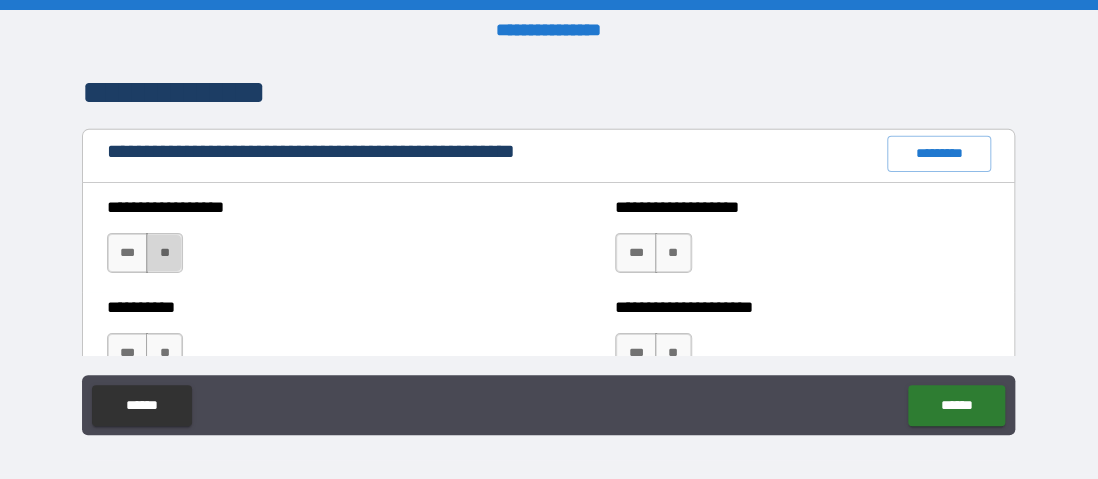 click on "**" at bounding box center [164, 253] 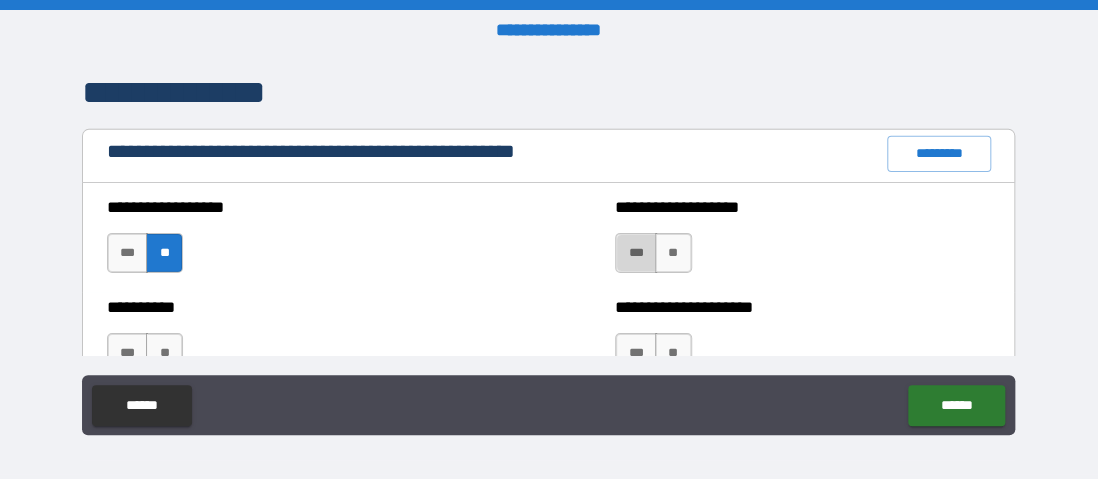 click on "***" at bounding box center (636, 253) 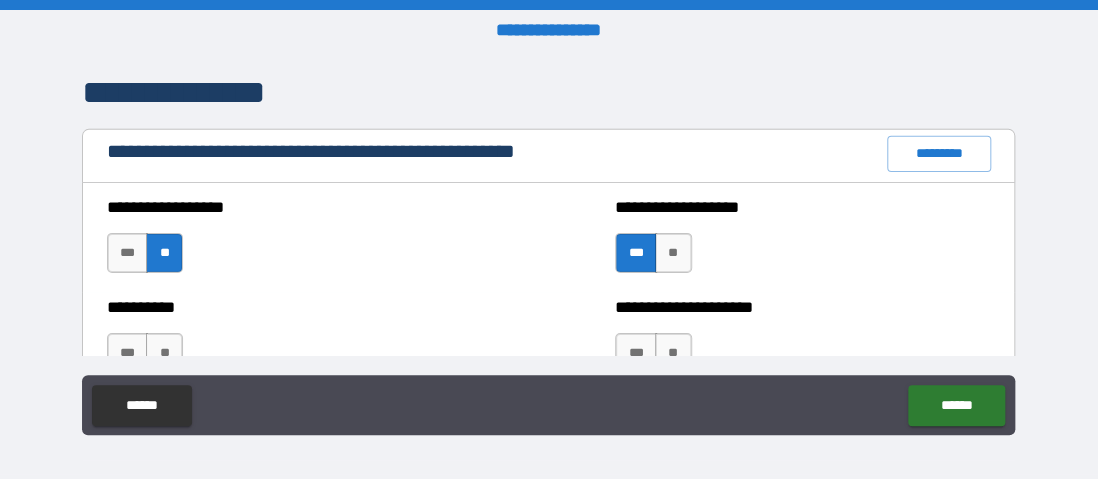 scroll, scrollTop: 2400, scrollLeft: 0, axis: vertical 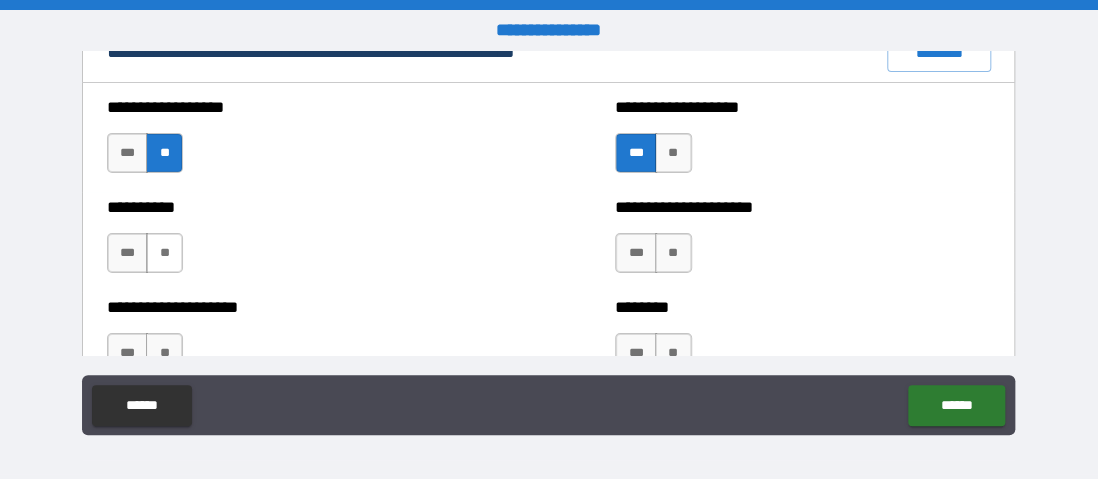 click on "**" at bounding box center (164, 253) 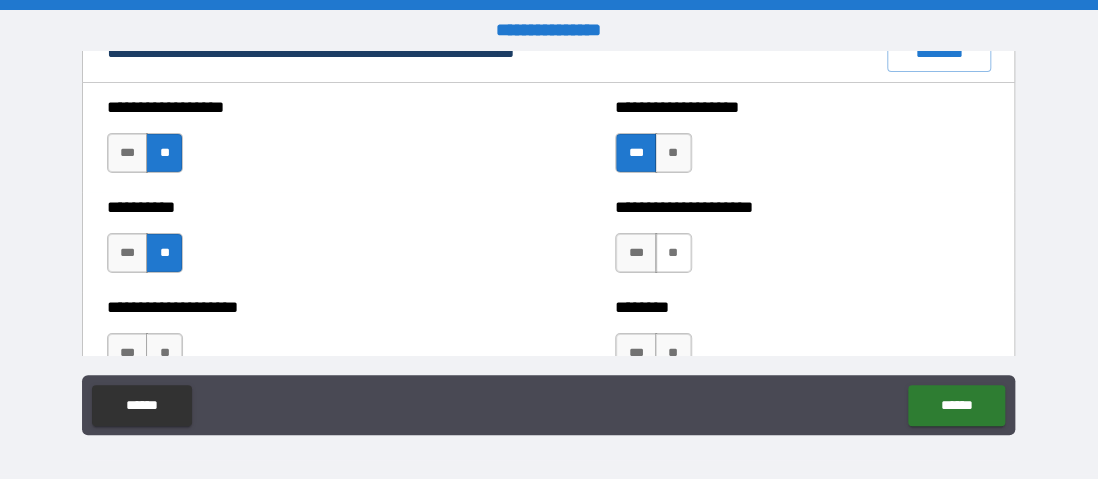 click on "**" at bounding box center [673, 253] 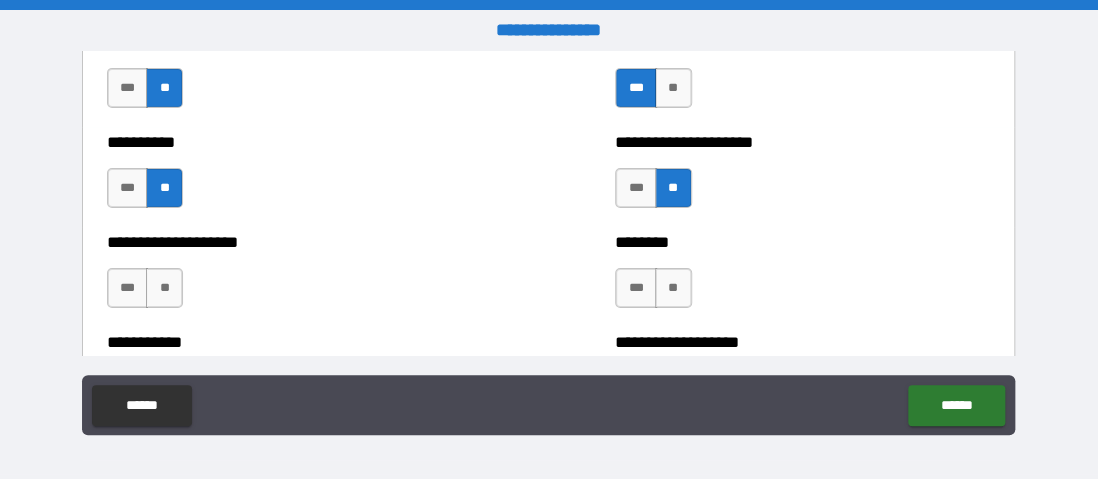 scroll, scrollTop: 2500, scrollLeft: 0, axis: vertical 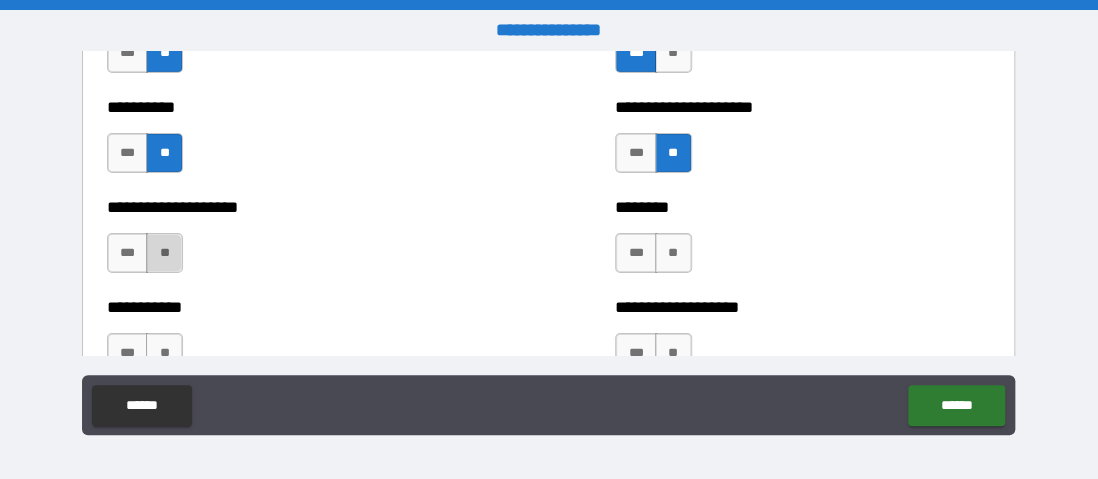 click on "**" at bounding box center (164, 253) 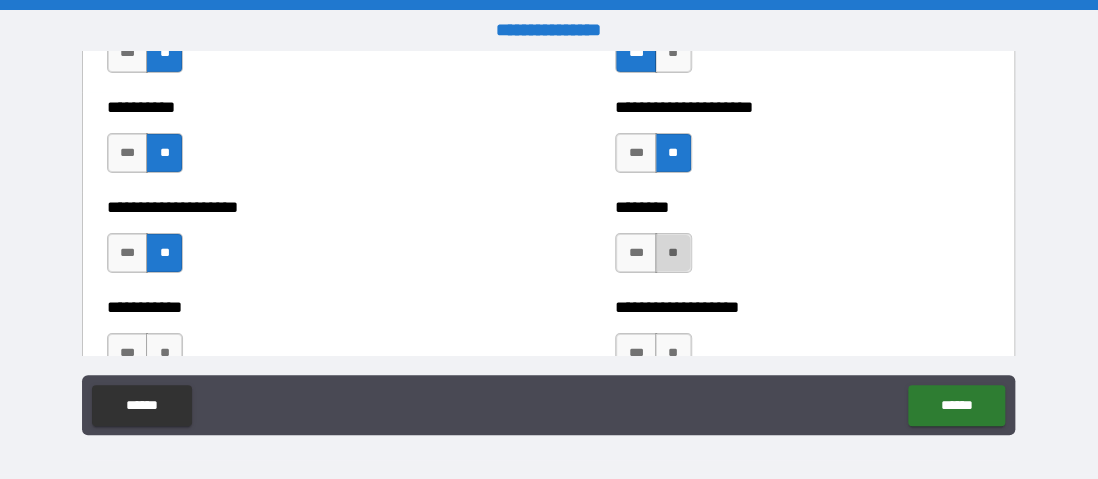 click on "**" at bounding box center (673, 253) 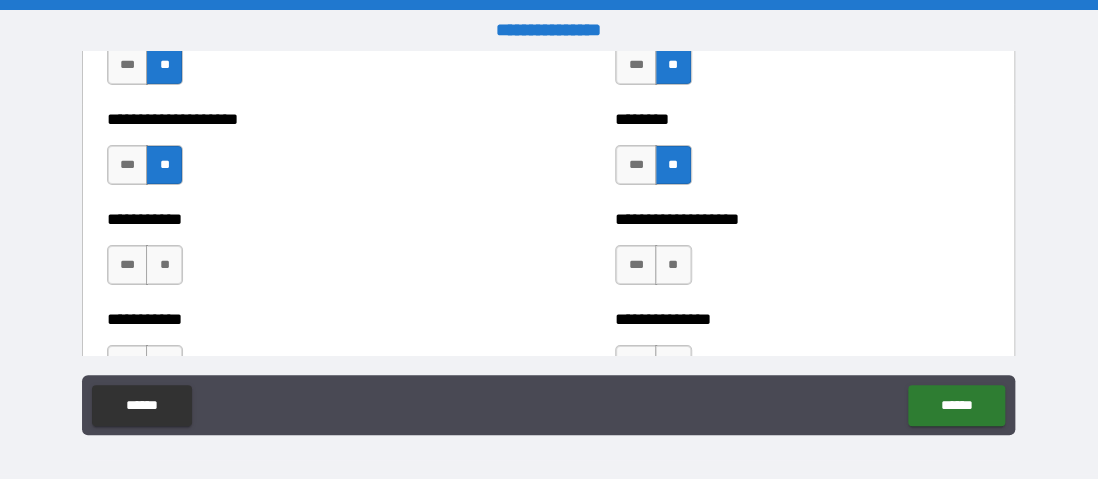 scroll, scrollTop: 2600, scrollLeft: 0, axis: vertical 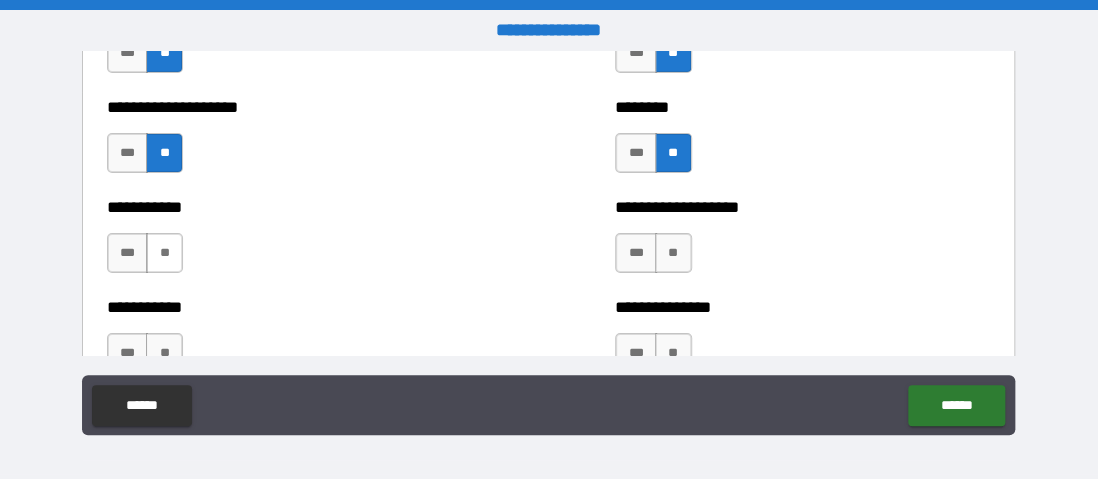click on "**" at bounding box center [164, 253] 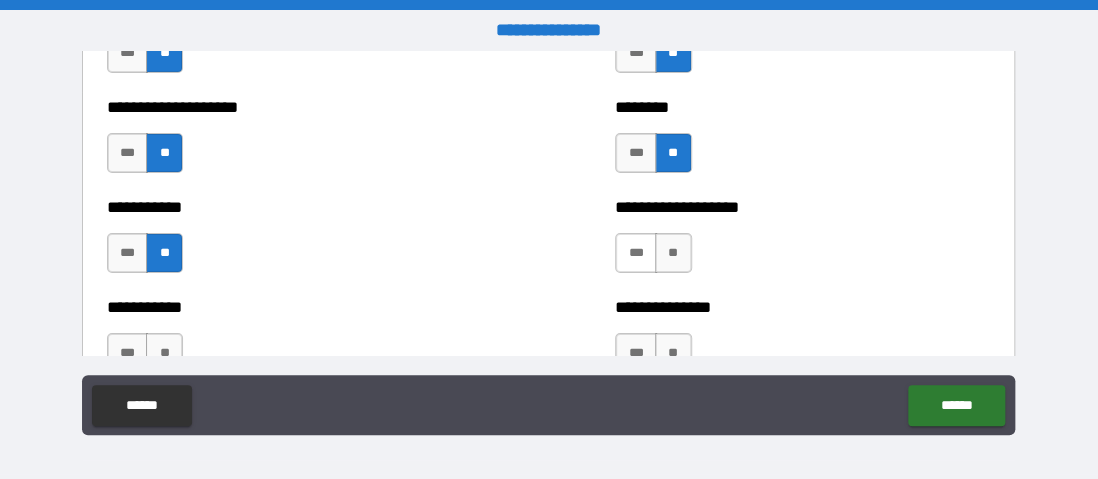 click on "***" at bounding box center (636, 253) 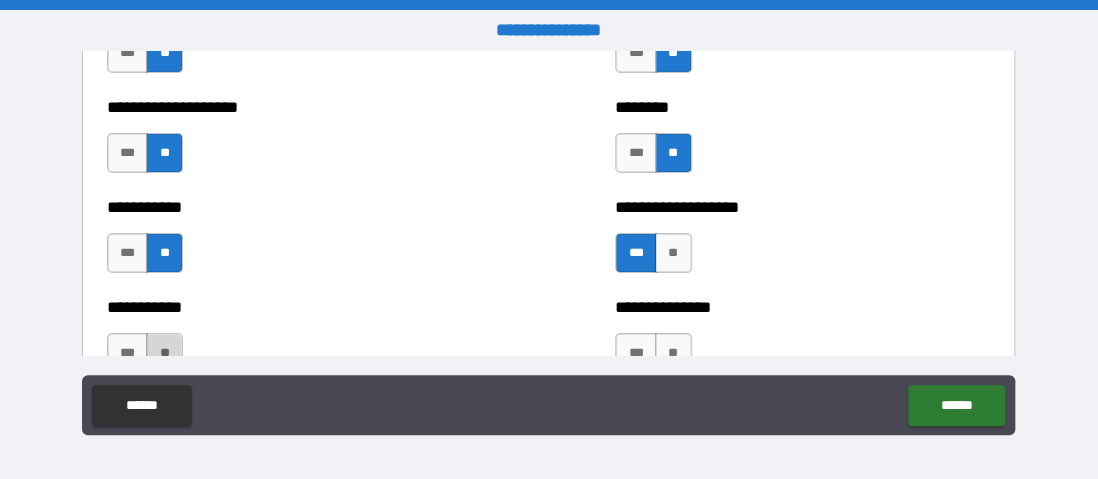 click on "**" at bounding box center (164, 353) 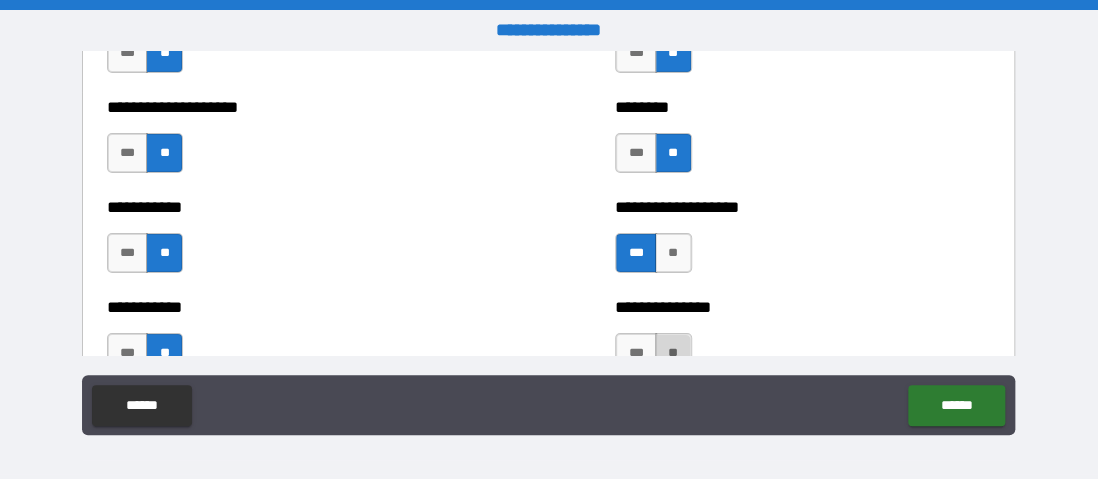 click on "**" at bounding box center [673, 353] 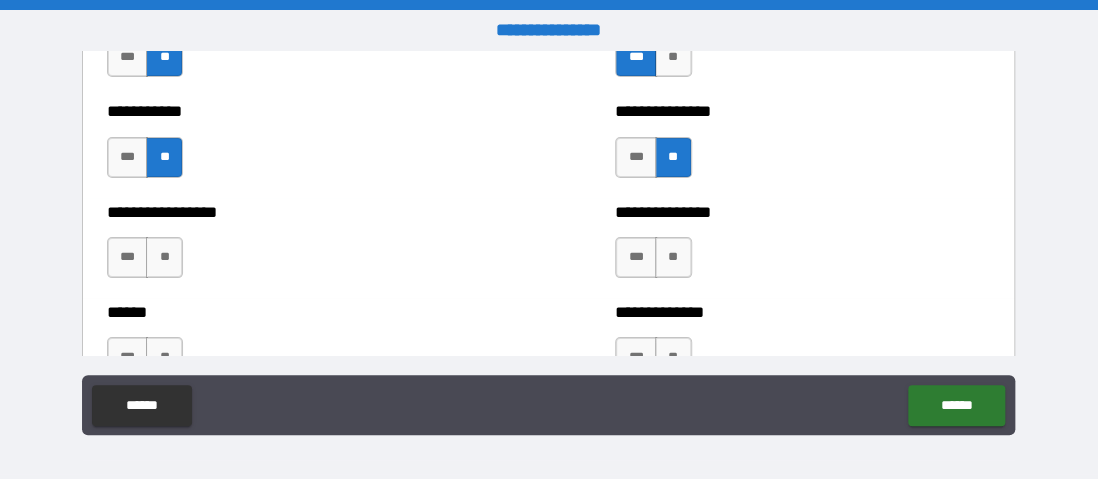 scroll, scrollTop: 2800, scrollLeft: 0, axis: vertical 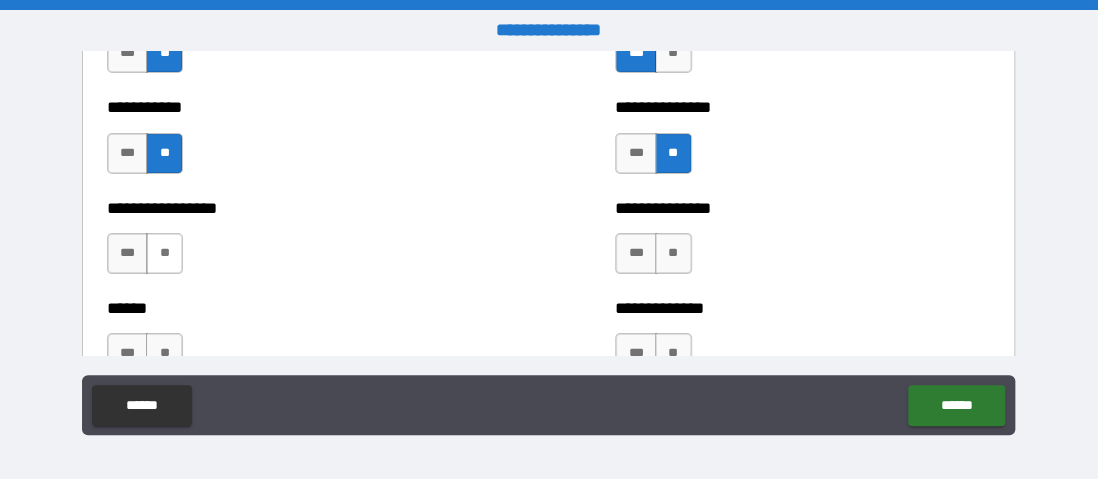 click on "**" at bounding box center [164, 253] 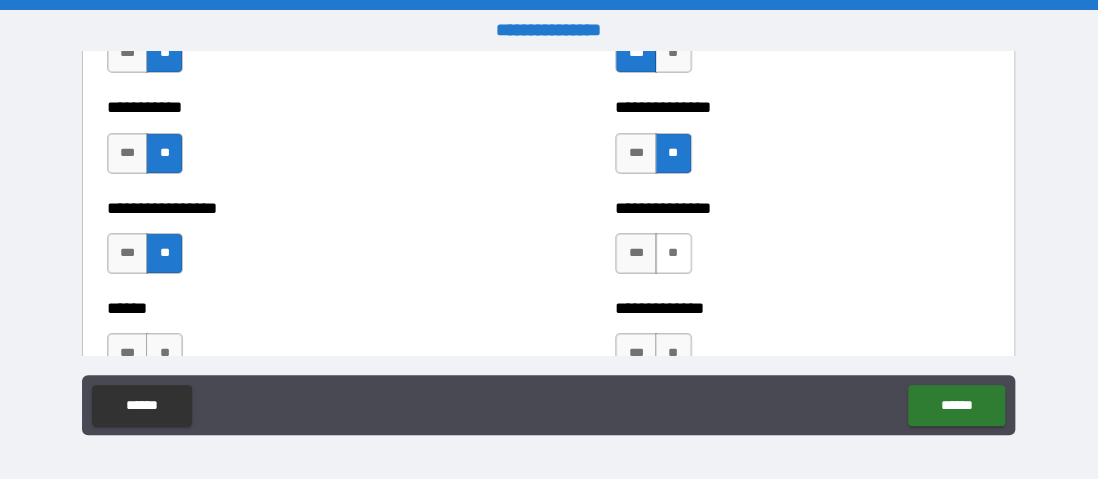 click on "**" at bounding box center [673, 253] 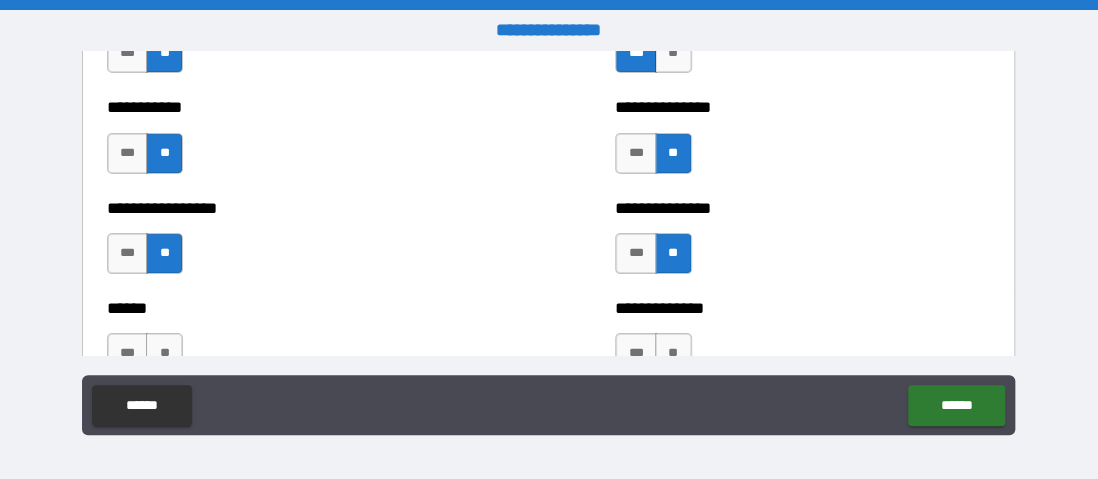 scroll, scrollTop: 2900, scrollLeft: 0, axis: vertical 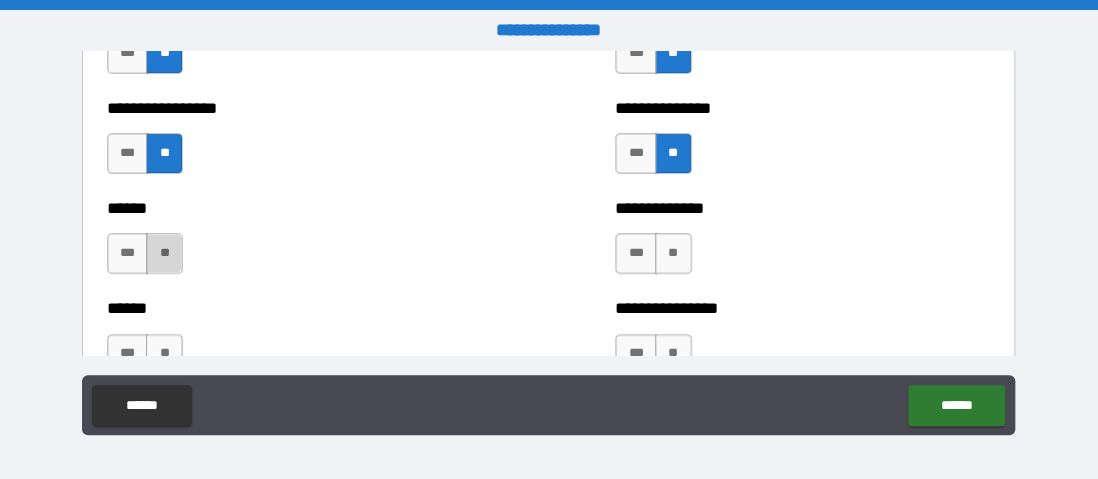 click on "**" at bounding box center [164, 253] 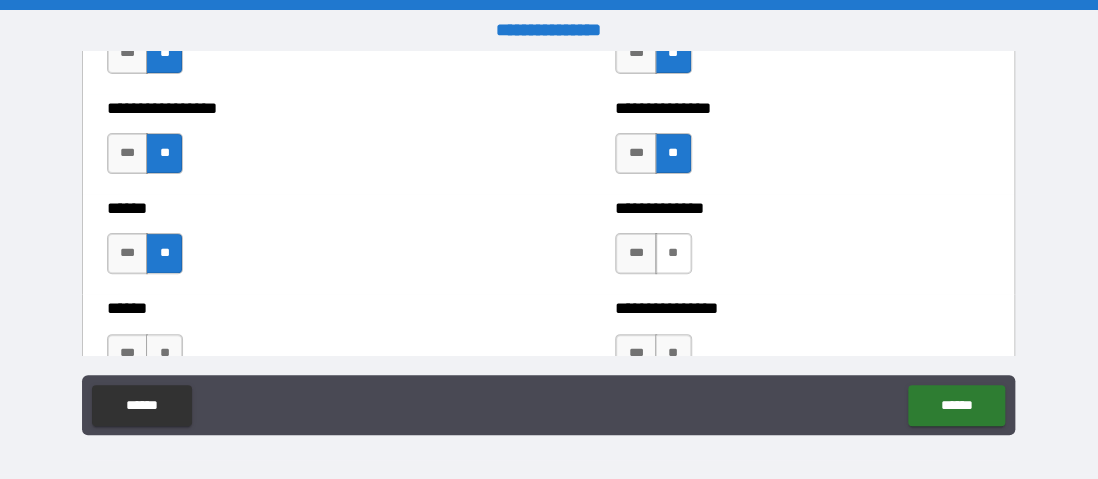 click on "**" at bounding box center [673, 253] 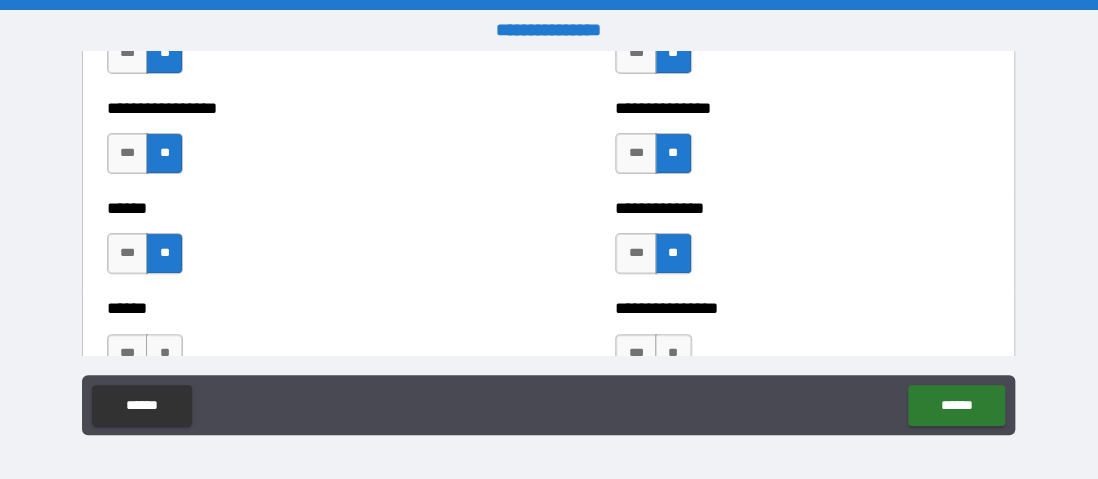 scroll, scrollTop: 3000, scrollLeft: 0, axis: vertical 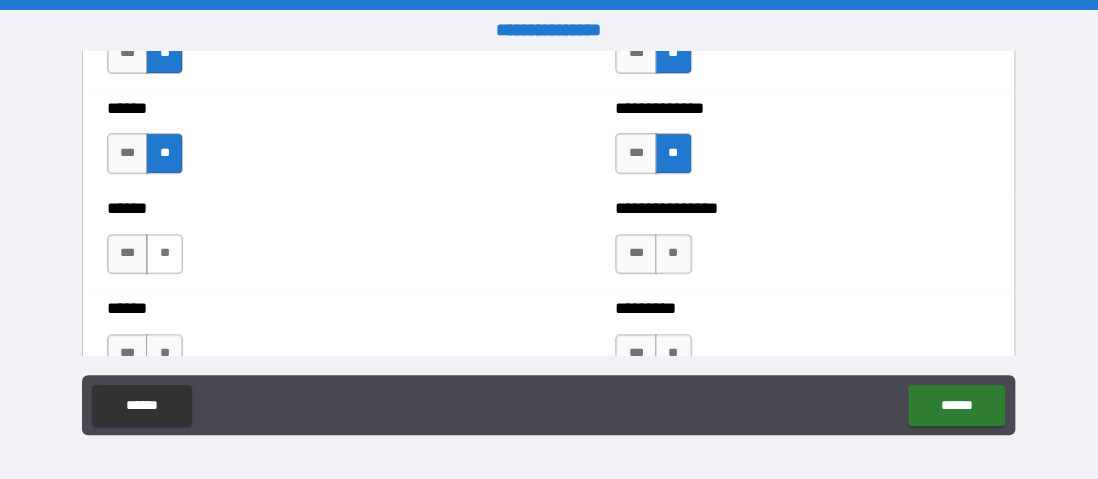 click on "**" at bounding box center (164, 254) 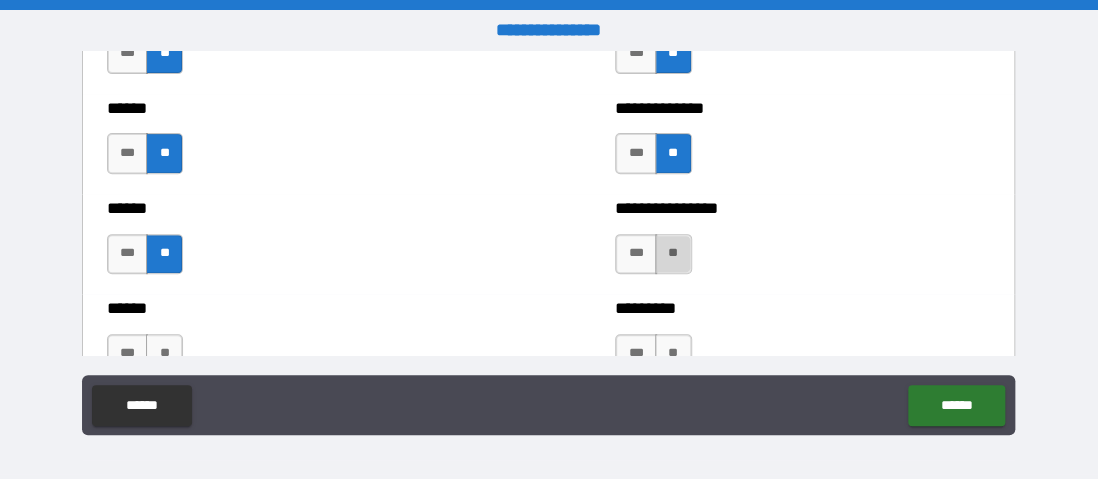 click on "**" at bounding box center (673, 254) 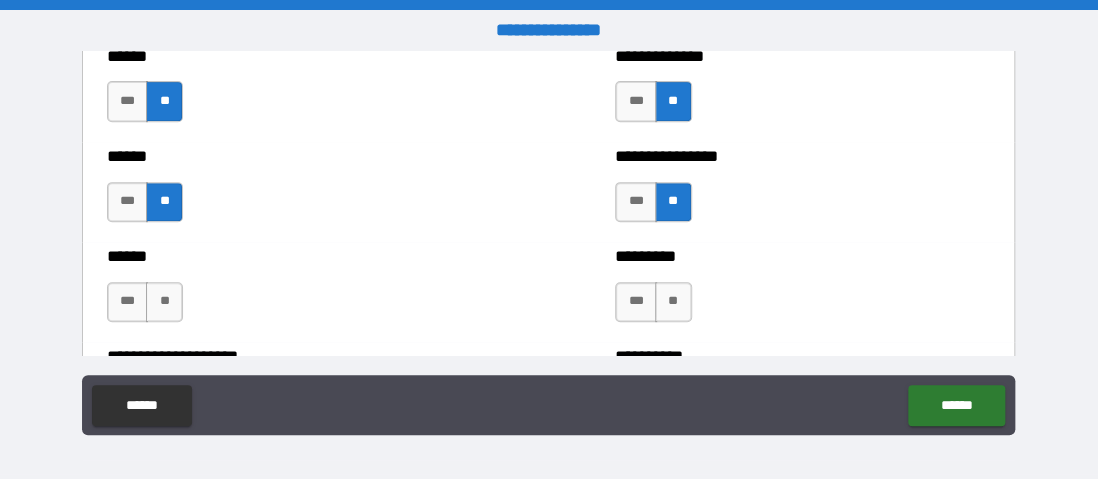 scroll, scrollTop: 3100, scrollLeft: 0, axis: vertical 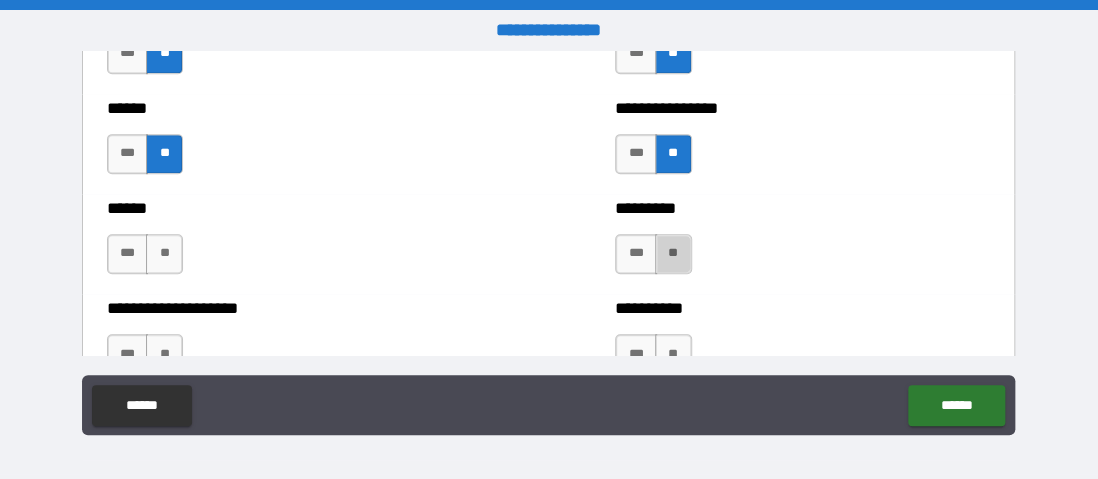 click on "**" at bounding box center [673, 254] 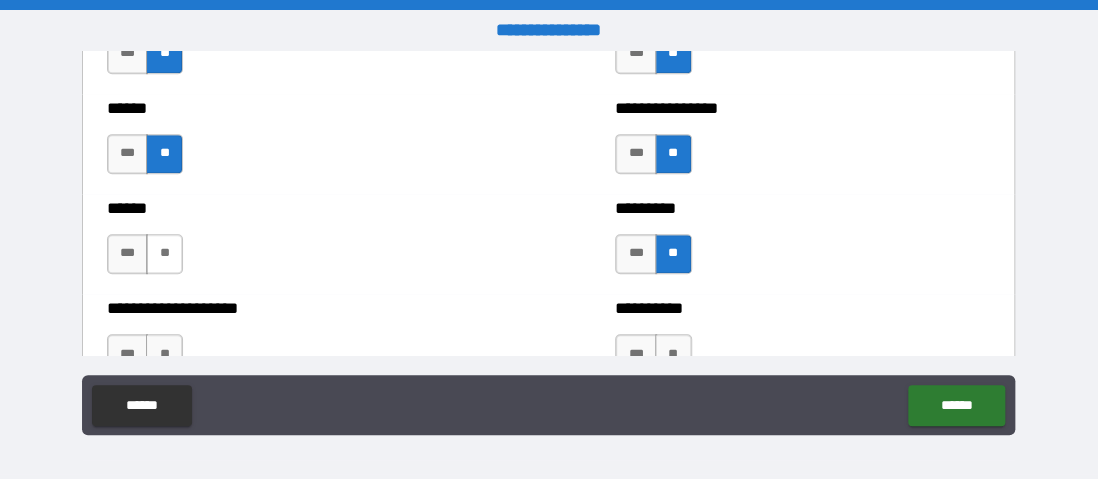 click on "**" at bounding box center [164, 254] 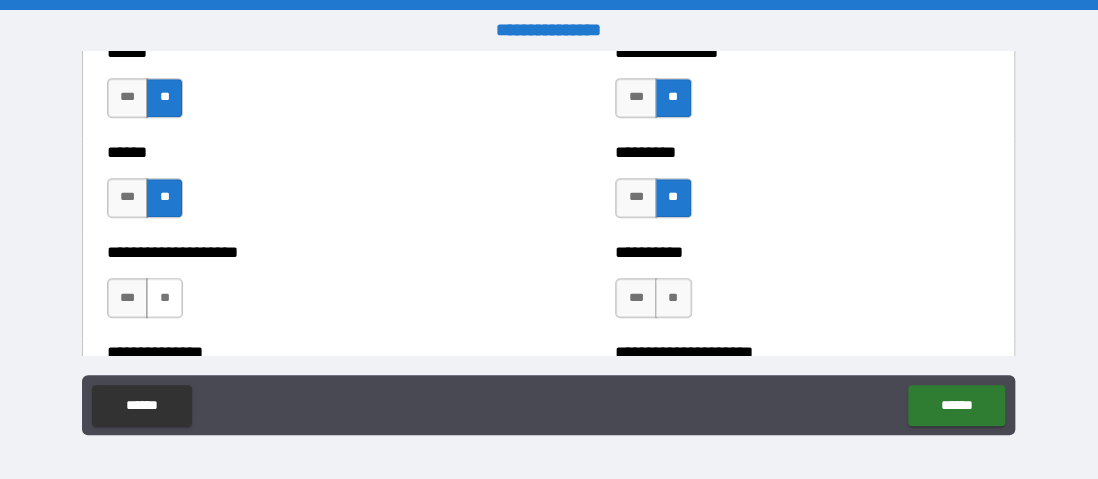 scroll, scrollTop: 3200, scrollLeft: 0, axis: vertical 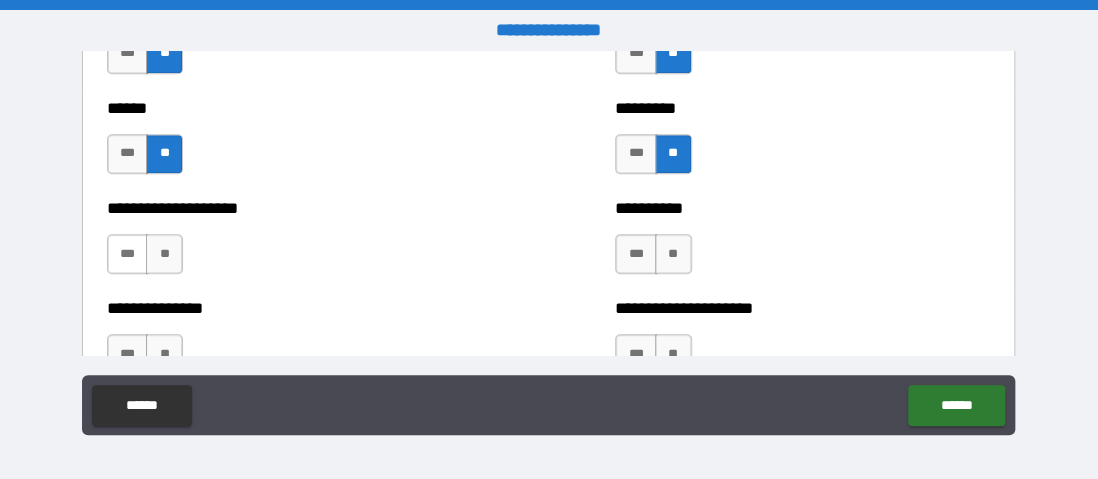 click on "***" at bounding box center [128, 254] 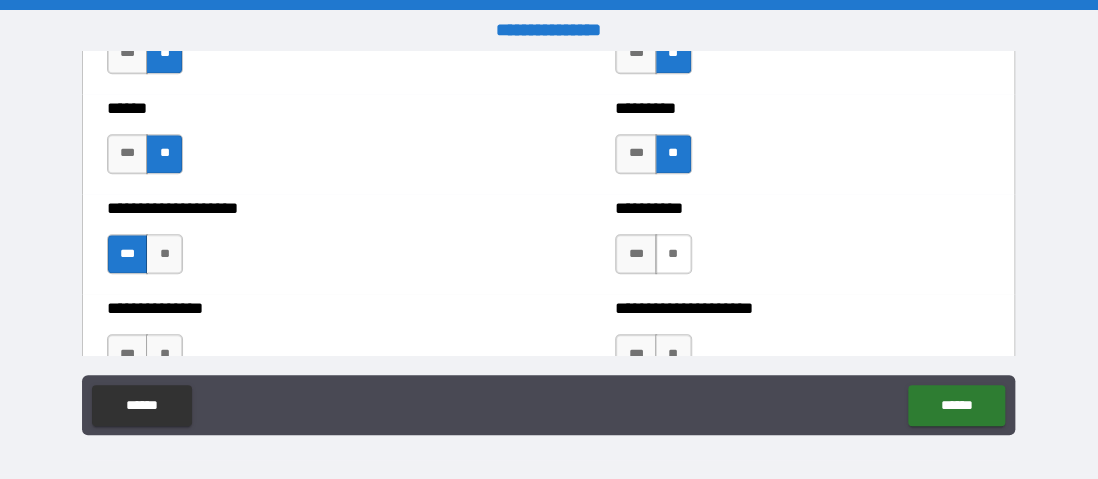 click on "**" at bounding box center (673, 254) 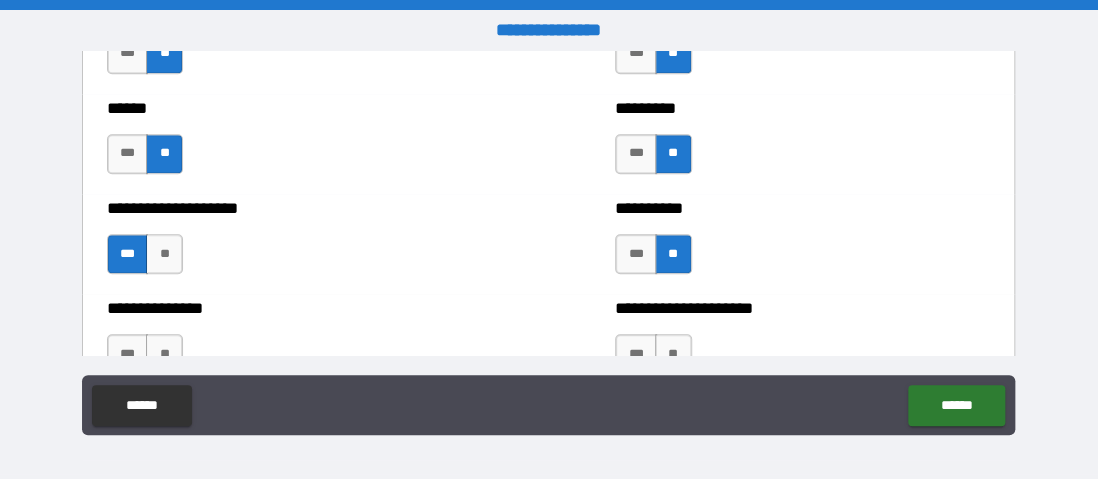 scroll, scrollTop: 3300, scrollLeft: 0, axis: vertical 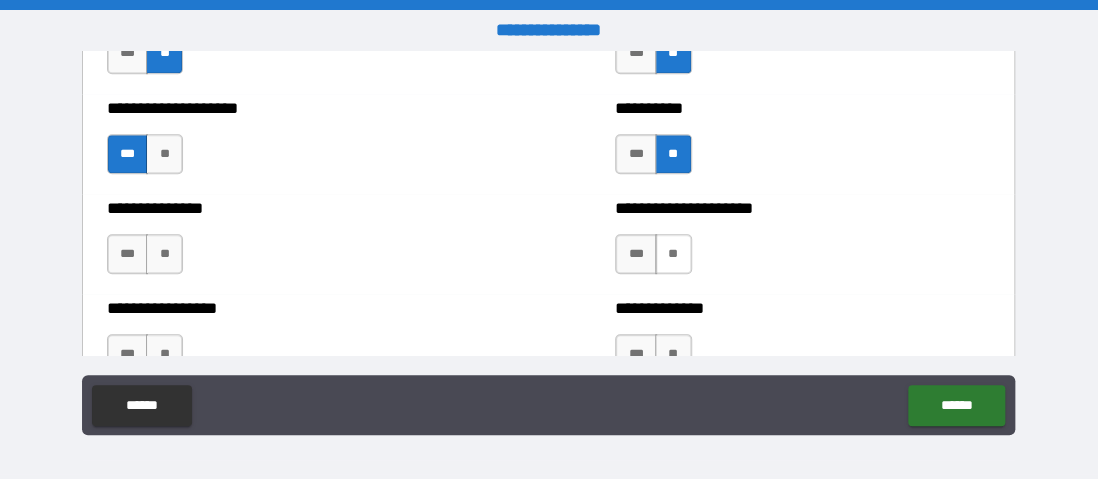 click on "**" at bounding box center [673, 254] 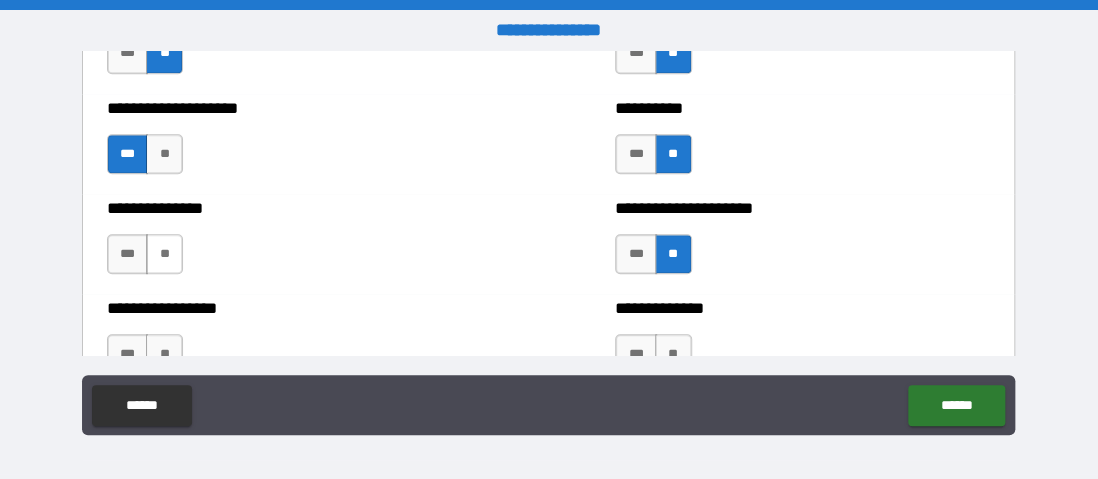 click on "**" at bounding box center [164, 254] 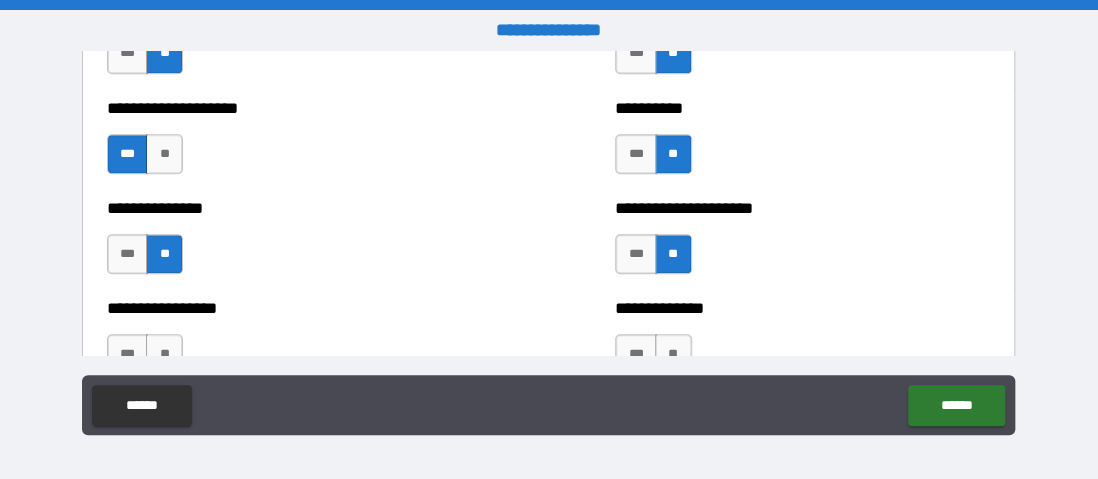 scroll, scrollTop: 3400, scrollLeft: 0, axis: vertical 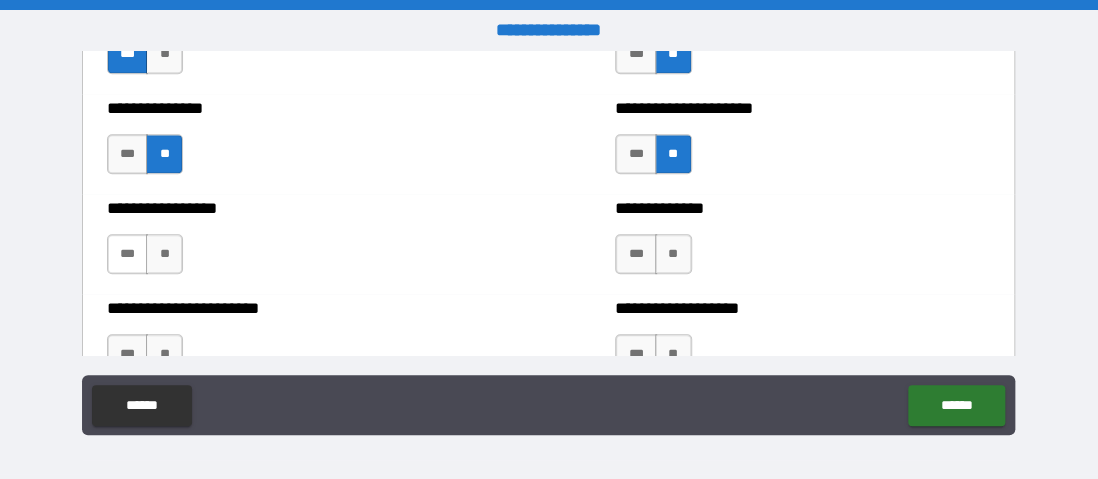 click on "***" at bounding box center (128, 254) 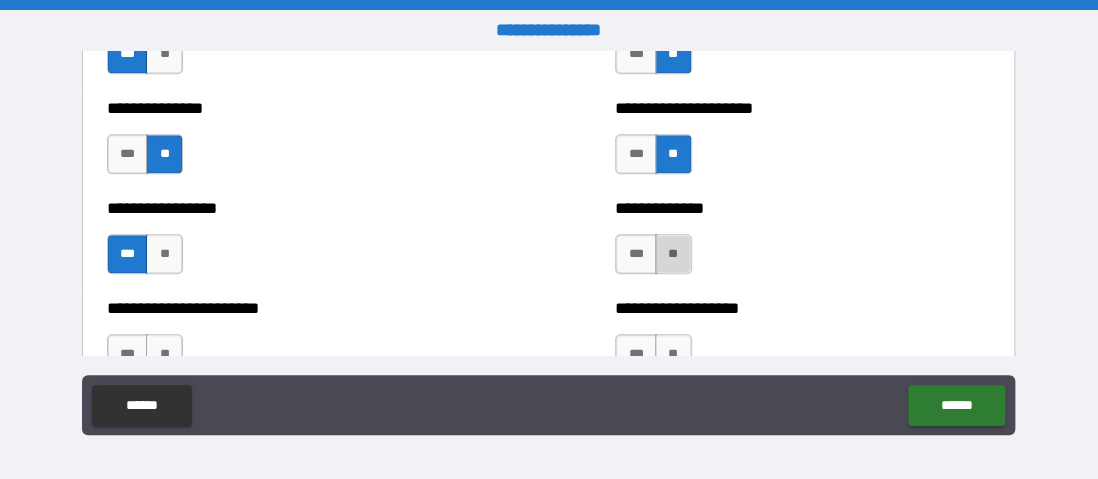 click on "**" at bounding box center [673, 254] 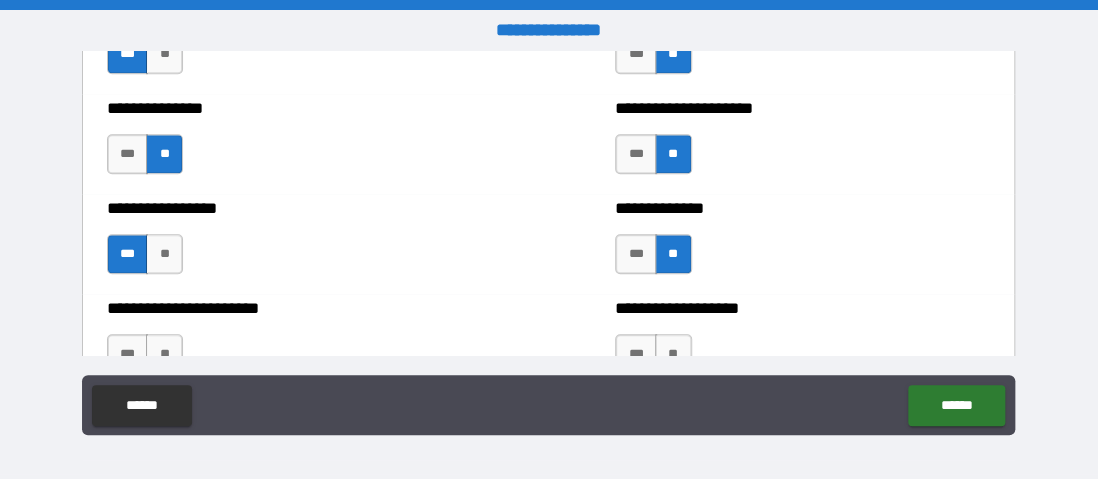 scroll, scrollTop: 3500, scrollLeft: 0, axis: vertical 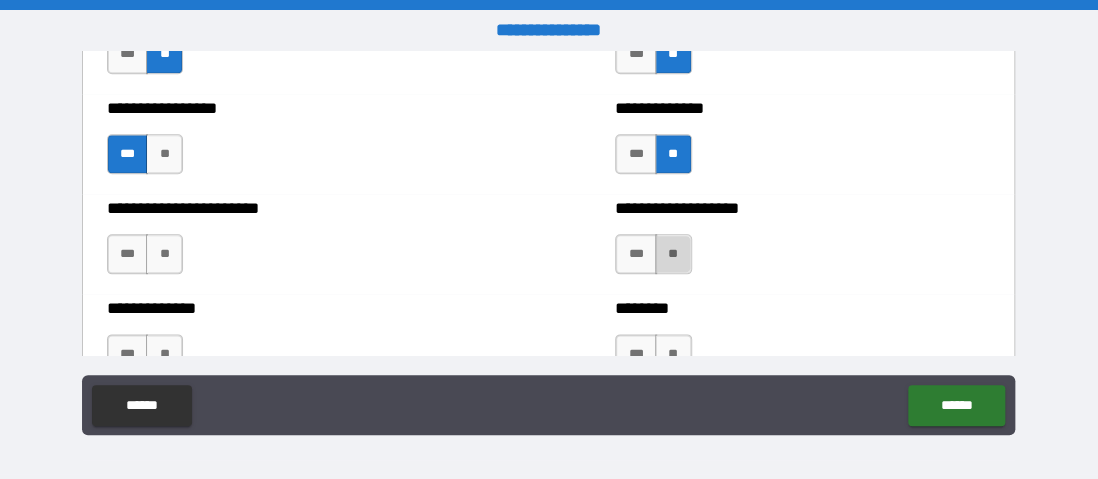 click on "**" at bounding box center (673, 254) 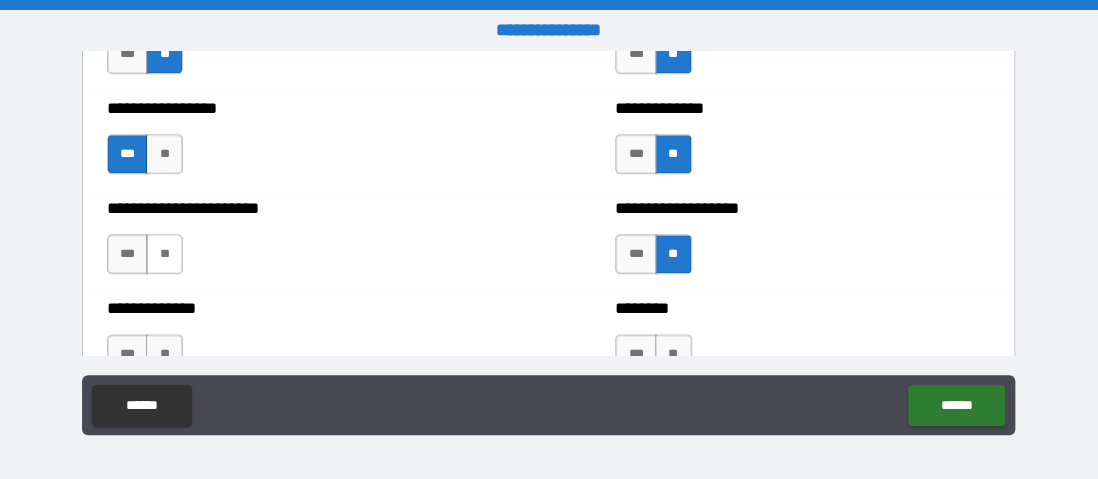click on "**" at bounding box center [164, 254] 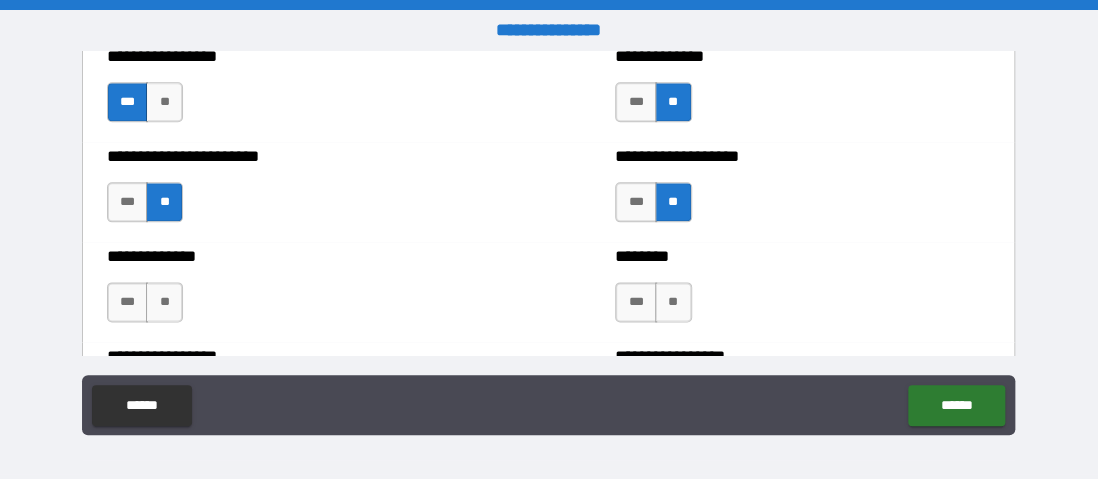 scroll, scrollTop: 3600, scrollLeft: 0, axis: vertical 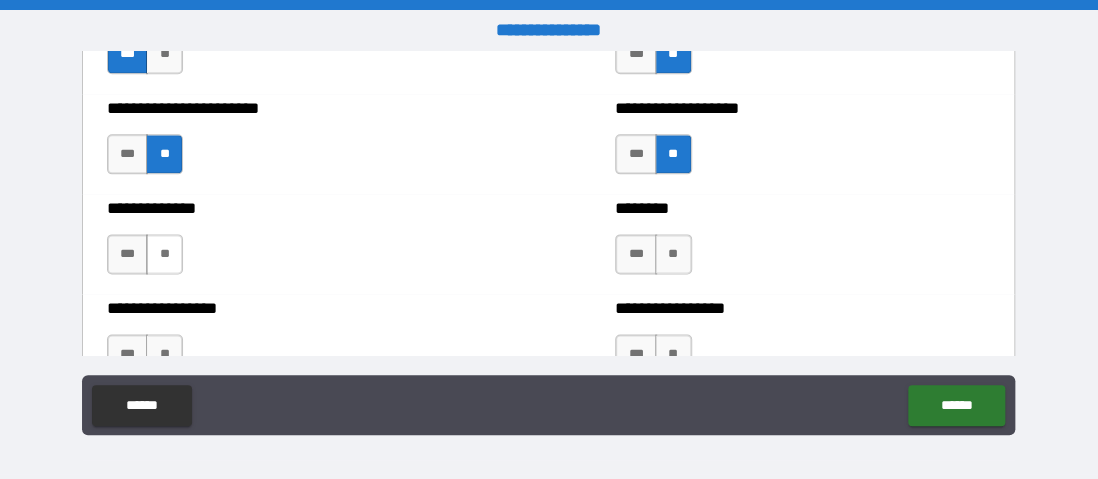 click on "**" at bounding box center [164, 254] 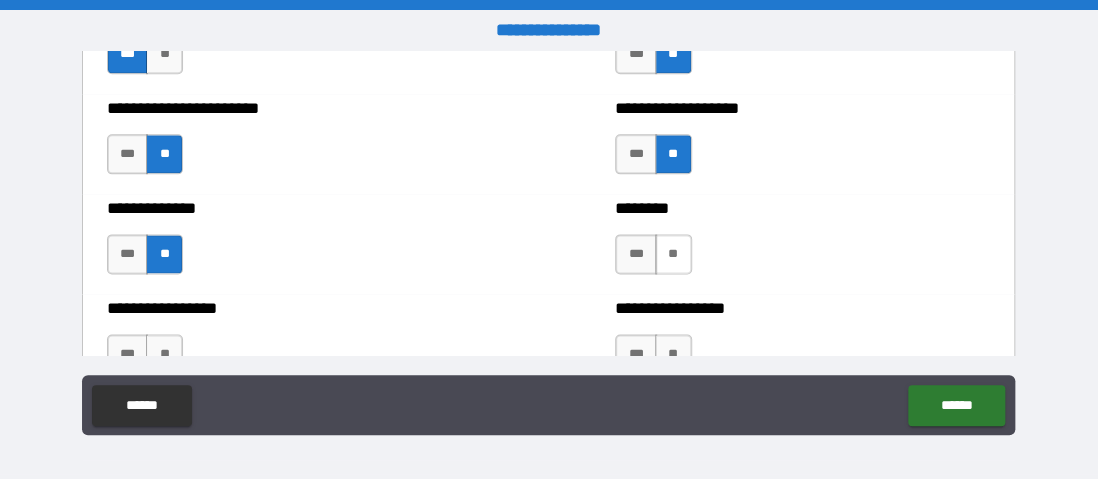 click on "**" at bounding box center (673, 254) 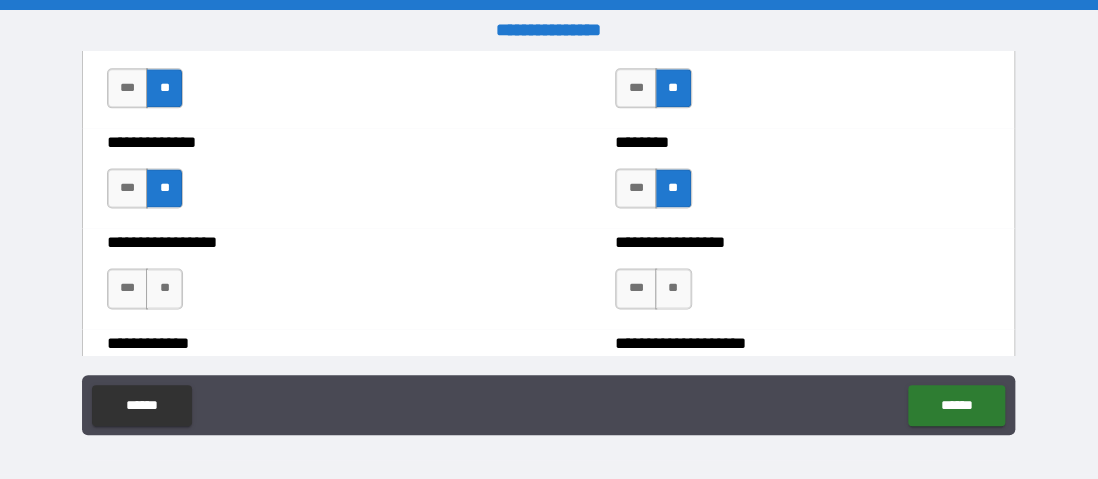 scroll, scrollTop: 3700, scrollLeft: 0, axis: vertical 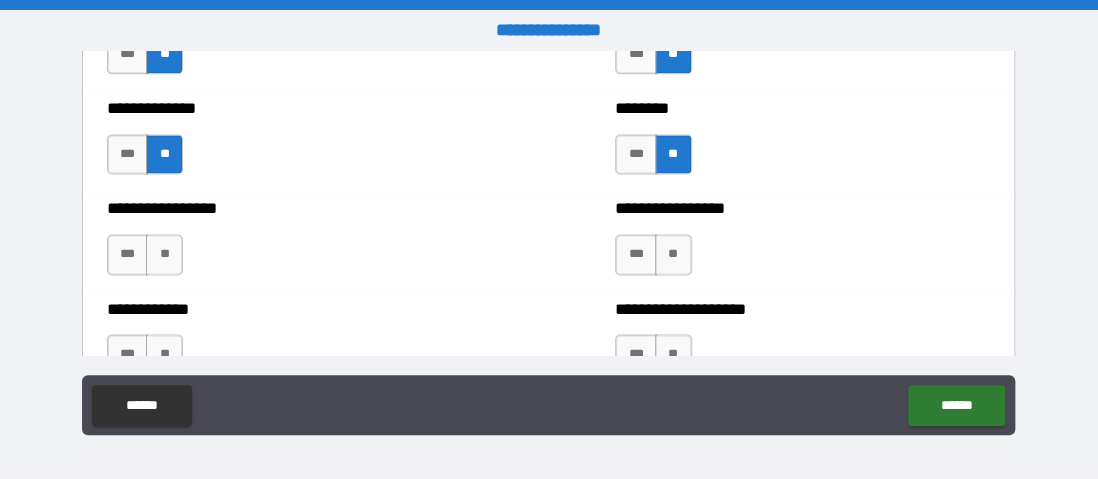click on "**" at bounding box center [673, 254] 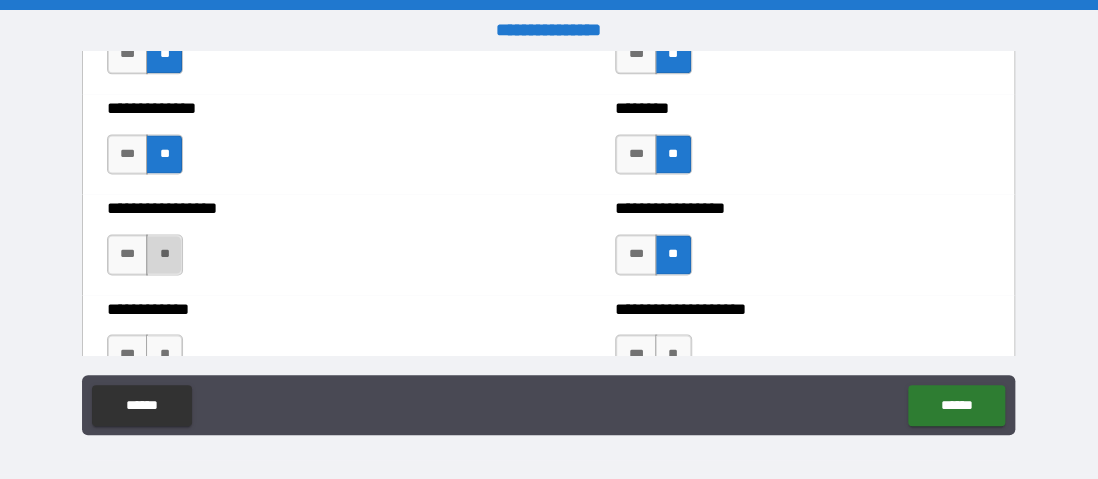 click on "**" at bounding box center (164, 254) 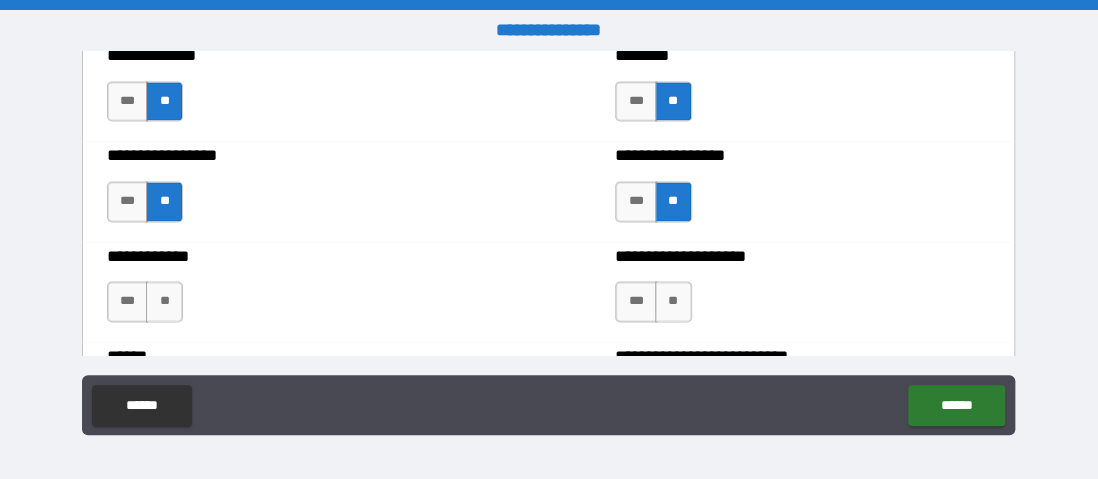 scroll, scrollTop: 3800, scrollLeft: 0, axis: vertical 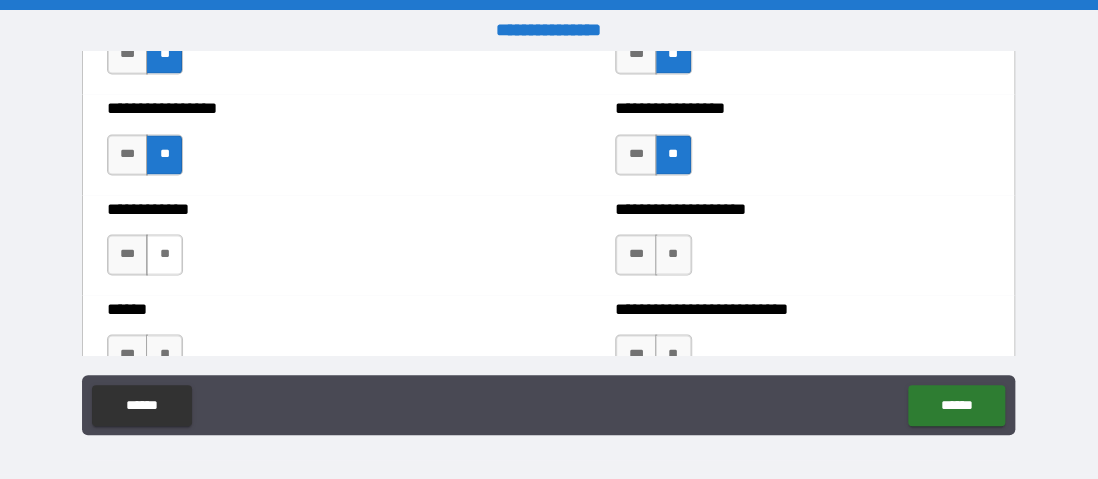 click on "**" at bounding box center (164, 254) 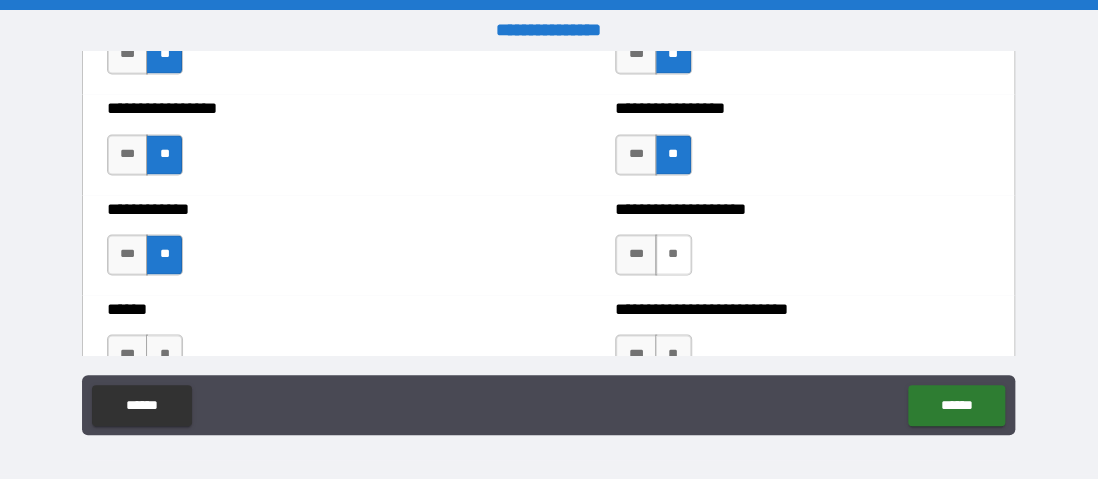 click on "**" at bounding box center (673, 254) 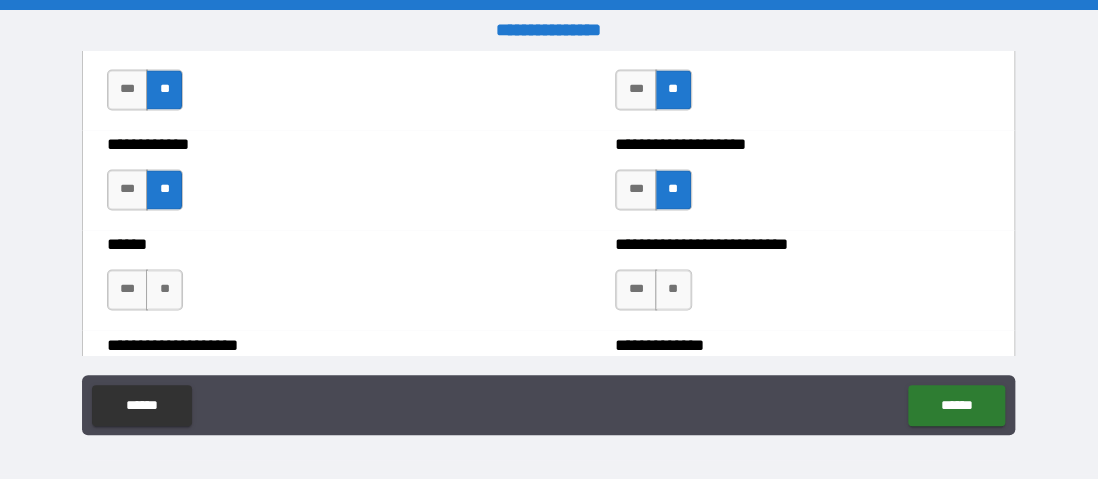 scroll, scrollTop: 3900, scrollLeft: 0, axis: vertical 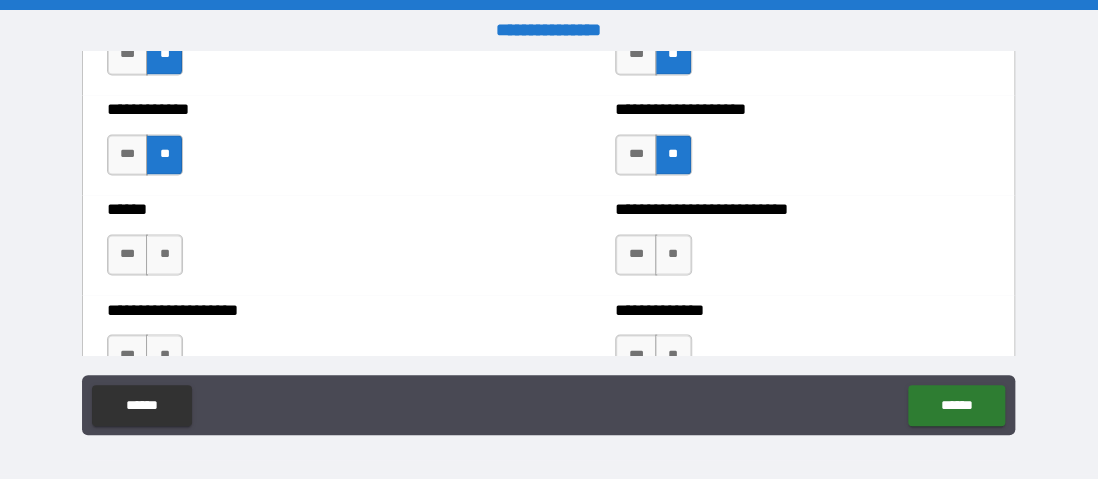 click on "**" at bounding box center (673, 254) 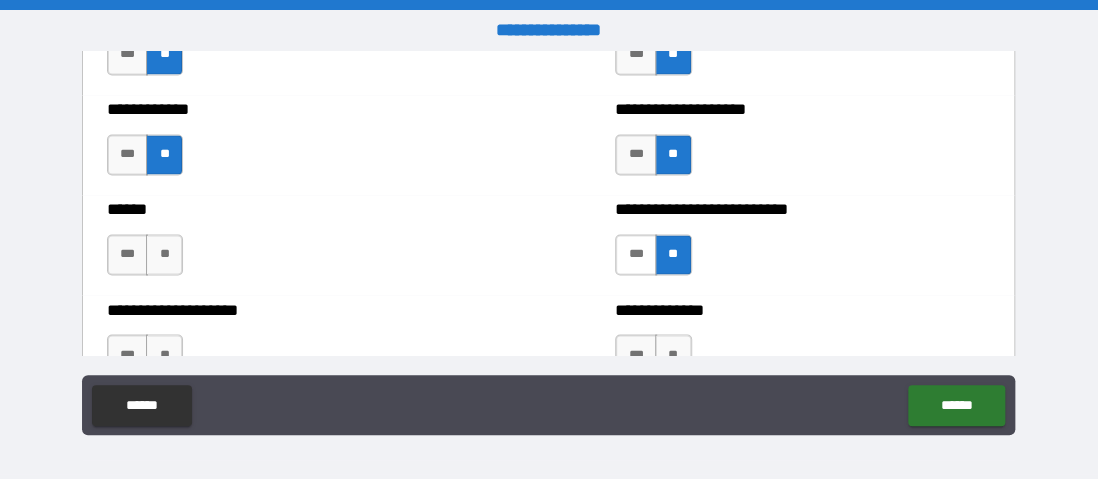 click on "***" at bounding box center (636, 254) 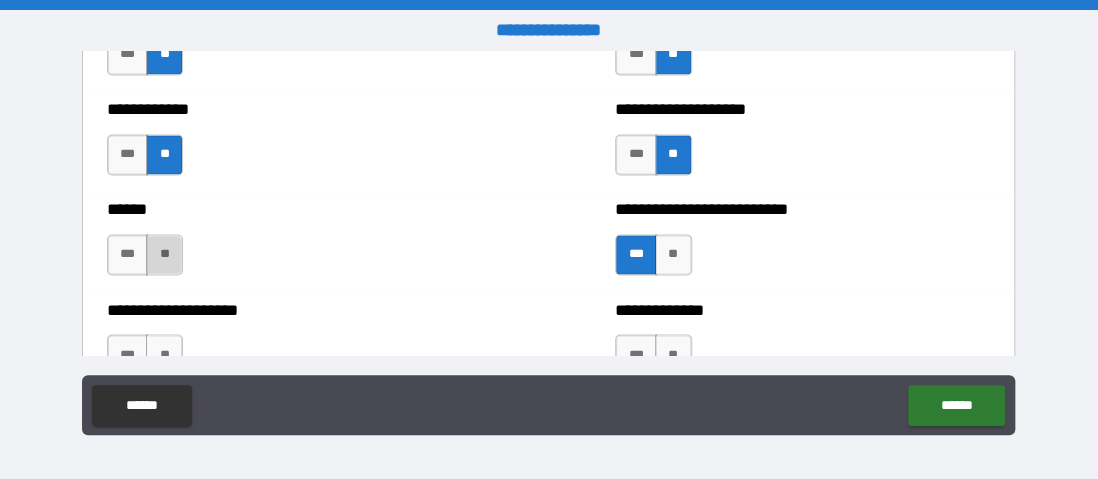 click on "**" at bounding box center [164, 254] 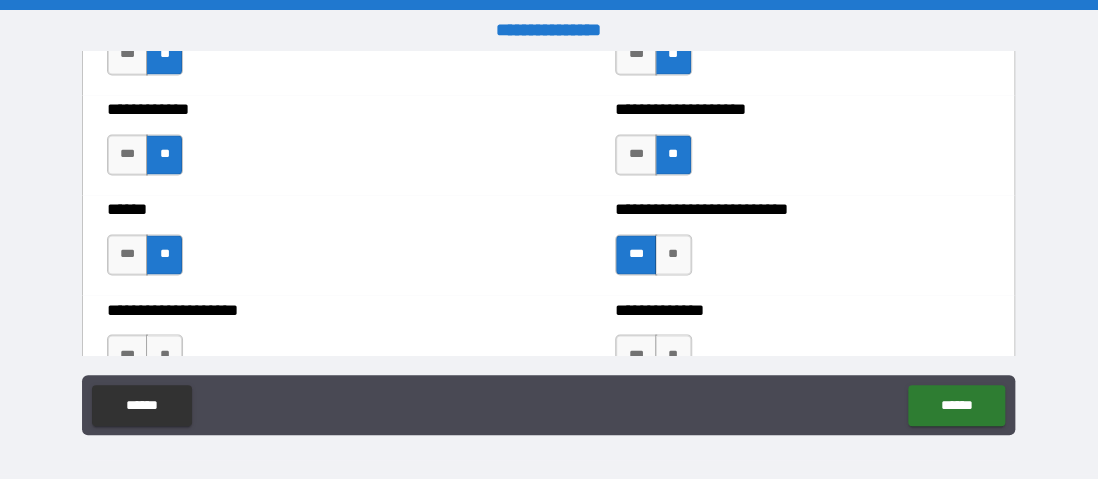 scroll, scrollTop: 4000, scrollLeft: 0, axis: vertical 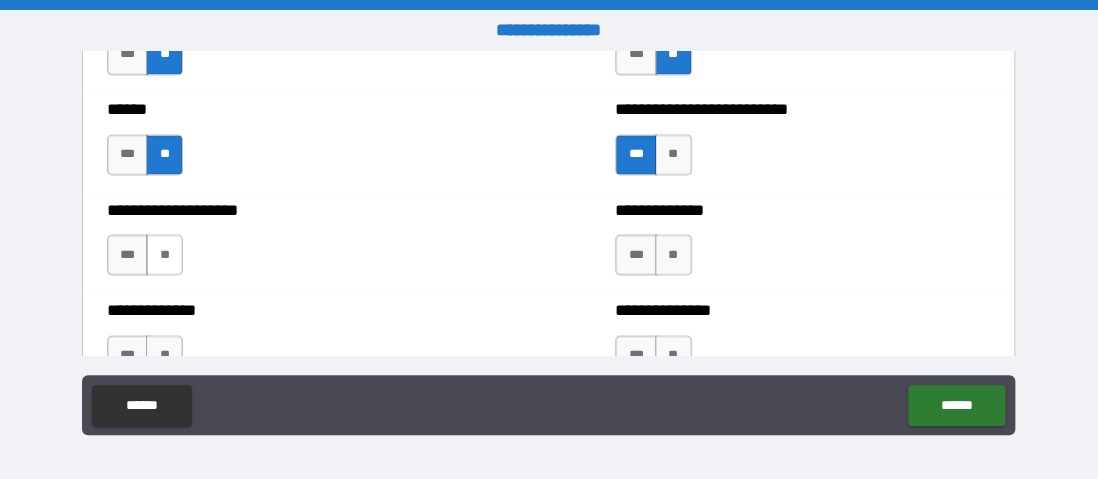 click on "**" at bounding box center (164, 254) 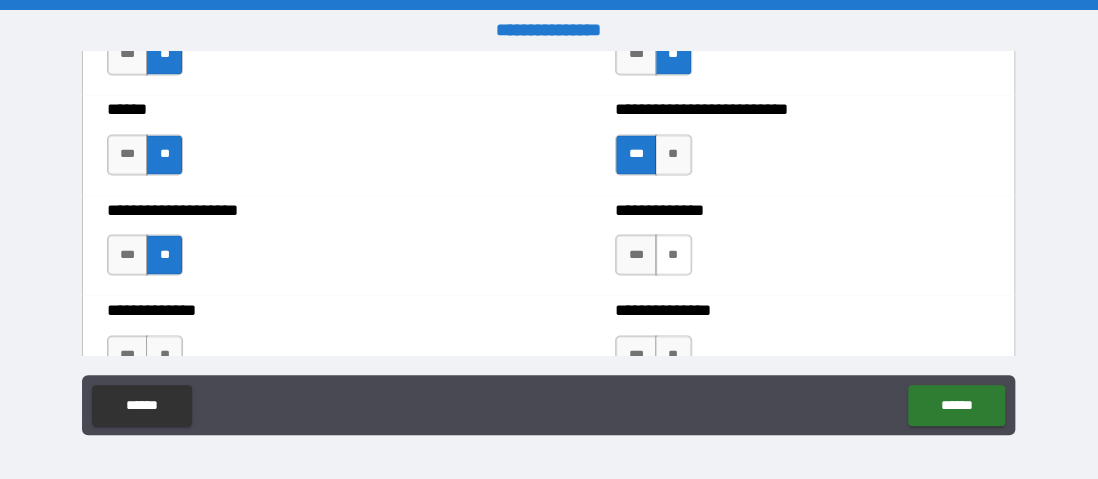 click on "**" at bounding box center [673, 254] 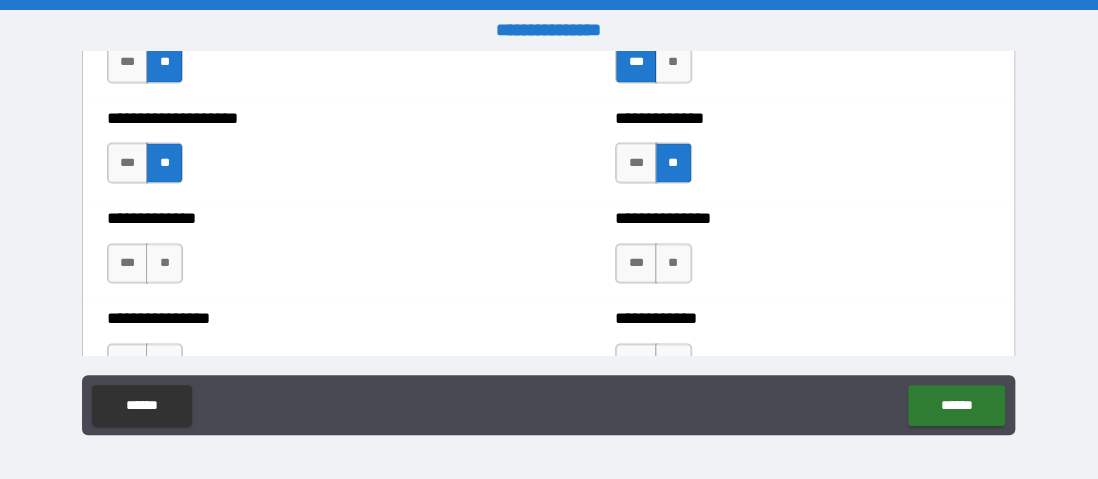 scroll, scrollTop: 4200, scrollLeft: 0, axis: vertical 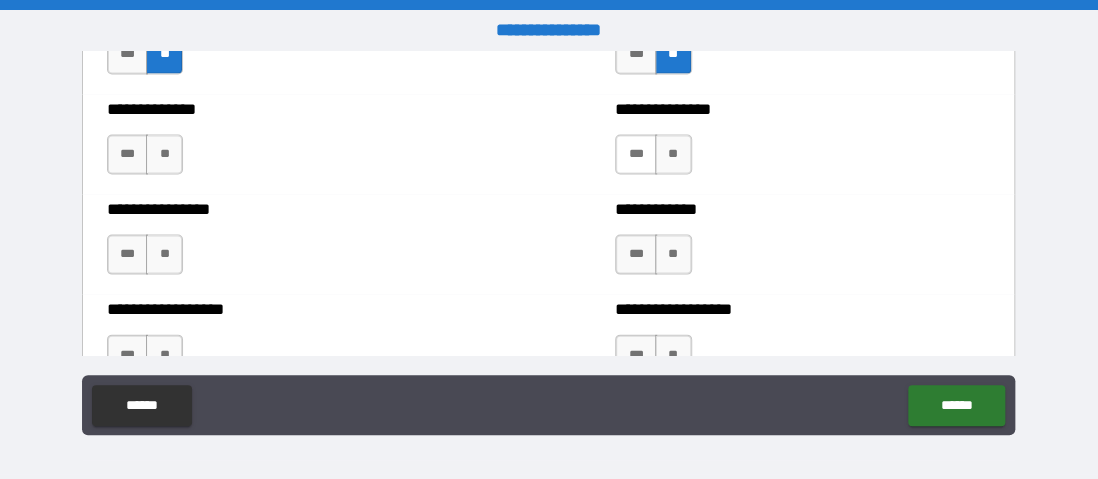 click on "***" at bounding box center (636, 155) 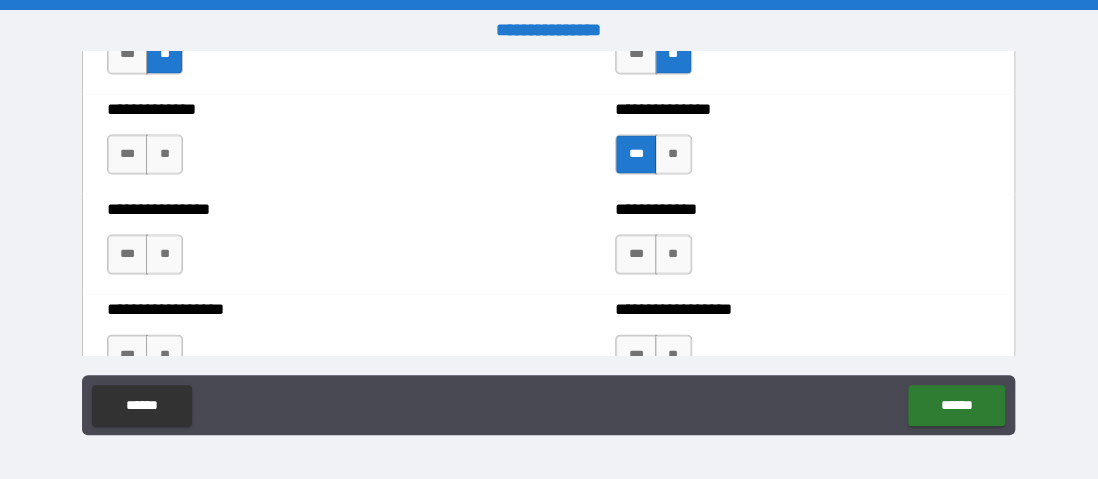 scroll, scrollTop: 4100, scrollLeft: 0, axis: vertical 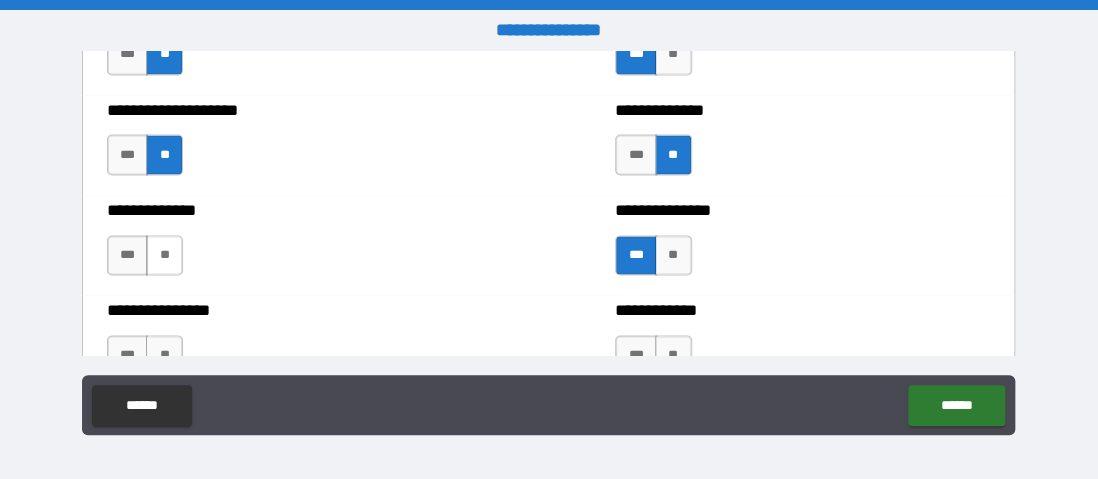 click on "**" at bounding box center [164, 255] 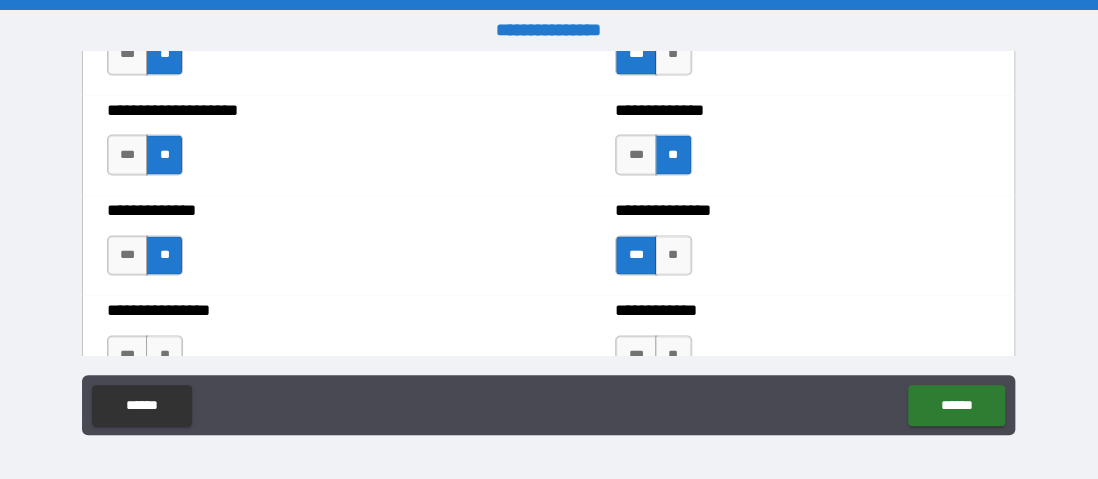 scroll, scrollTop: 4200, scrollLeft: 0, axis: vertical 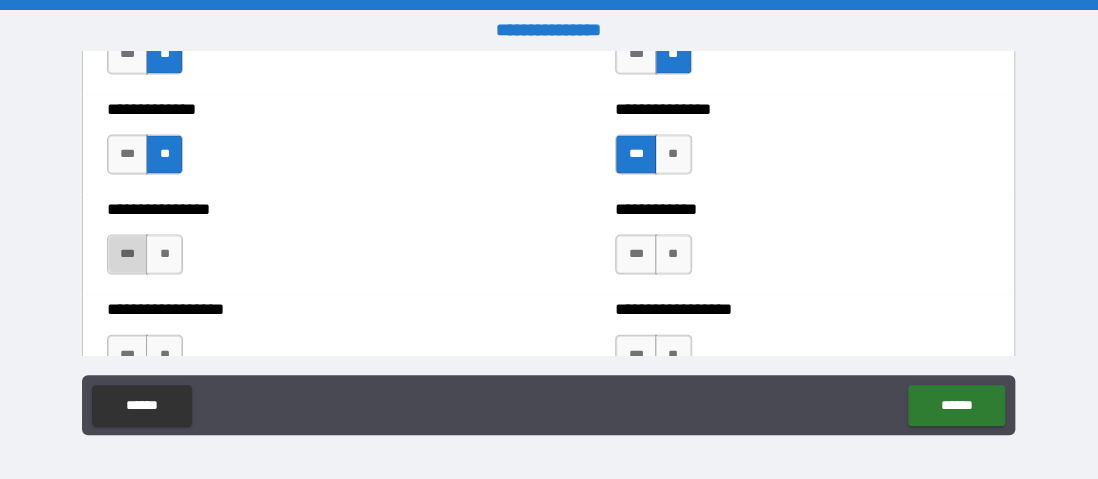 click on "***" at bounding box center (128, 255) 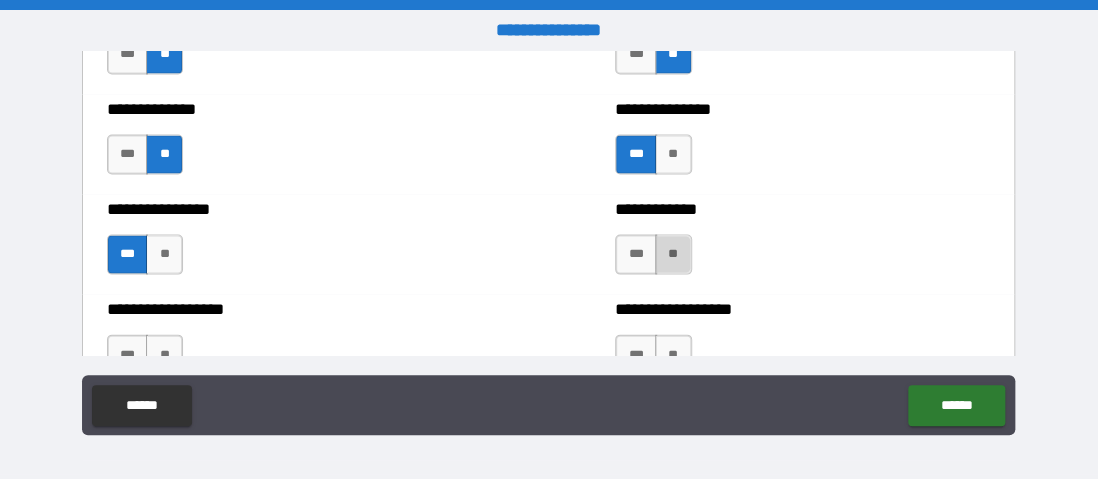 click on "**" at bounding box center (673, 255) 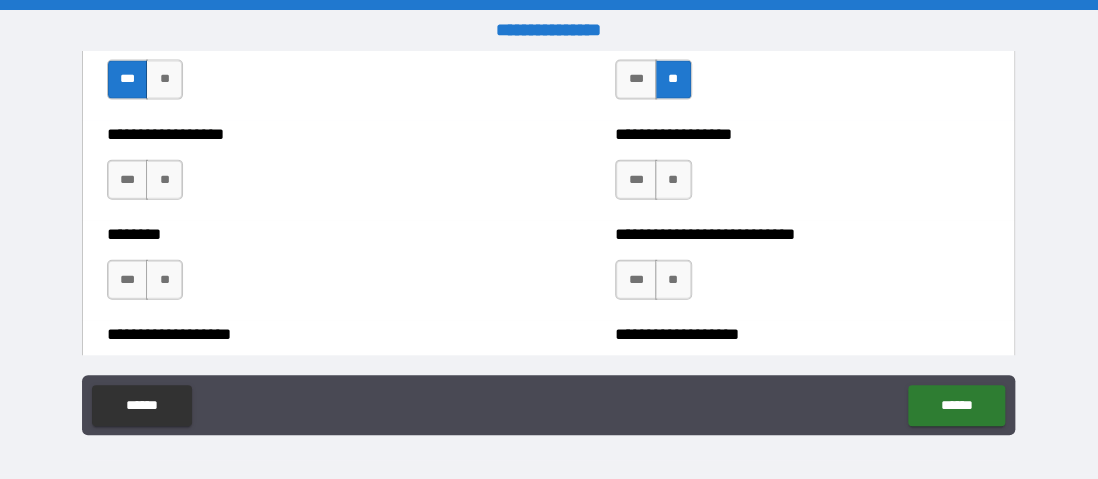 scroll, scrollTop: 4400, scrollLeft: 0, axis: vertical 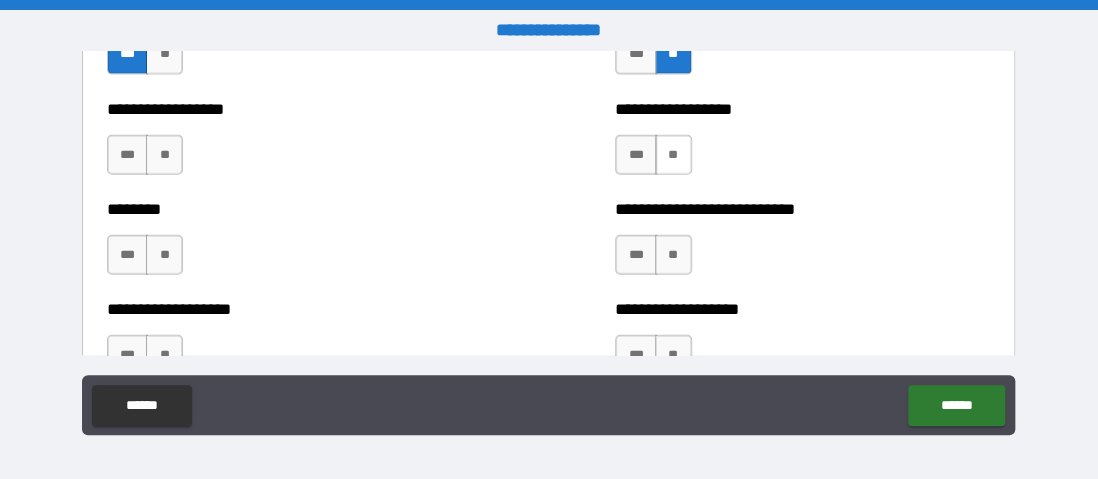 click on "**" at bounding box center (673, 155) 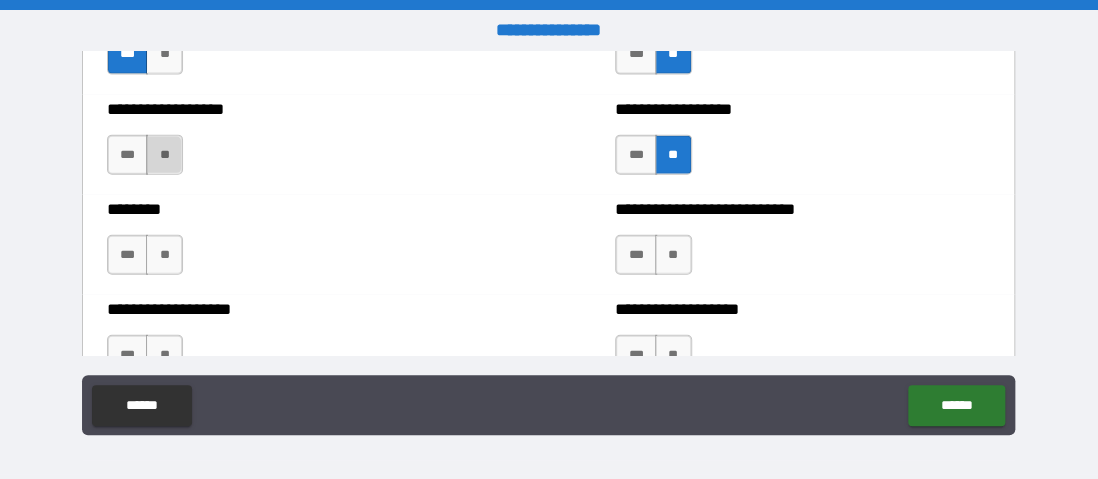 click on "**" at bounding box center (164, 155) 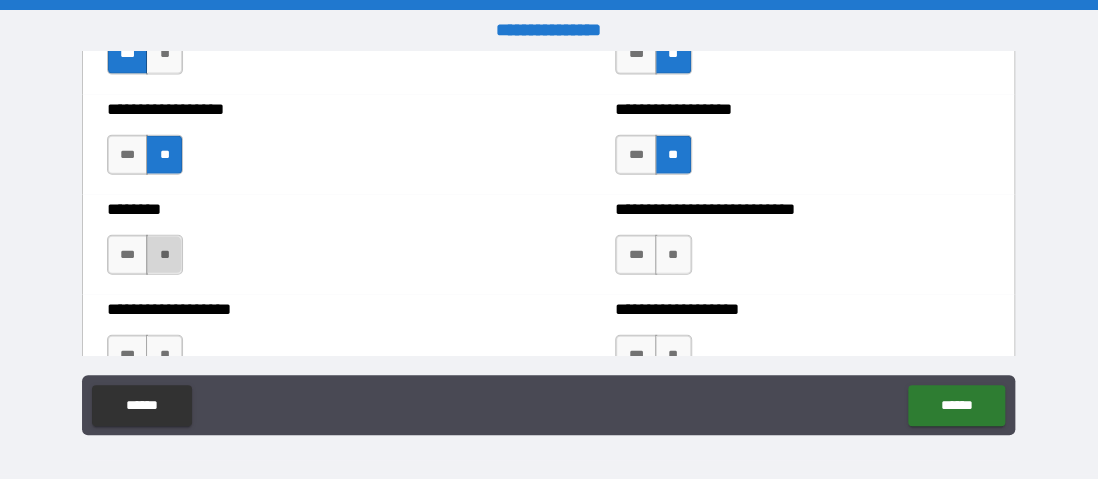 click on "**" at bounding box center [164, 255] 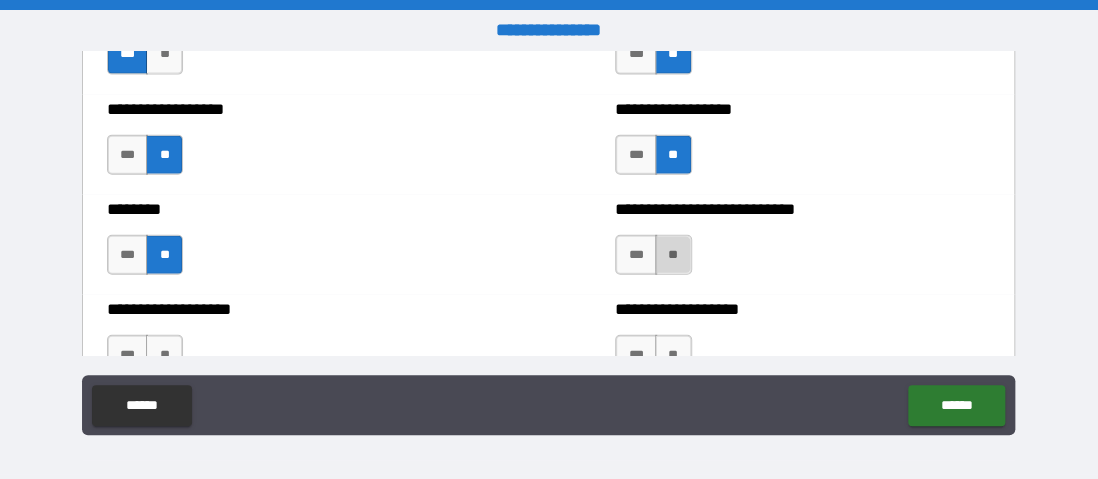 click on "**" at bounding box center (673, 255) 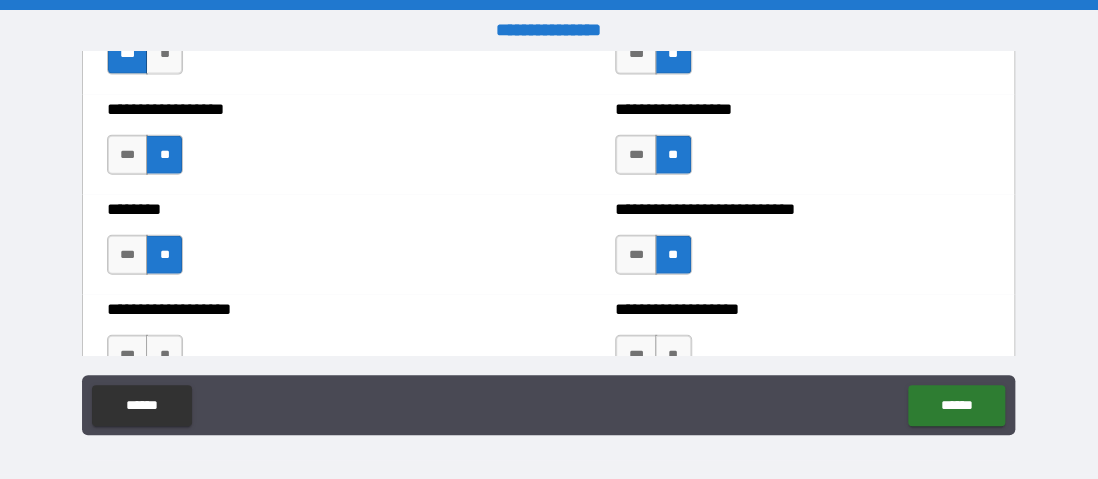 scroll, scrollTop: 4500, scrollLeft: 0, axis: vertical 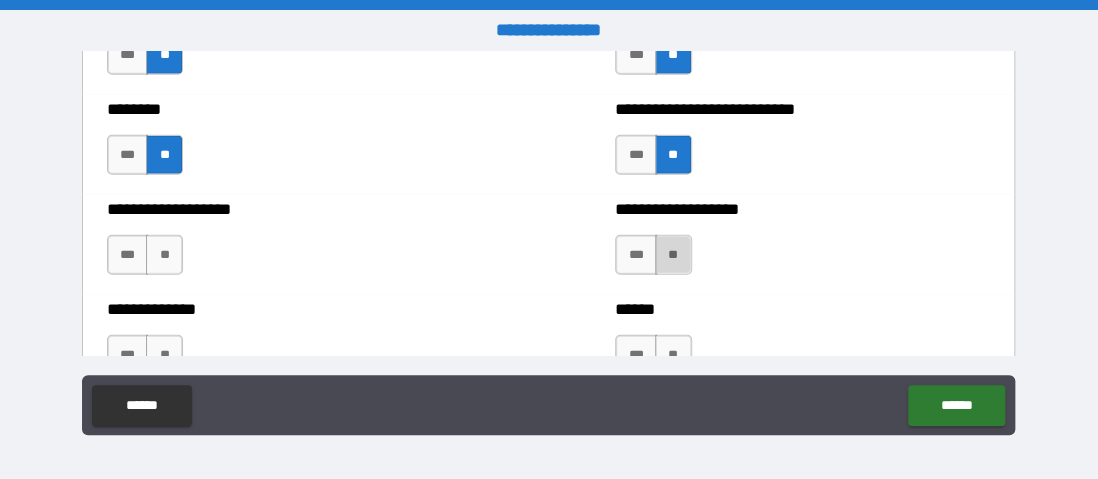 click on "**" at bounding box center (673, 255) 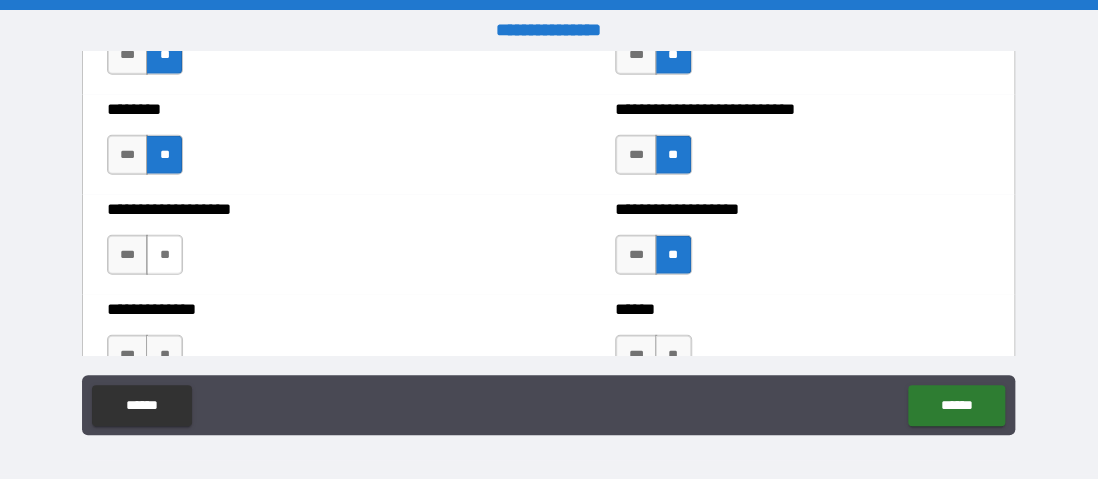 click on "**" at bounding box center (164, 255) 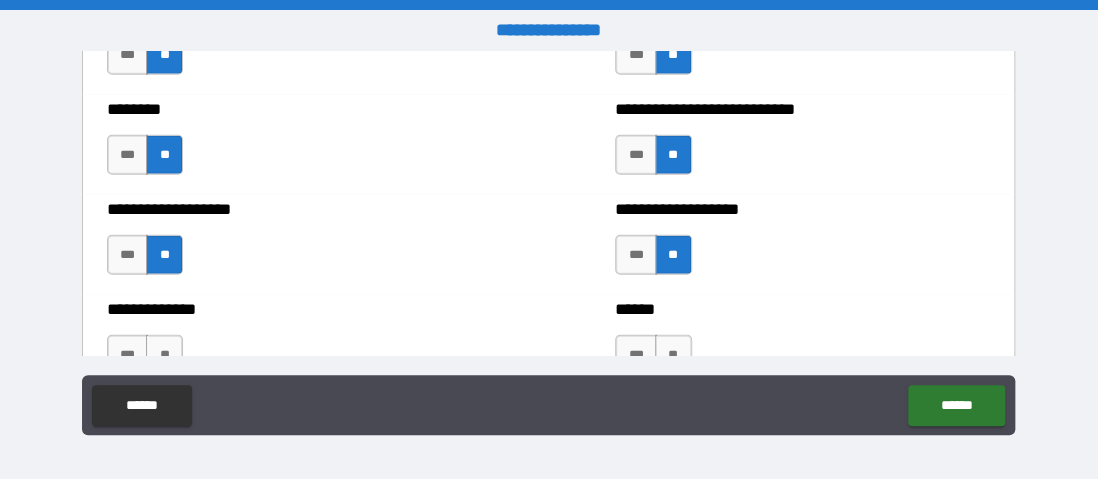 scroll, scrollTop: 4600, scrollLeft: 0, axis: vertical 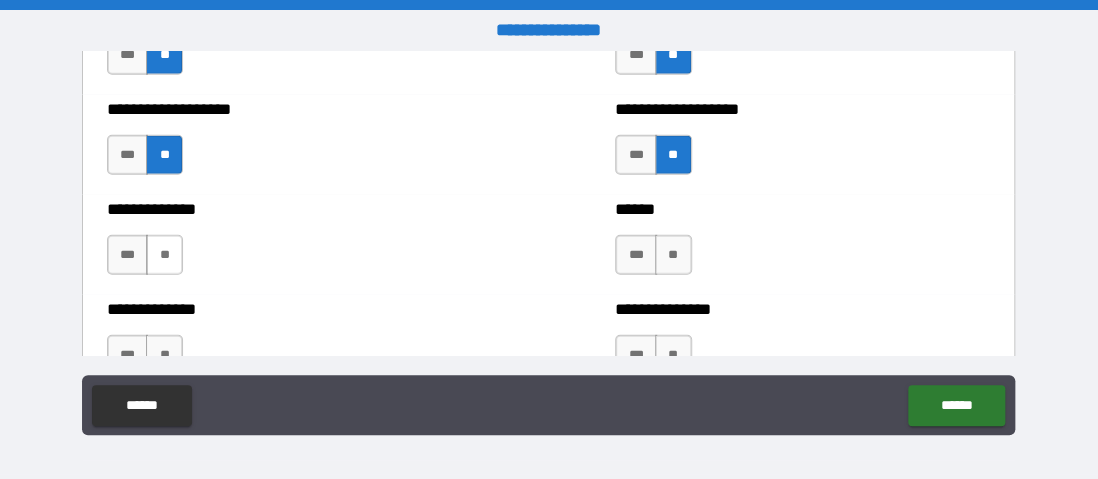 click on "**" at bounding box center (164, 255) 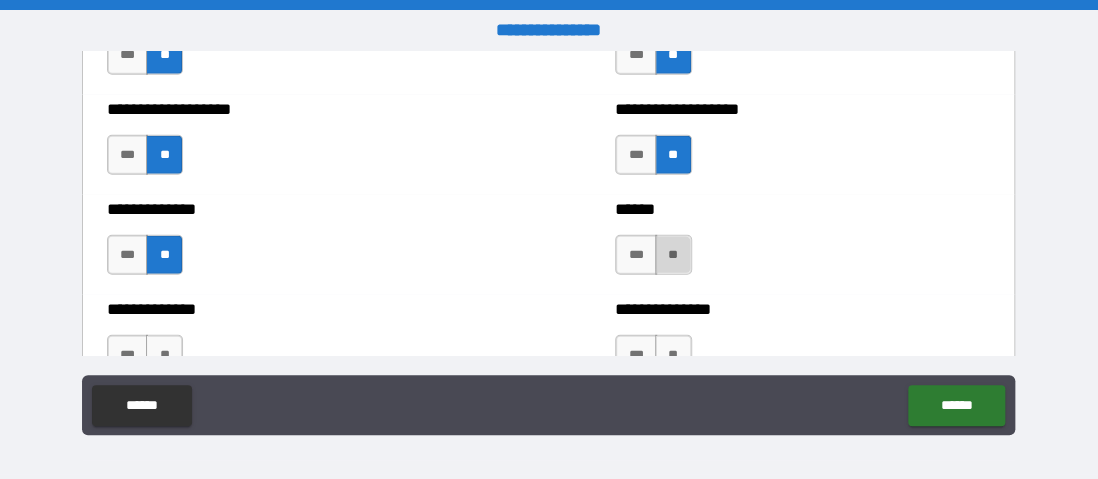 click on "**" at bounding box center [673, 255] 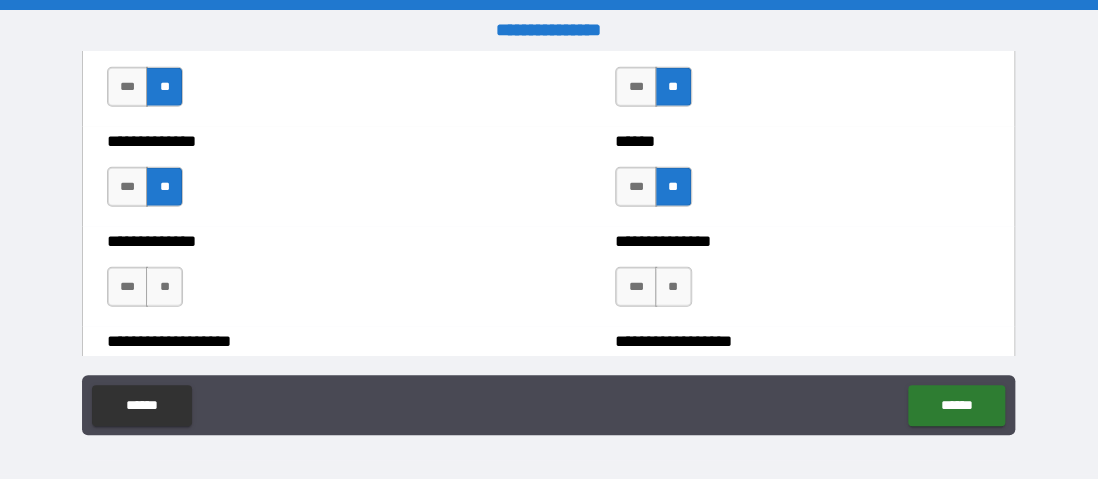 scroll, scrollTop: 4700, scrollLeft: 0, axis: vertical 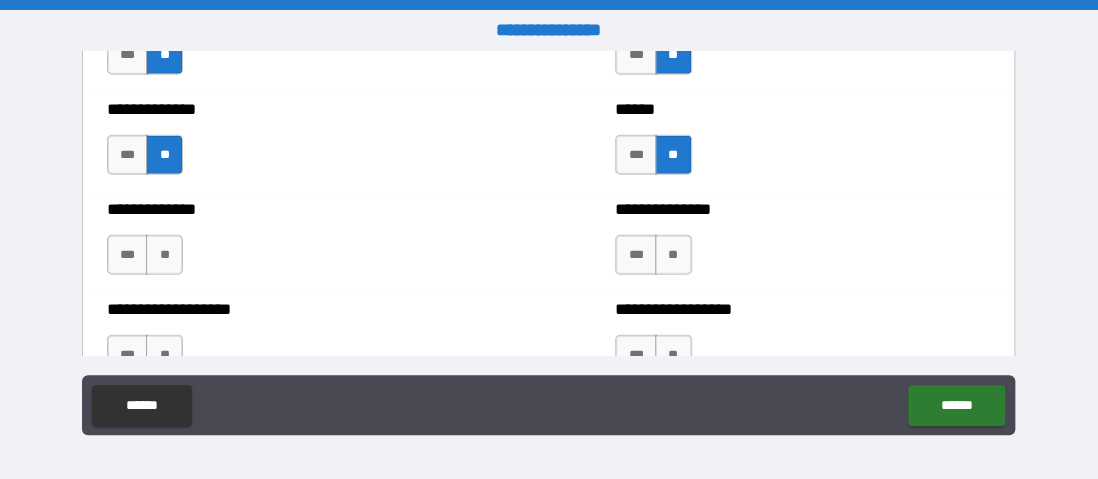 click on "**" at bounding box center (673, 255) 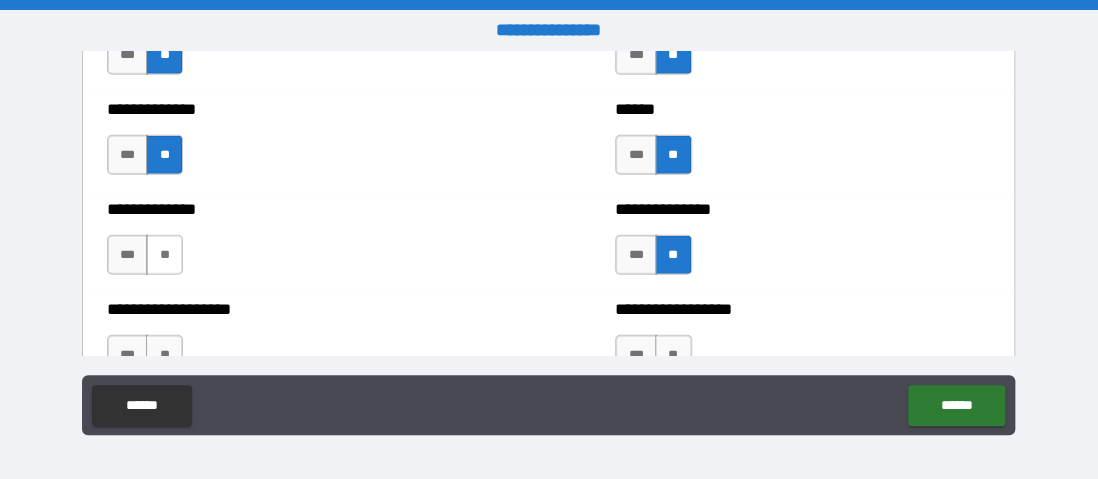click on "**" at bounding box center [164, 255] 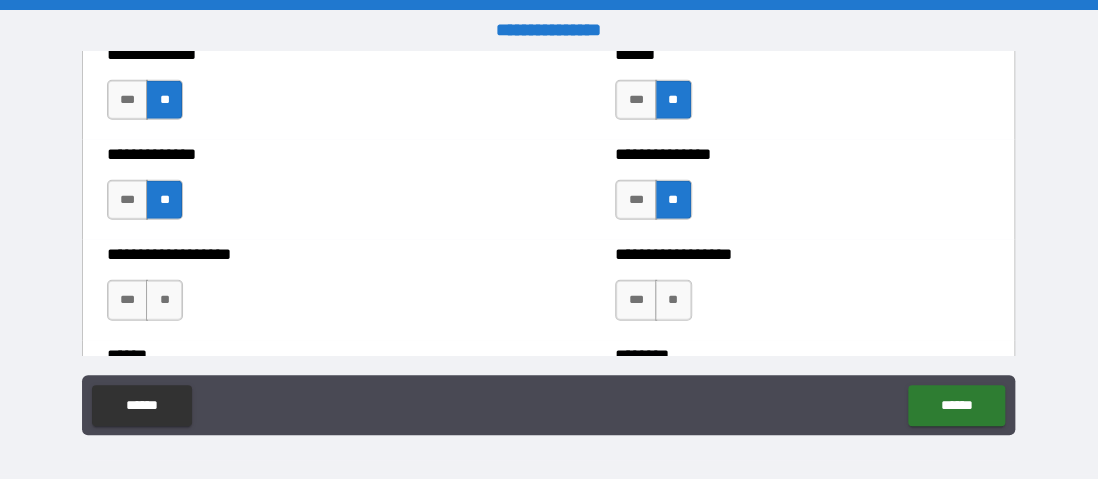 scroll, scrollTop: 4800, scrollLeft: 0, axis: vertical 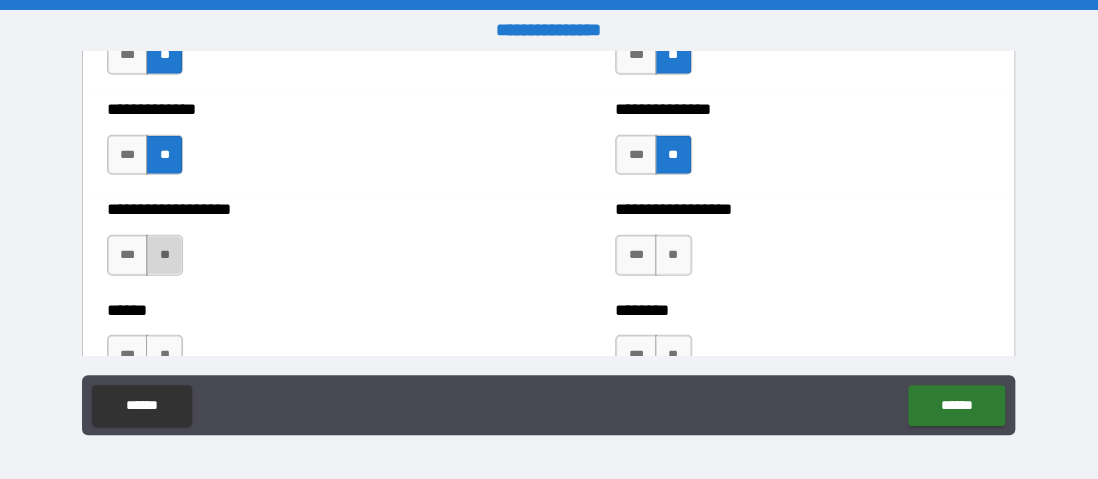 click on "**" at bounding box center (164, 255) 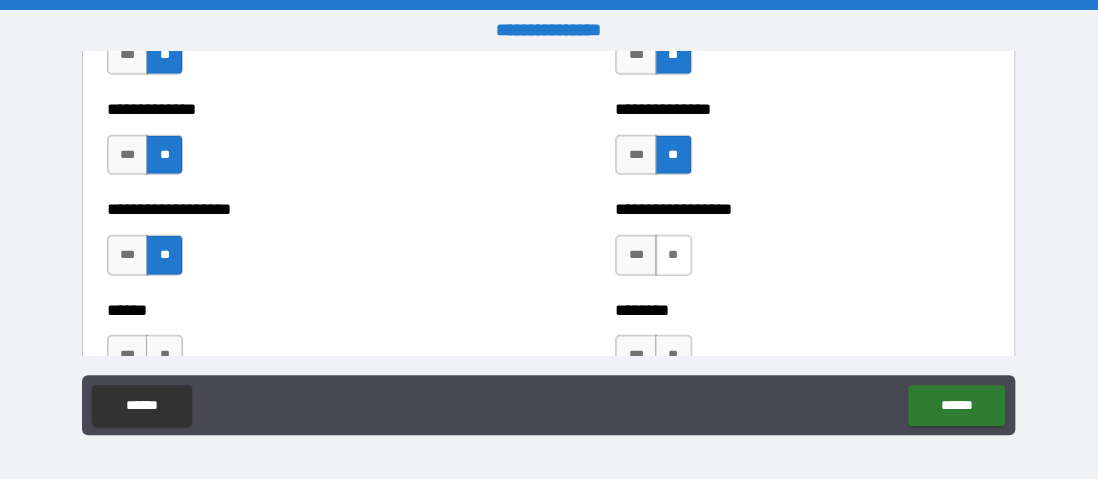 click on "**" at bounding box center (673, 255) 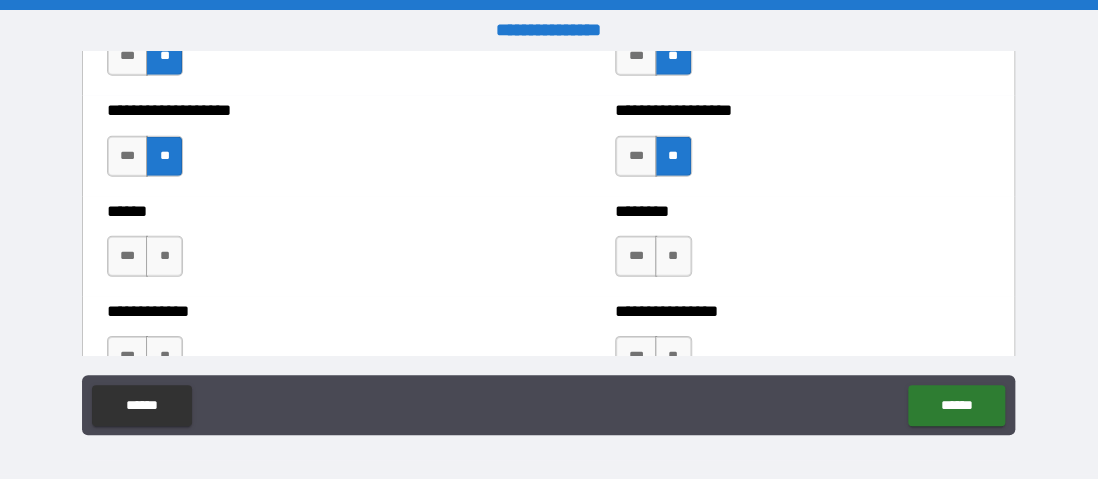 scroll, scrollTop: 4900, scrollLeft: 0, axis: vertical 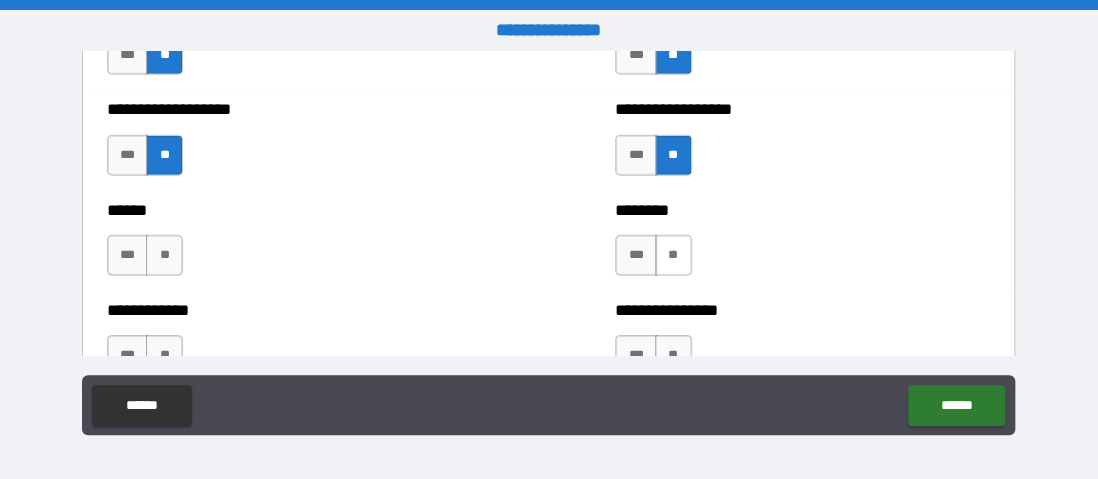 click on "**" at bounding box center (673, 255) 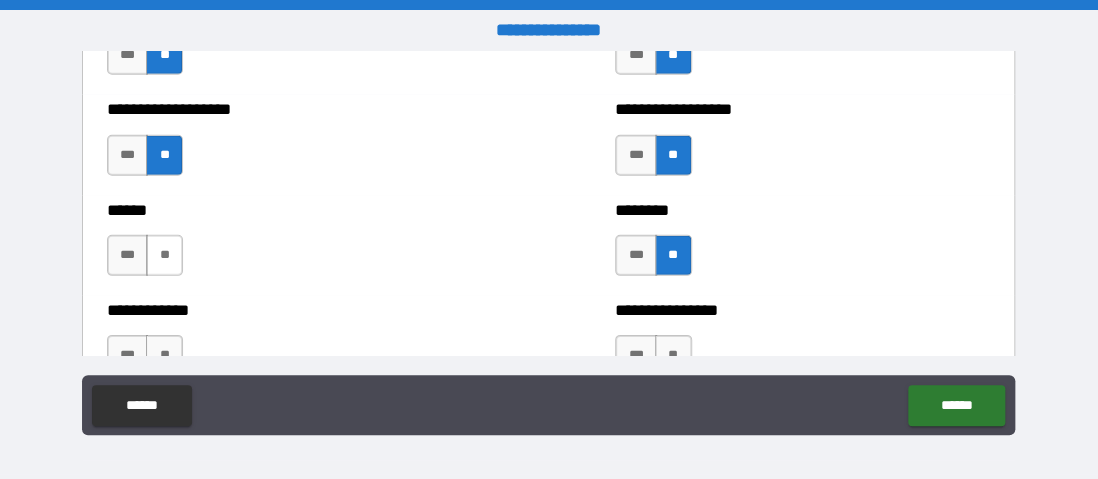 click on "**" at bounding box center [164, 255] 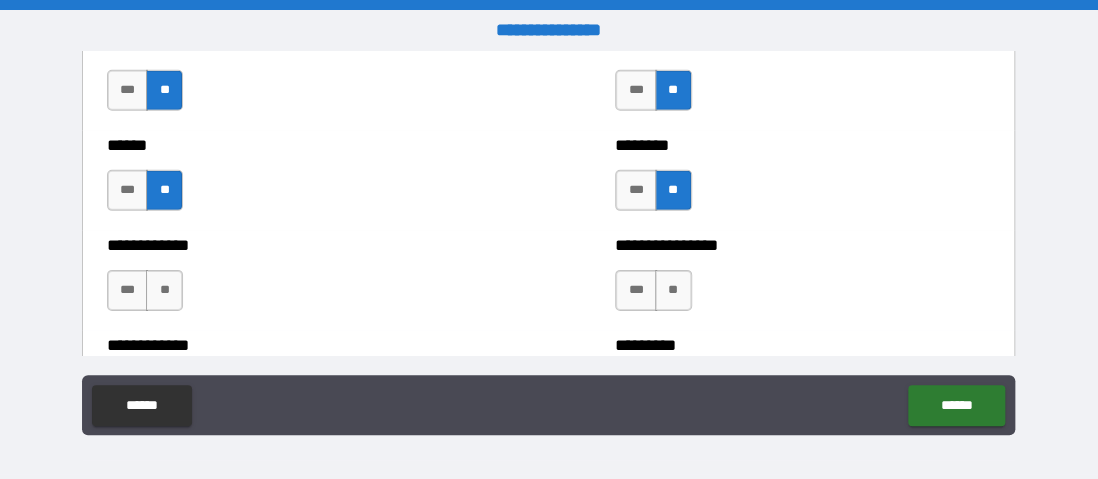 scroll, scrollTop: 5000, scrollLeft: 0, axis: vertical 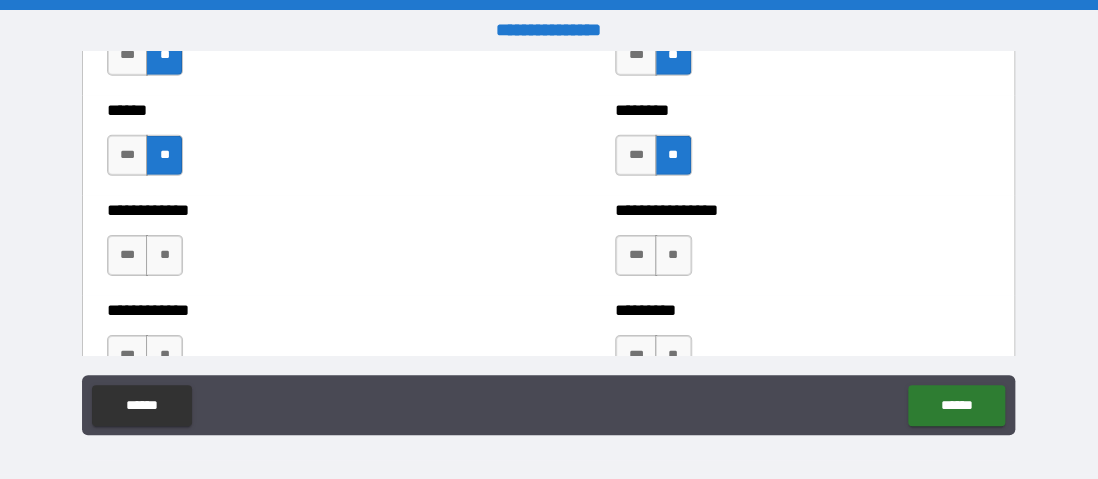 click on "**" at bounding box center [164, 255] 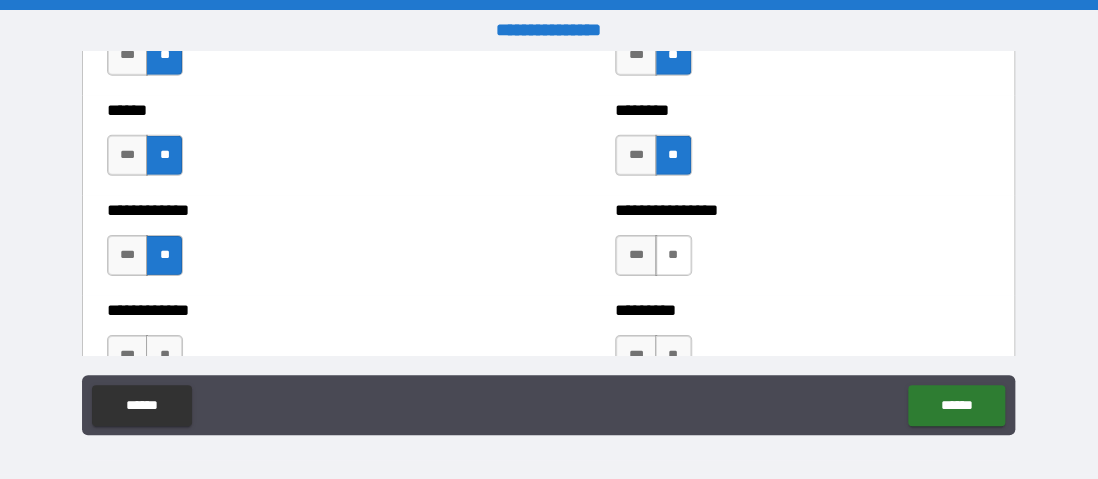 click on "**" at bounding box center (673, 255) 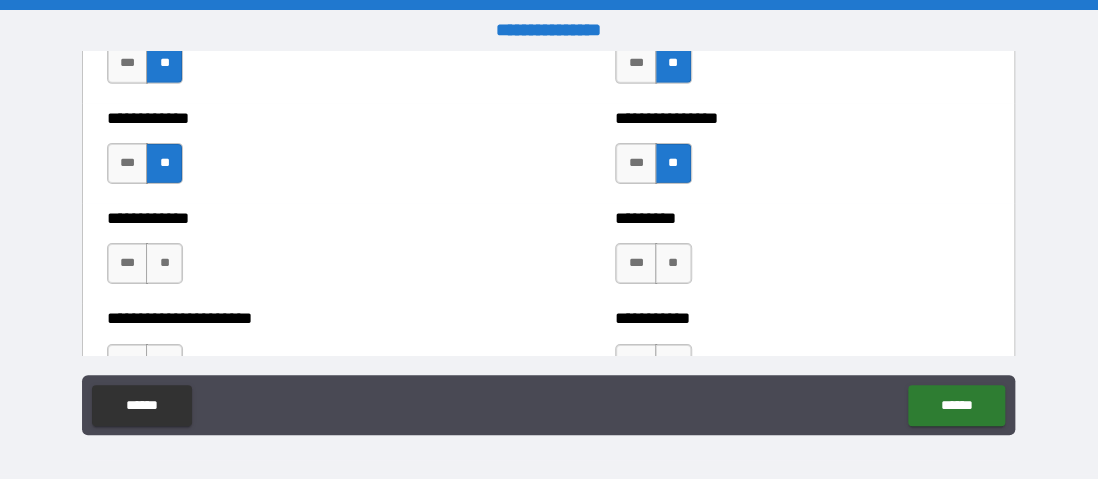 scroll, scrollTop: 5200, scrollLeft: 0, axis: vertical 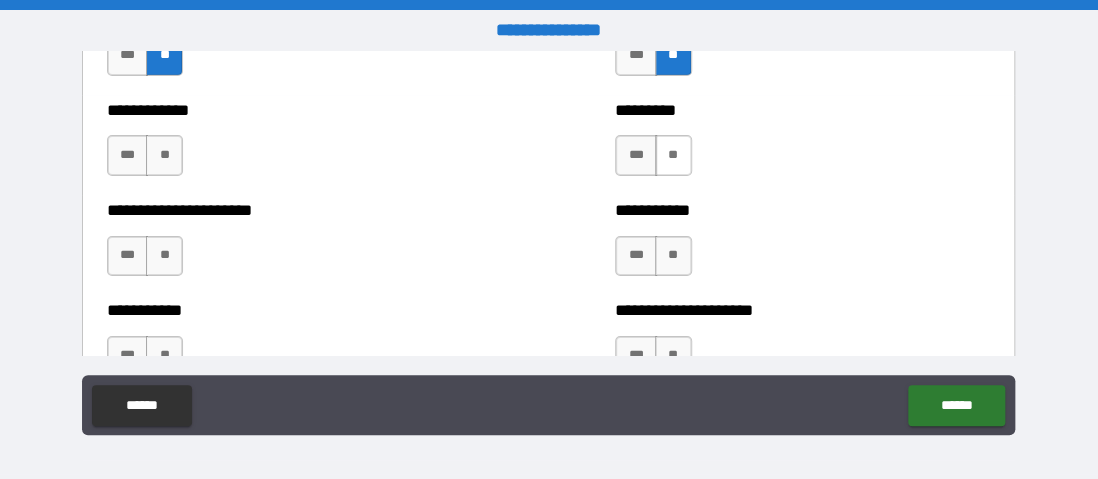 click on "**" at bounding box center [673, 155] 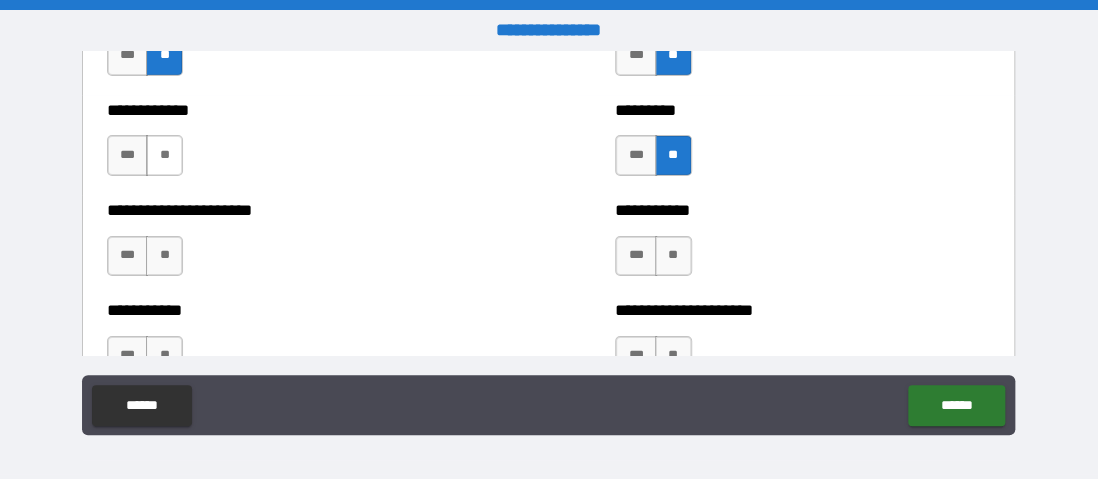 click on "**" at bounding box center (164, 155) 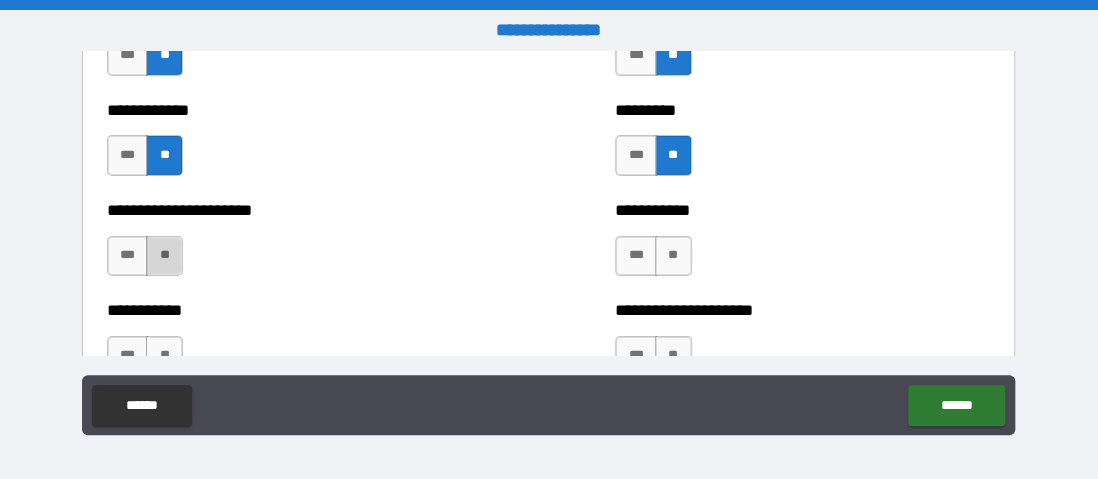 click on "**" at bounding box center (164, 256) 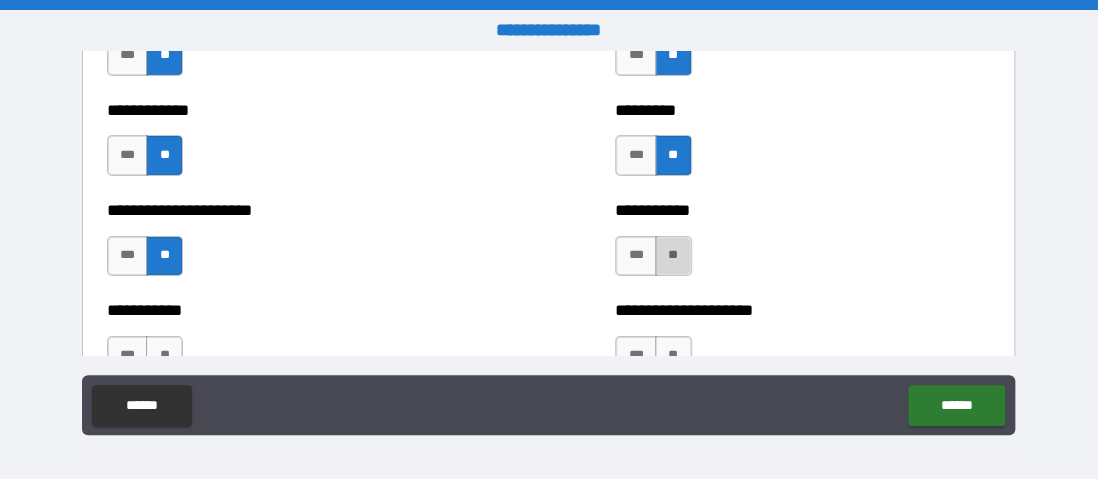 click on "**" at bounding box center (673, 256) 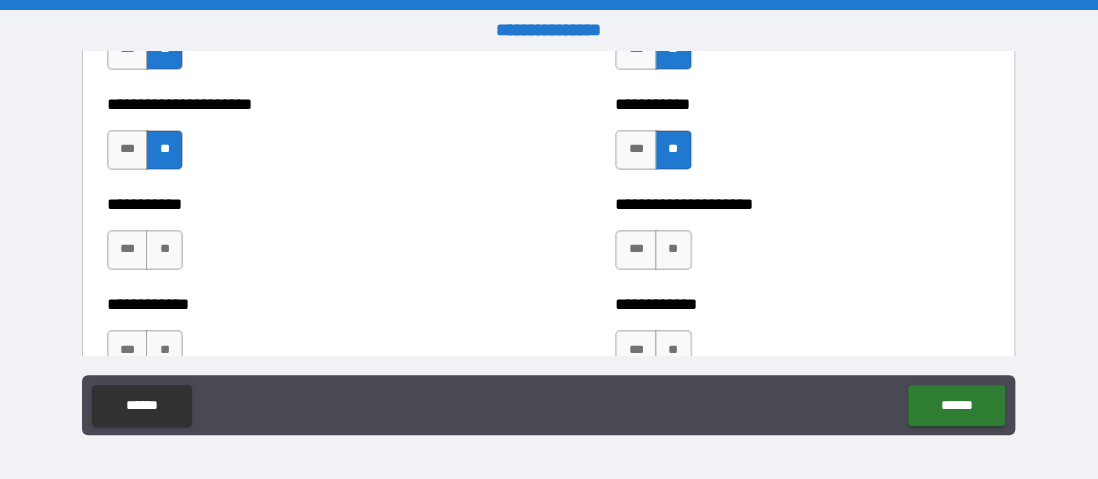scroll, scrollTop: 5300, scrollLeft: 0, axis: vertical 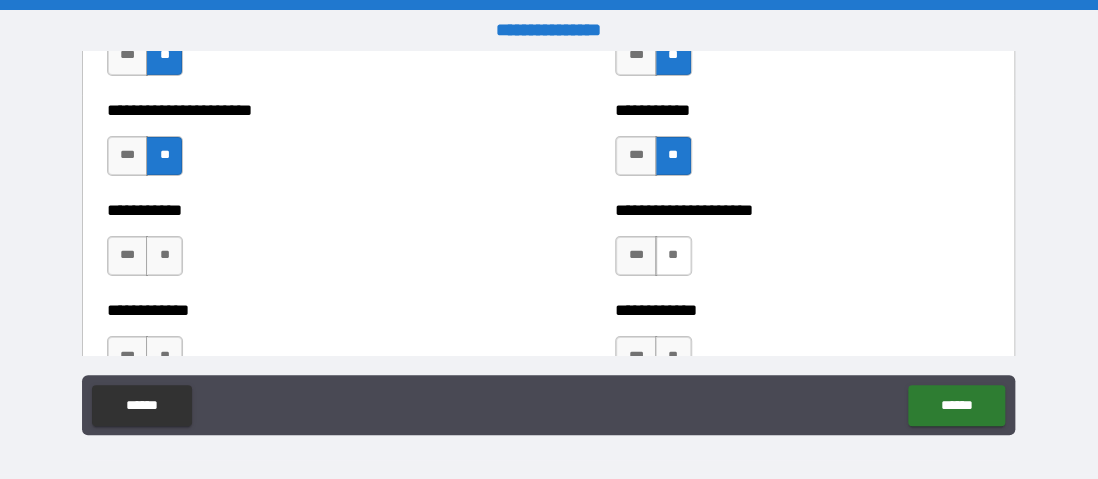 click on "**" at bounding box center [673, 256] 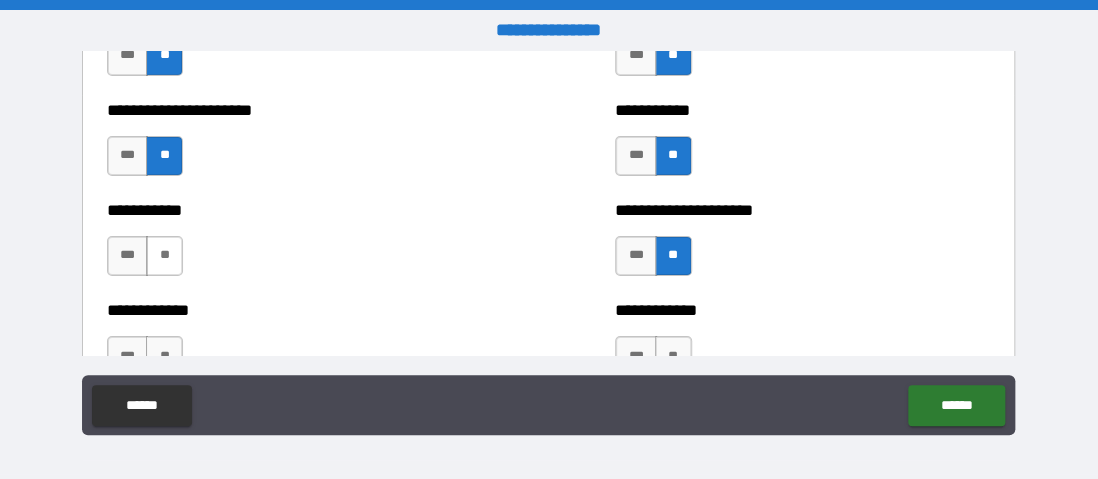 click on "**" at bounding box center [164, 256] 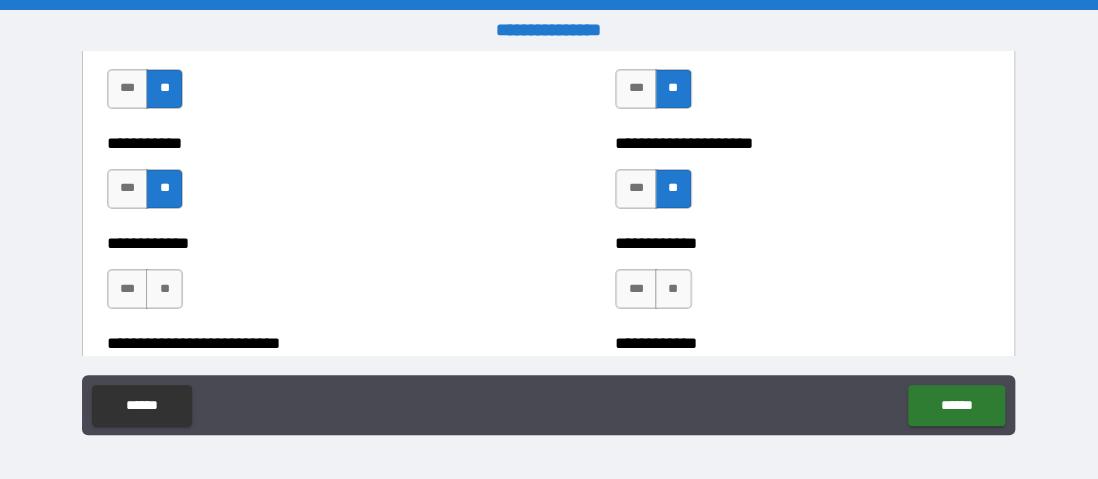 scroll, scrollTop: 5400, scrollLeft: 0, axis: vertical 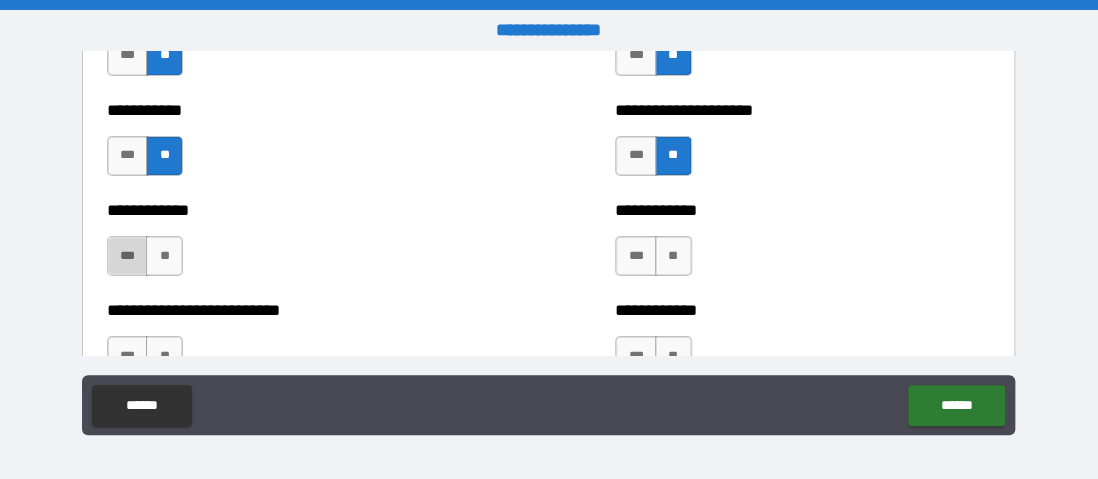 click on "***" at bounding box center [128, 256] 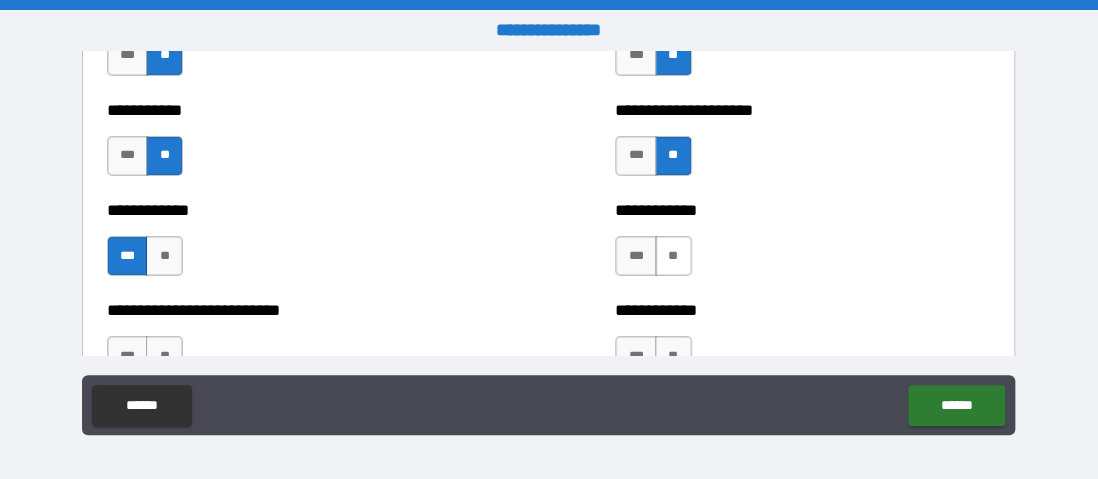 click on "**" at bounding box center (673, 256) 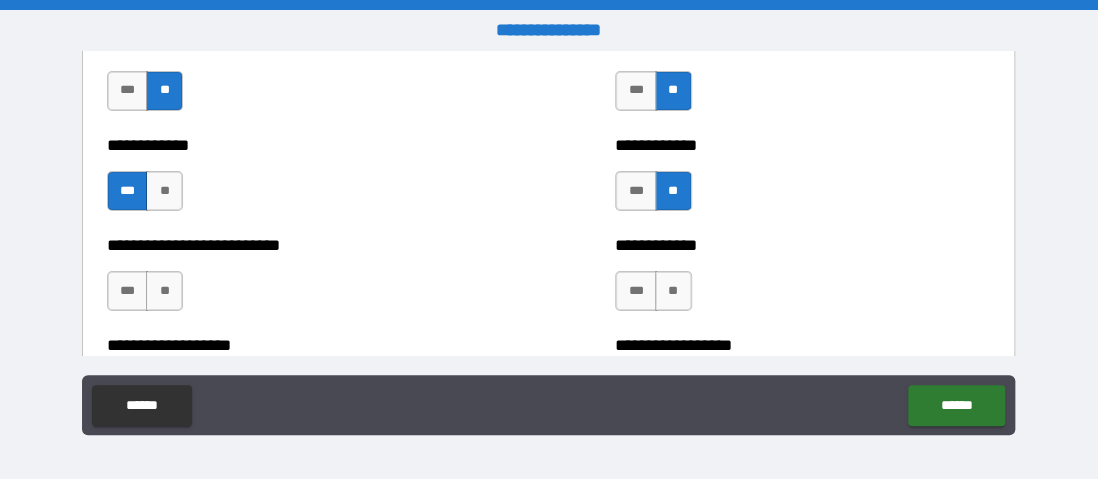 scroll, scrollTop: 5500, scrollLeft: 0, axis: vertical 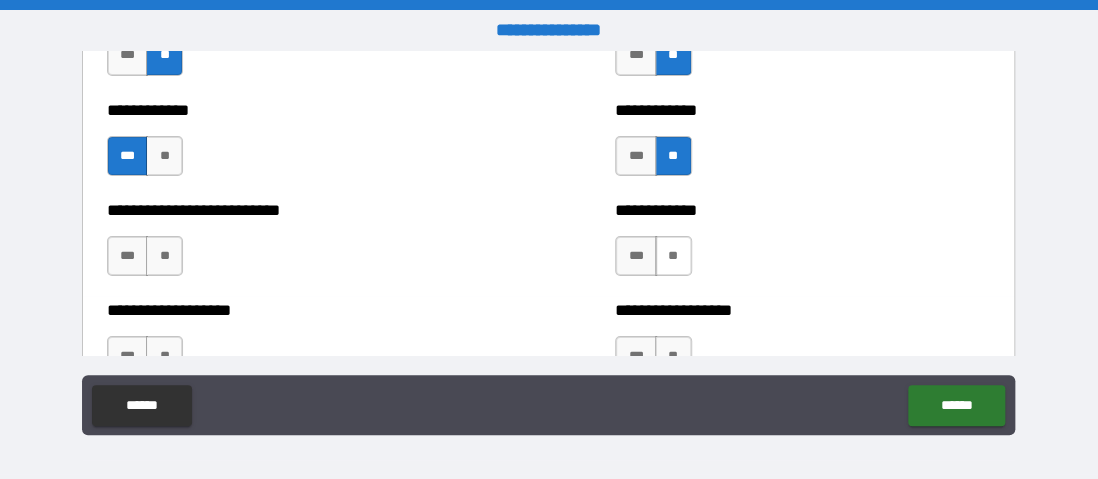 click on "**" at bounding box center (673, 256) 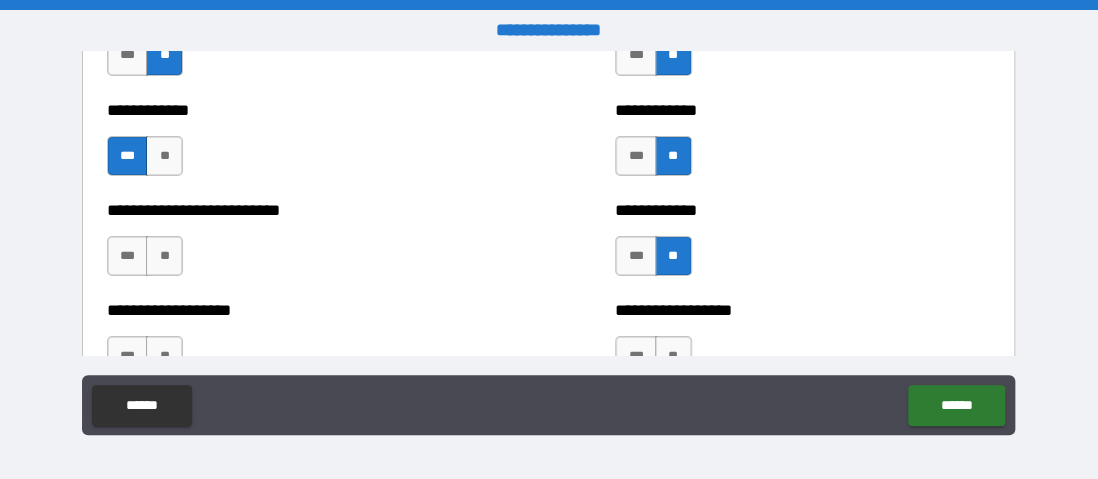 scroll, scrollTop: 5600, scrollLeft: 0, axis: vertical 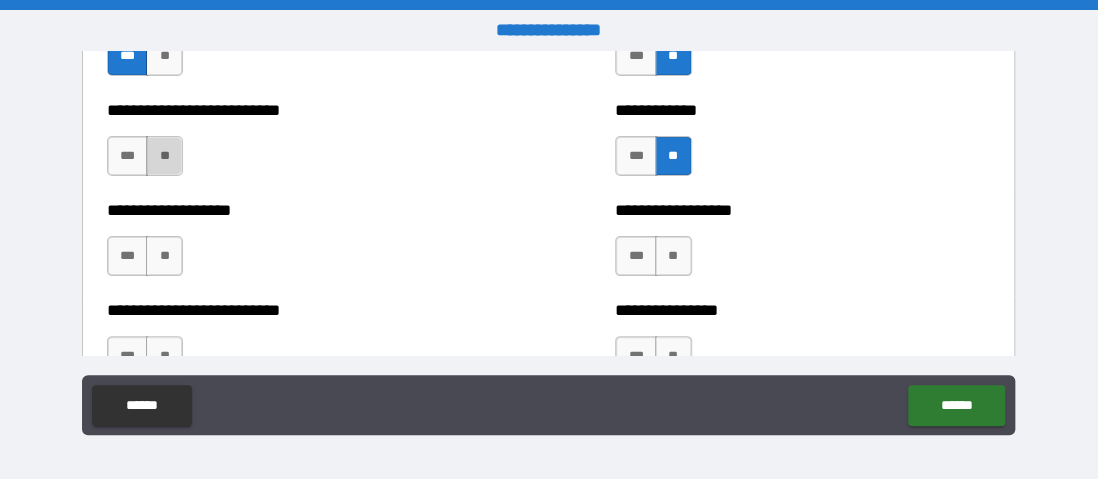 click on "**" at bounding box center (164, 156) 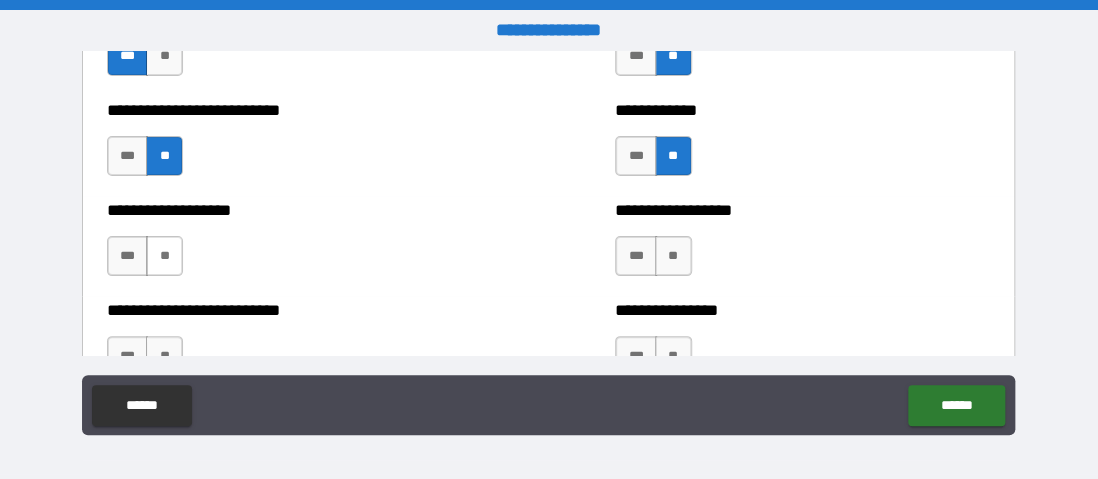click on "**" at bounding box center (164, 256) 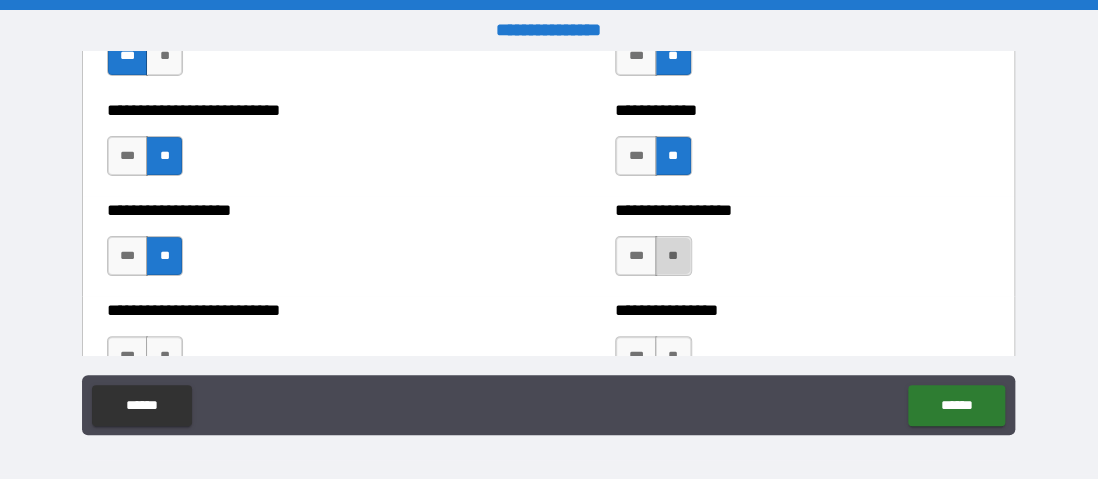 click on "**" at bounding box center [673, 256] 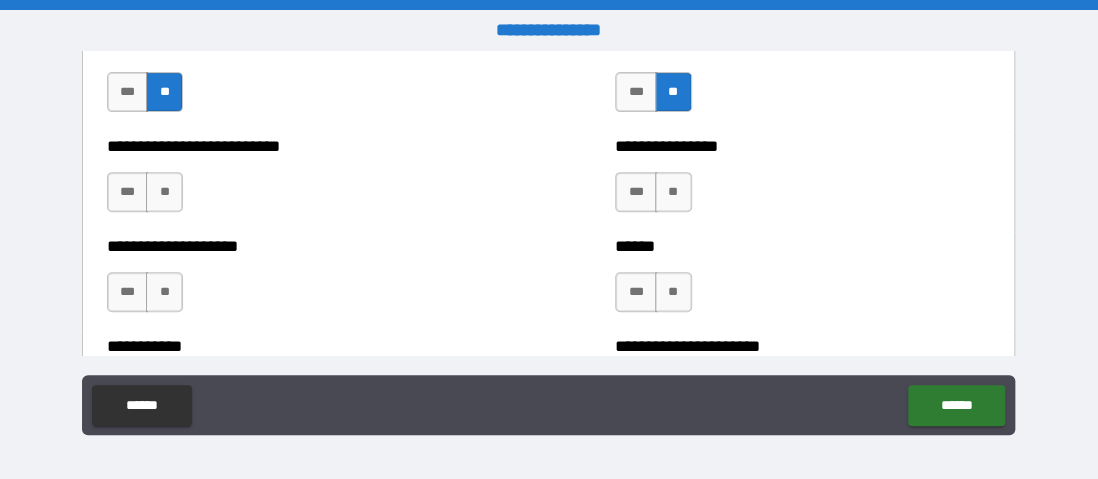 scroll, scrollTop: 5800, scrollLeft: 0, axis: vertical 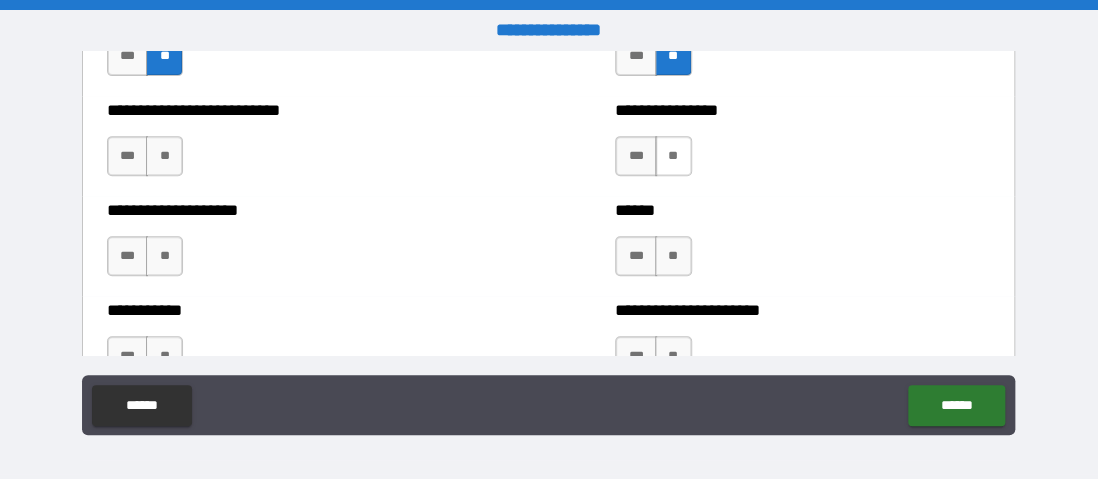 click on "**" at bounding box center (673, 156) 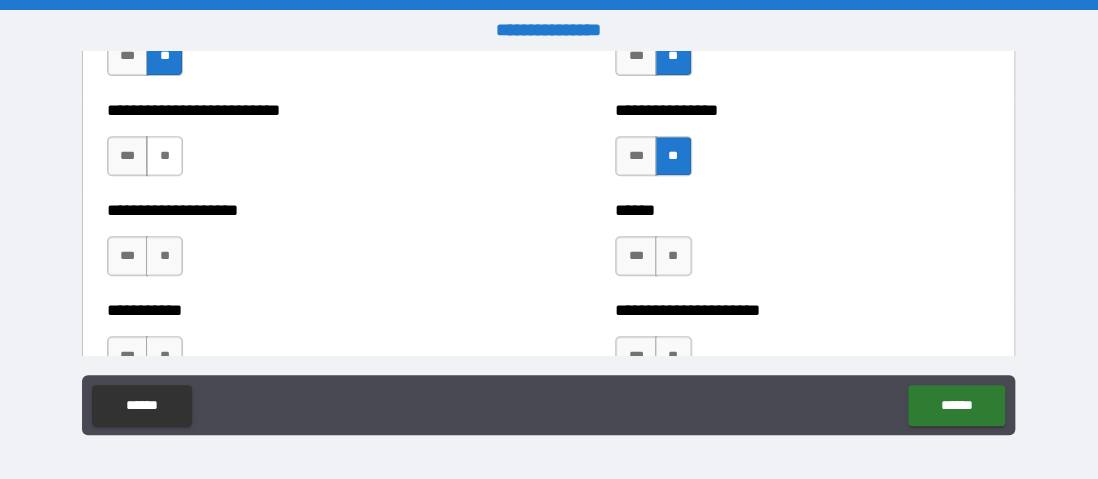 click on "**" at bounding box center (164, 156) 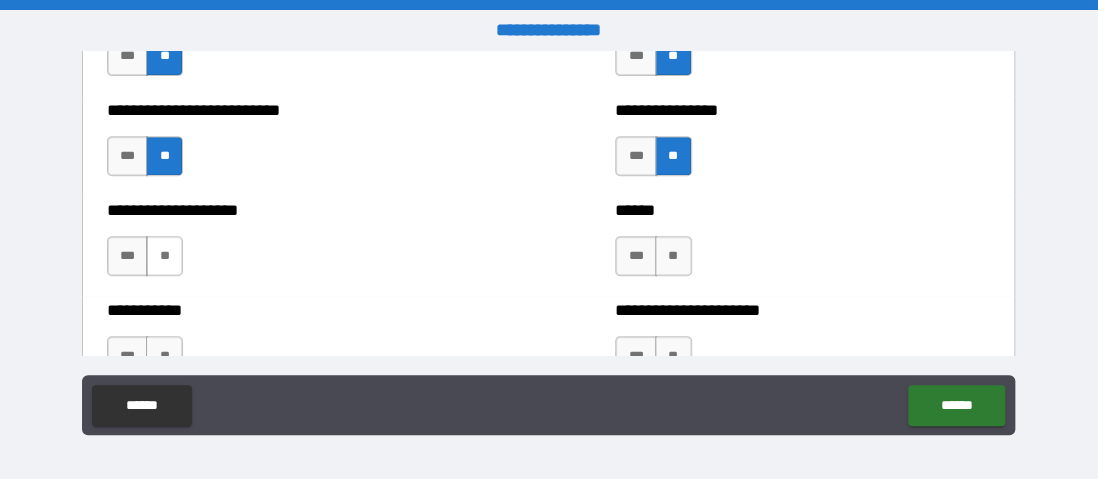 click on "**" at bounding box center (164, 256) 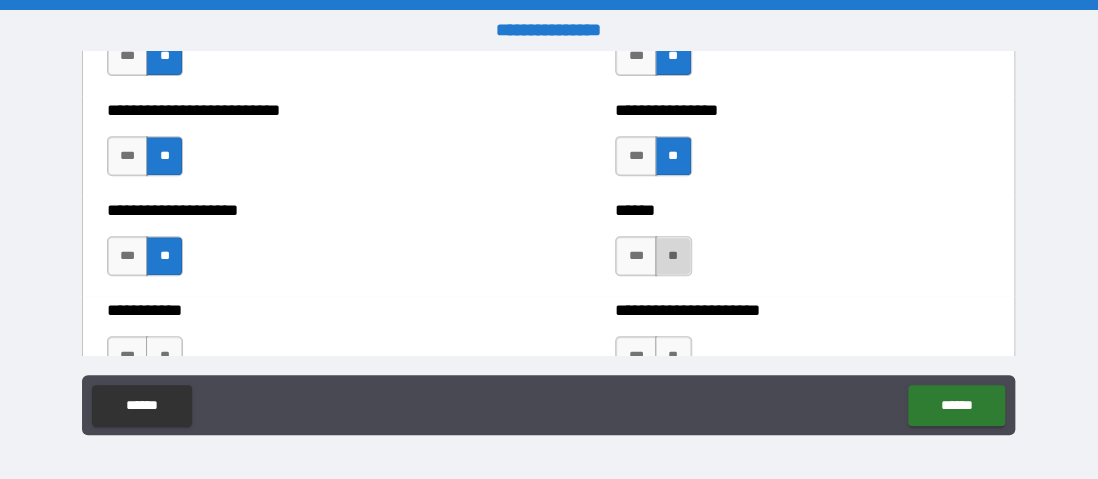 click on "**" at bounding box center (673, 256) 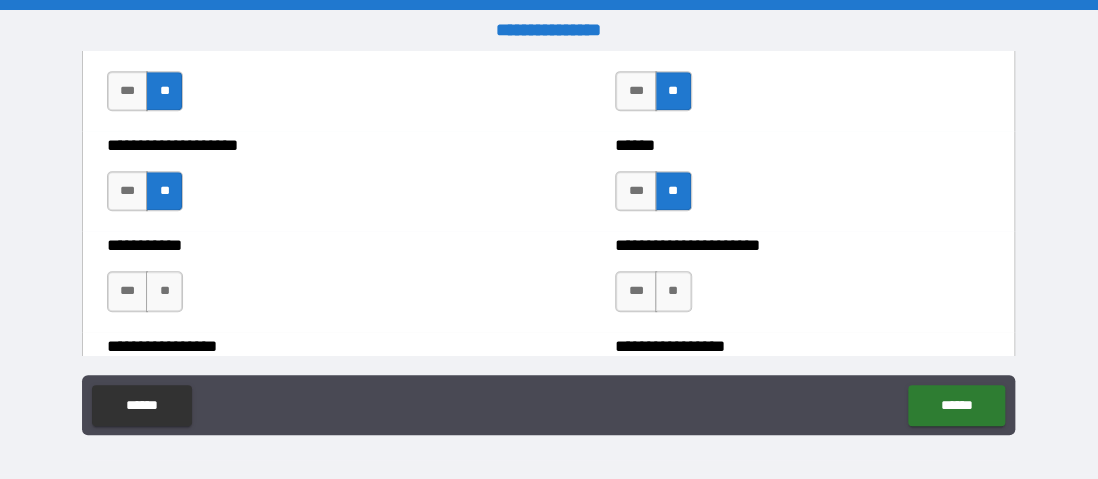 scroll, scrollTop: 5900, scrollLeft: 0, axis: vertical 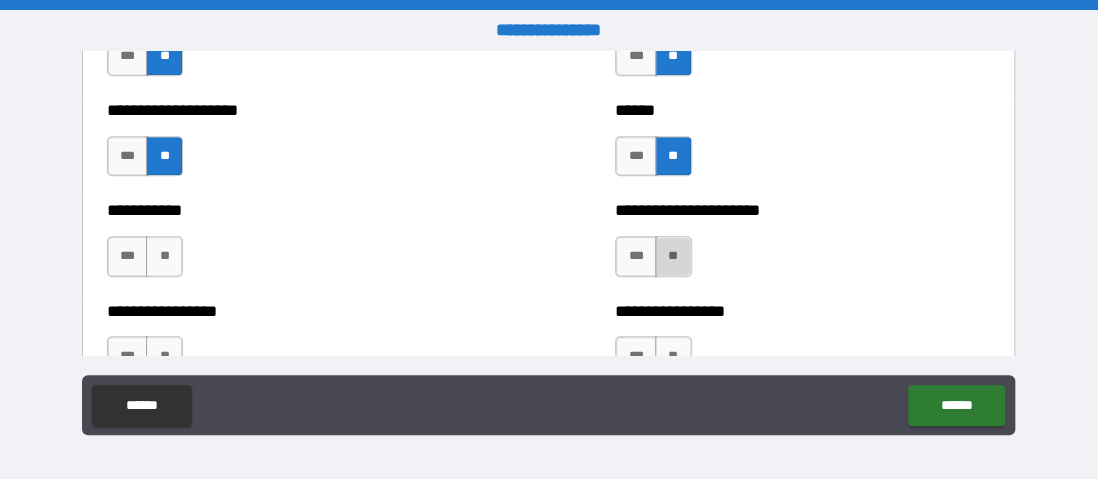 click on "**" at bounding box center (673, 256) 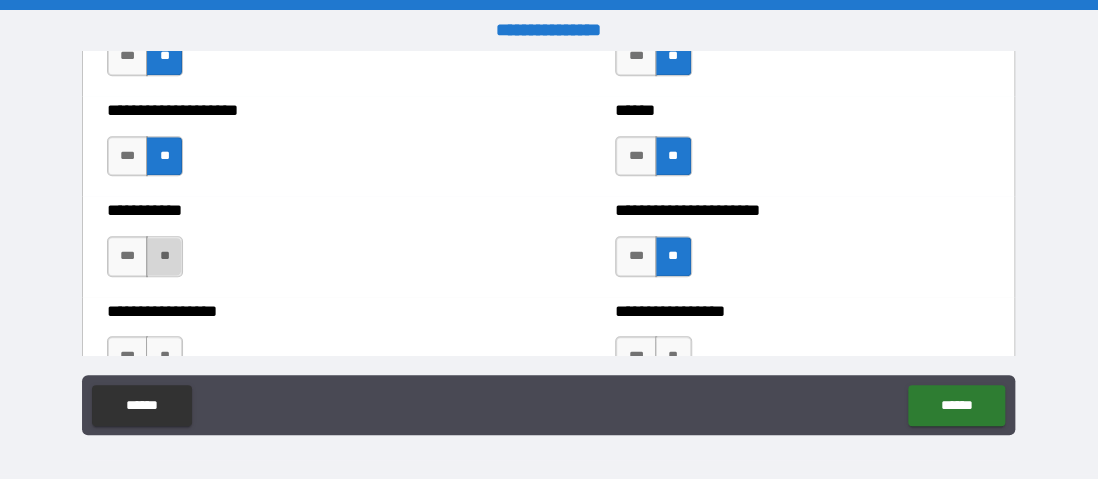 click on "**" at bounding box center [164, 256] 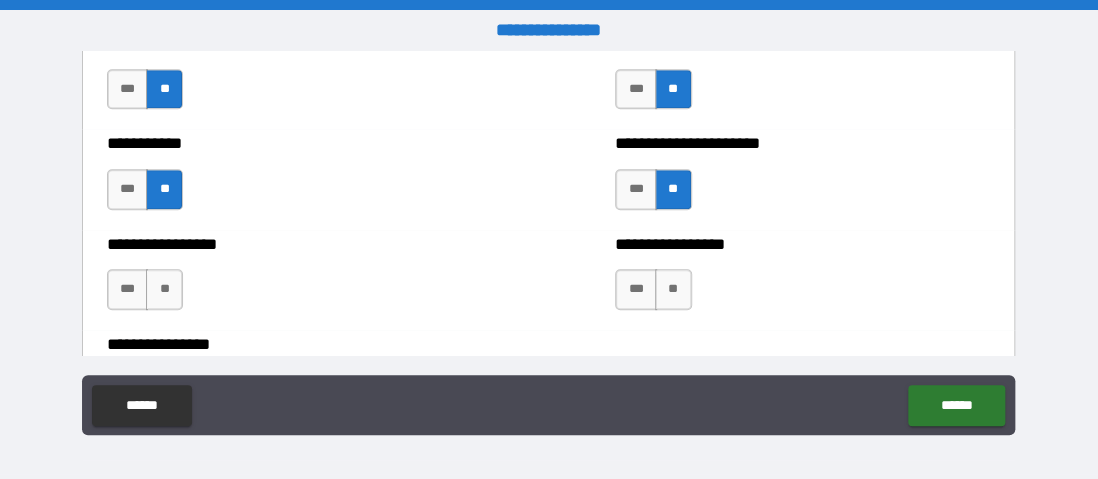 scroll, scrollTop: 6000, scrollLeft: 0, axis: vertical 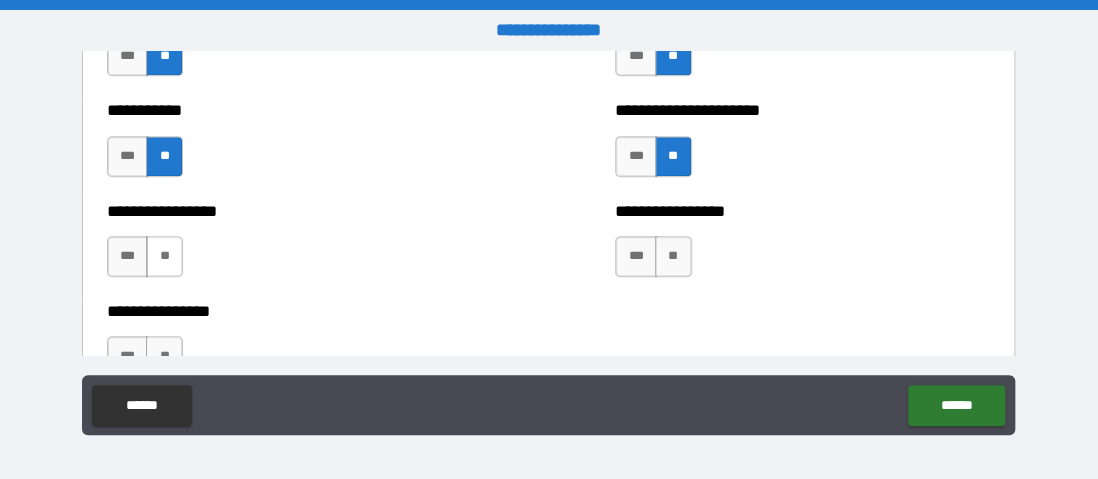 click on "**" at bounding box center (164, 256) 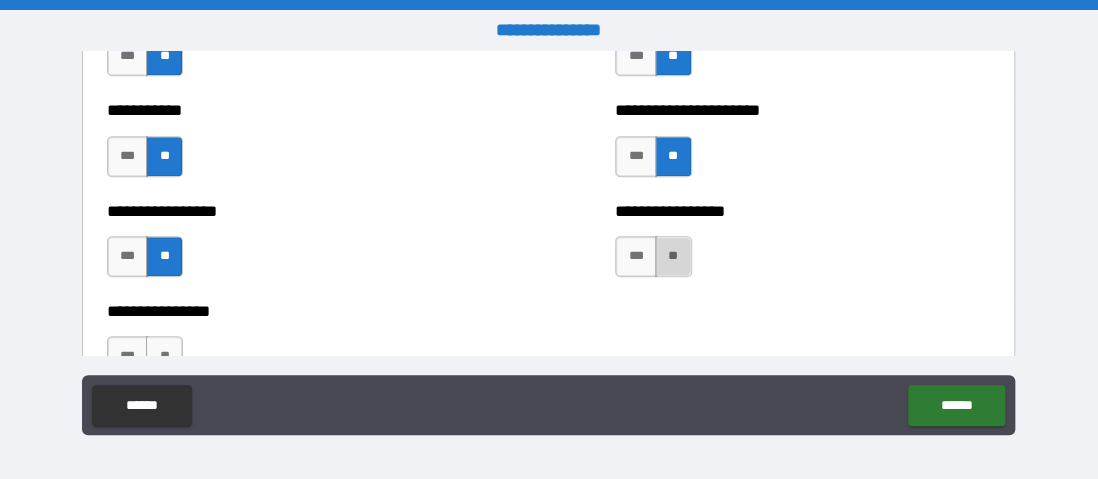 click on "**" at bounding box center (673, 256) 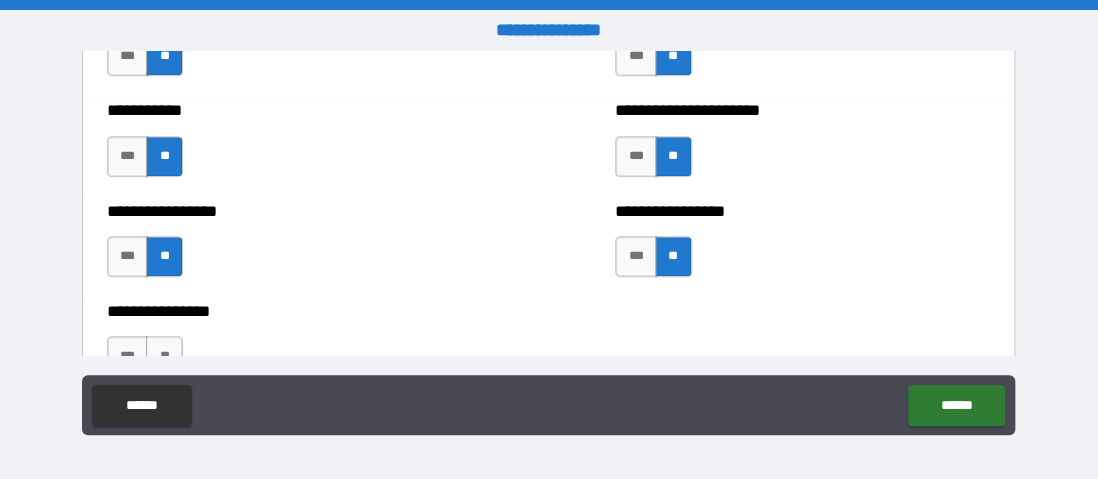 scroll, scrollTop: 6100, scrollLeft: 0, axis: vertical 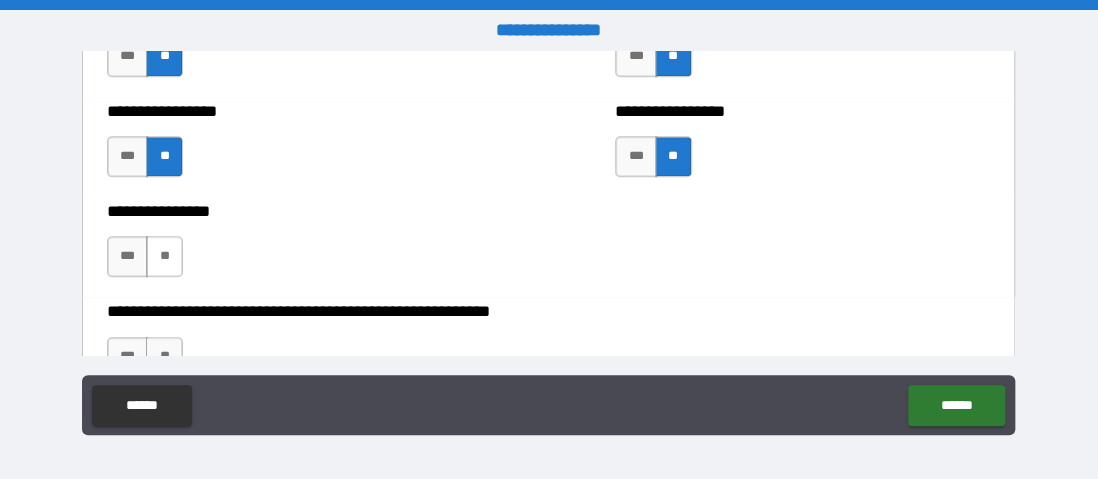 click on "**" at bounding box center [164, 256] 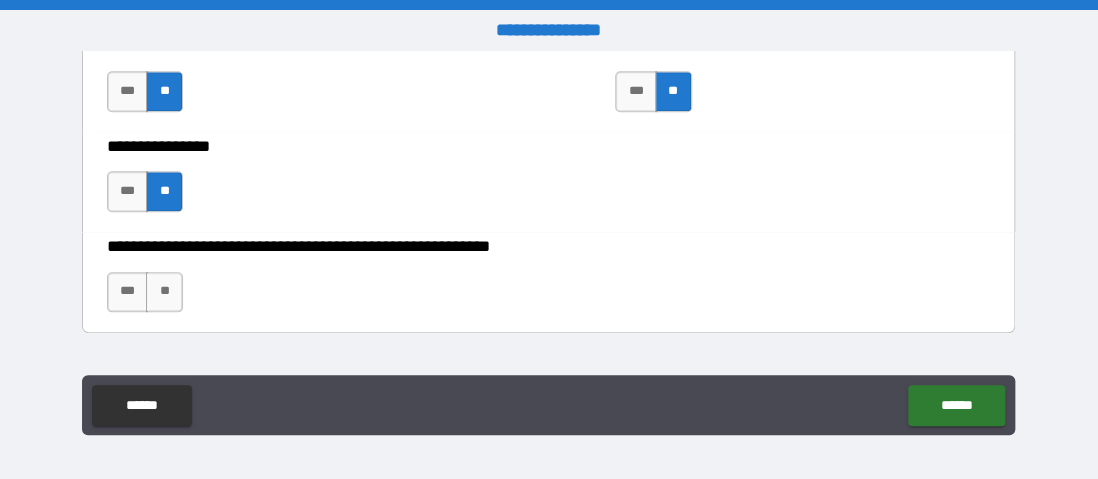 scroll, scrollTop: 6200, scrollLeft: 0, axis: vertical 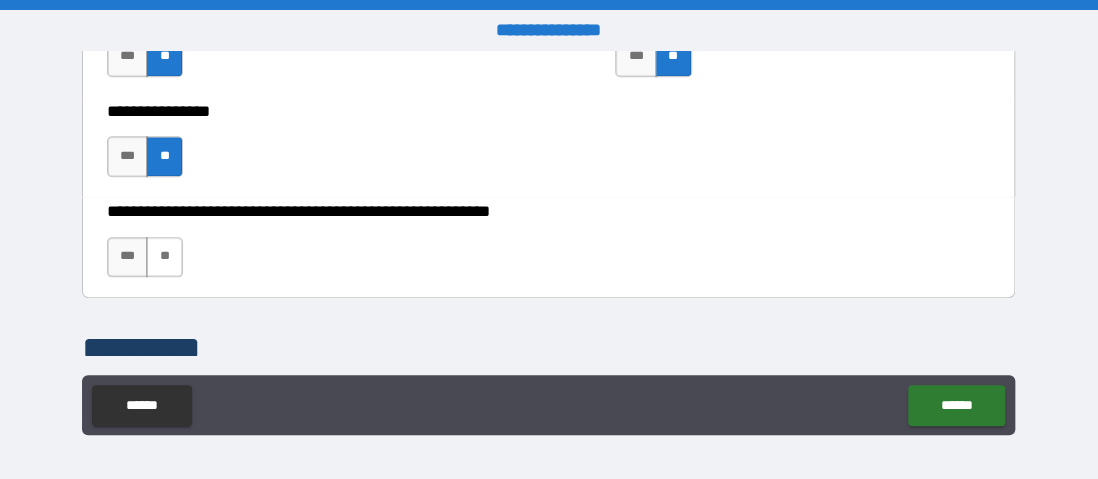 click on "**" at bounding box center [164, 257] 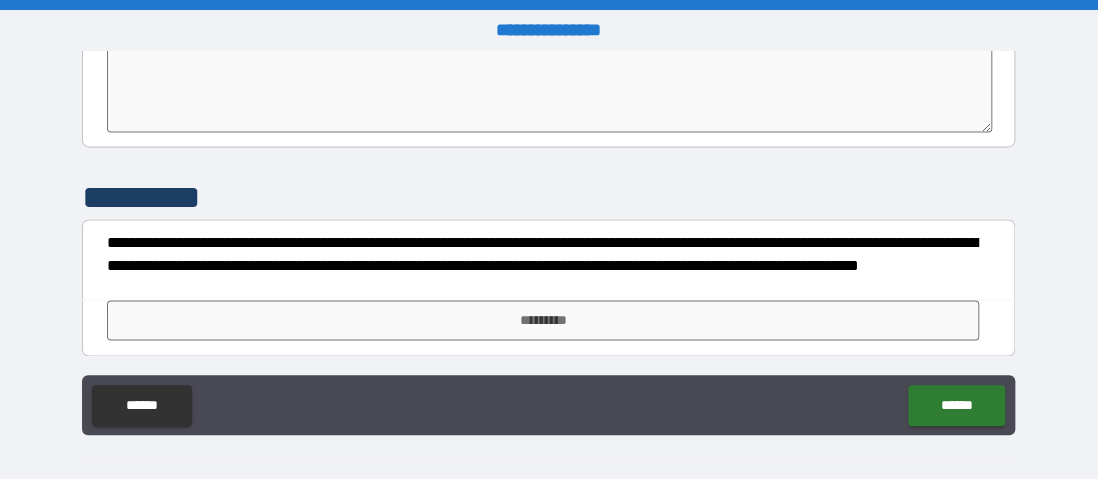 scroll, scrollTop: 6541, scrollLeft: 0, axis: vertical 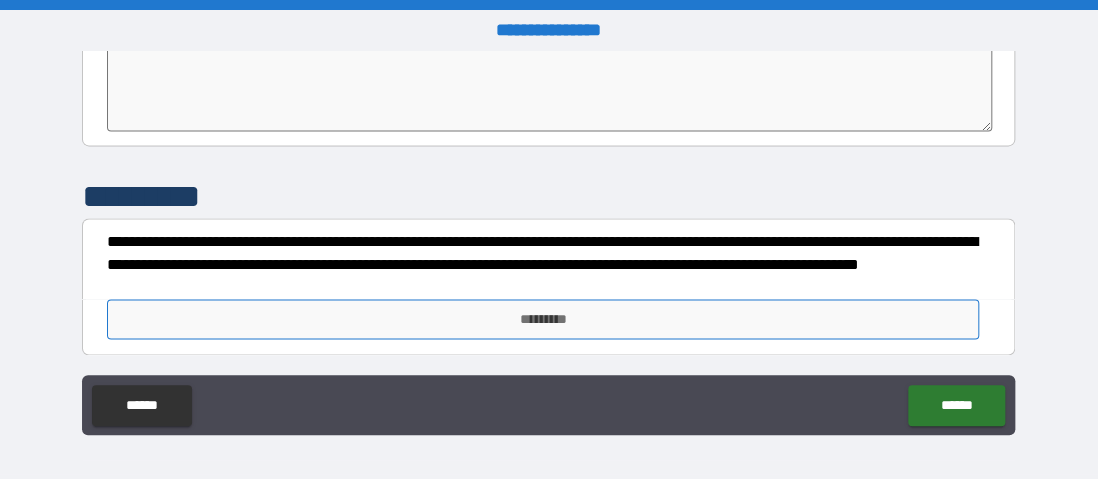click on "*********" at bounding box center (543, 319) 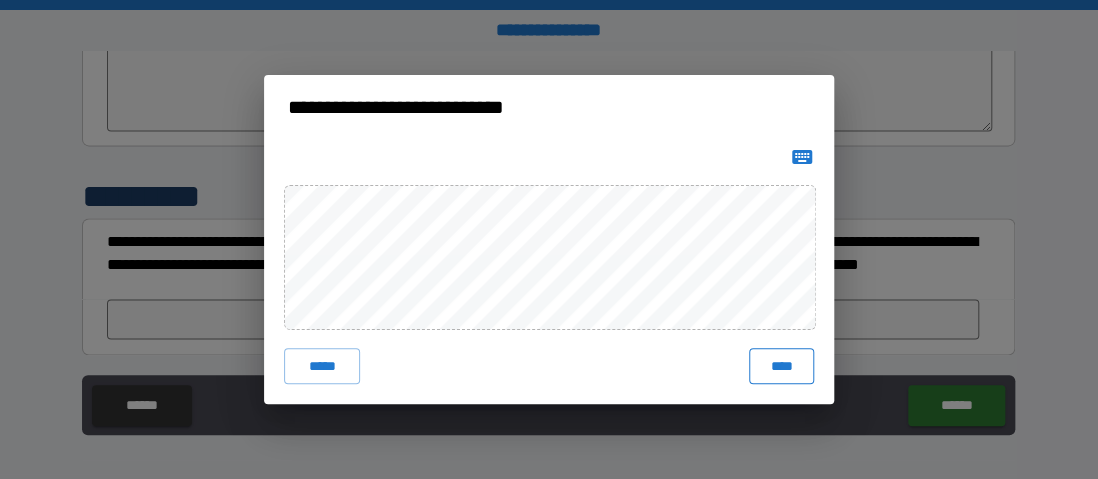 click on "****" at bounding box center (781, 366) 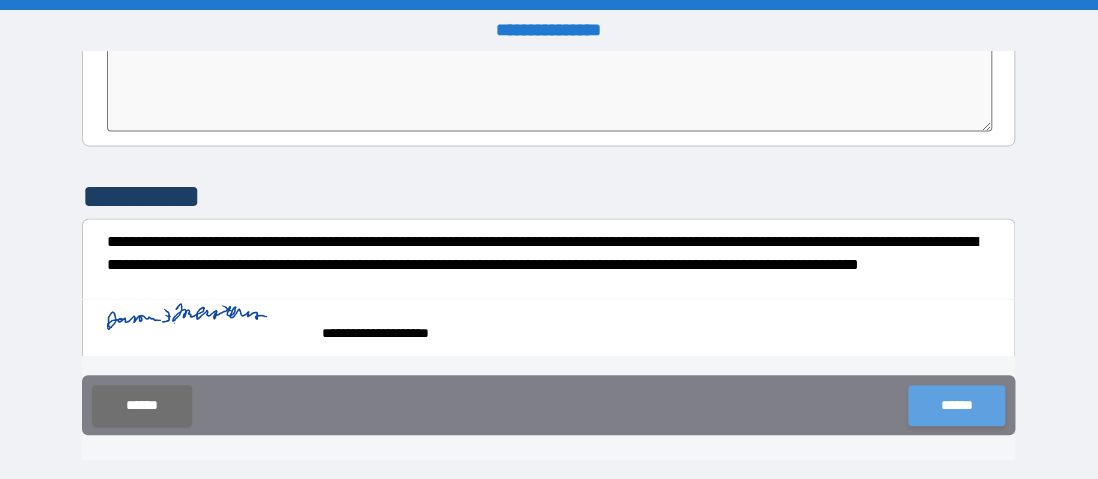 click on "******" at bounding box center [956, 405] 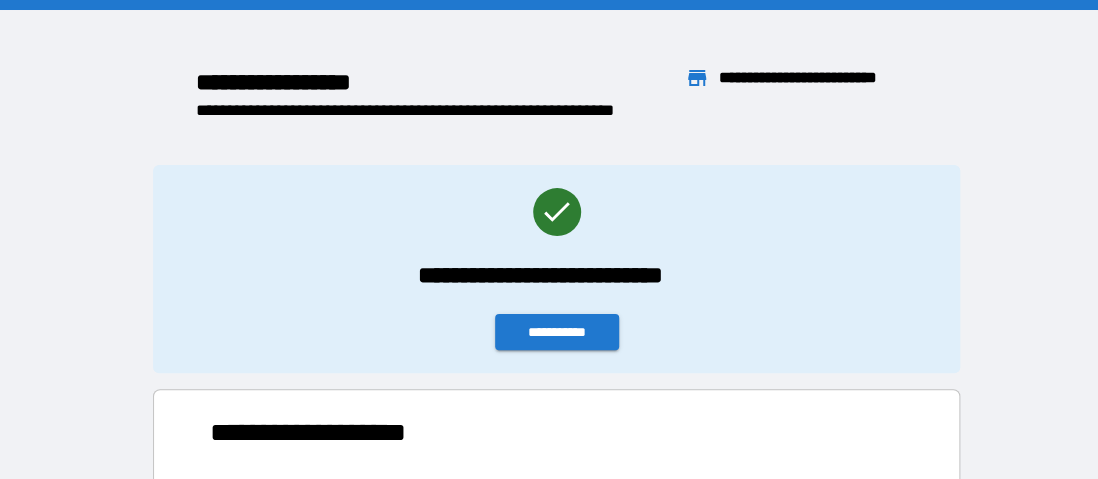 scroll, scrollTop: 16, scrollLeft: 16, axis: both 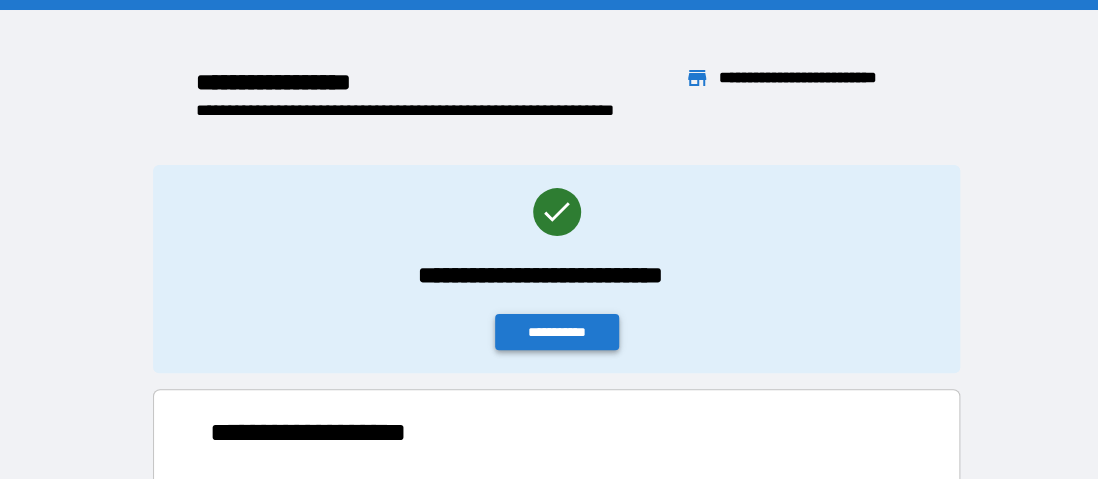 click on "**********" at bounding box center (557, 332) 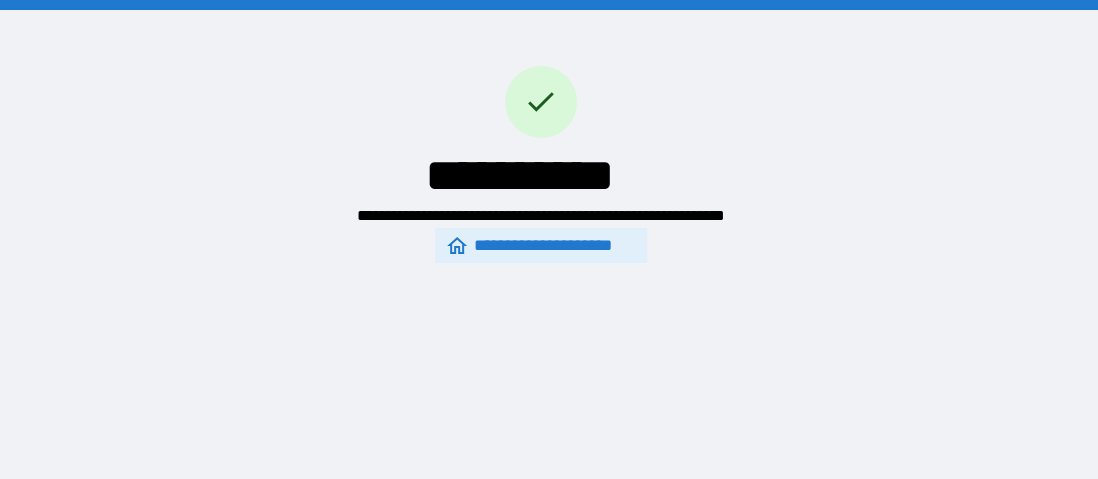 click on "**********" at bounding box center [540, 246] 